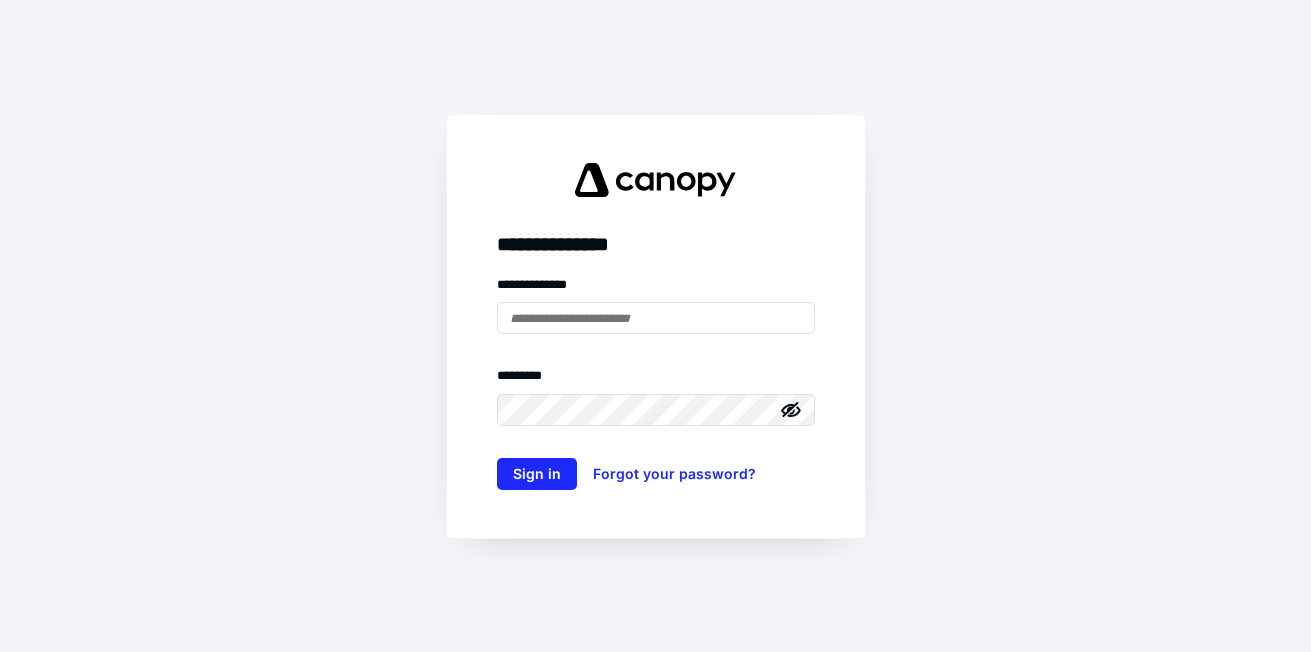 scroll, scrollTop: 0, scrollLeft: 0, axis: both 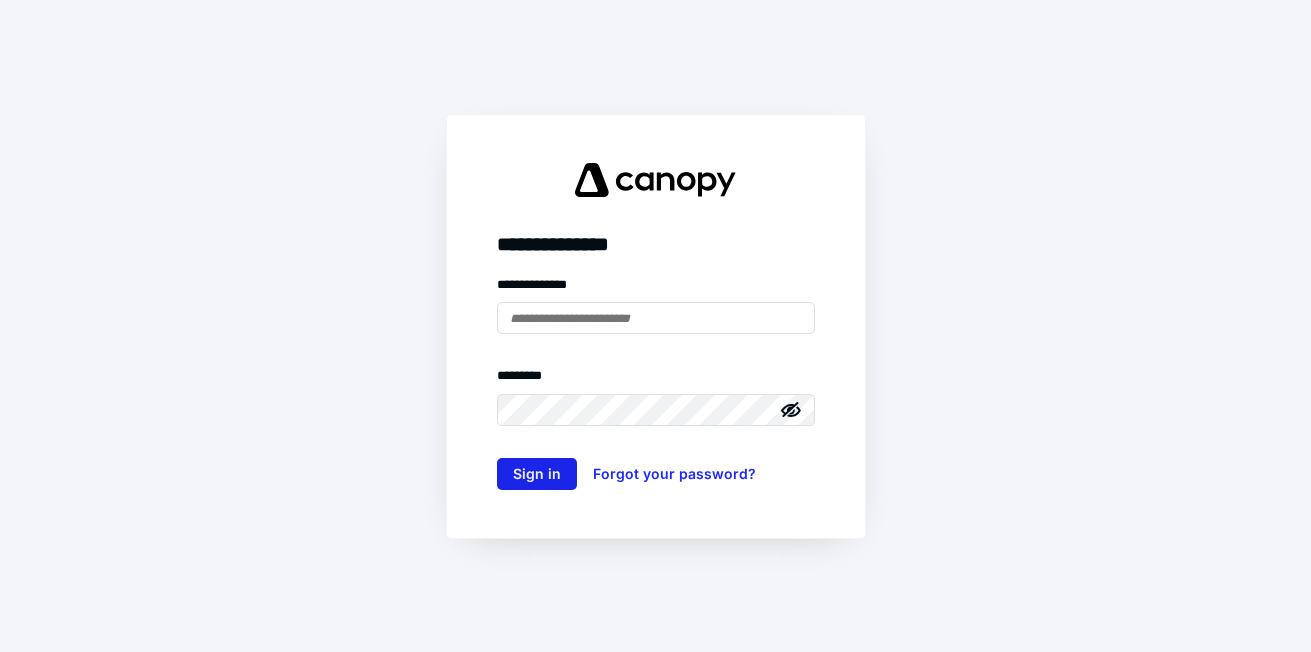 type on "**********" 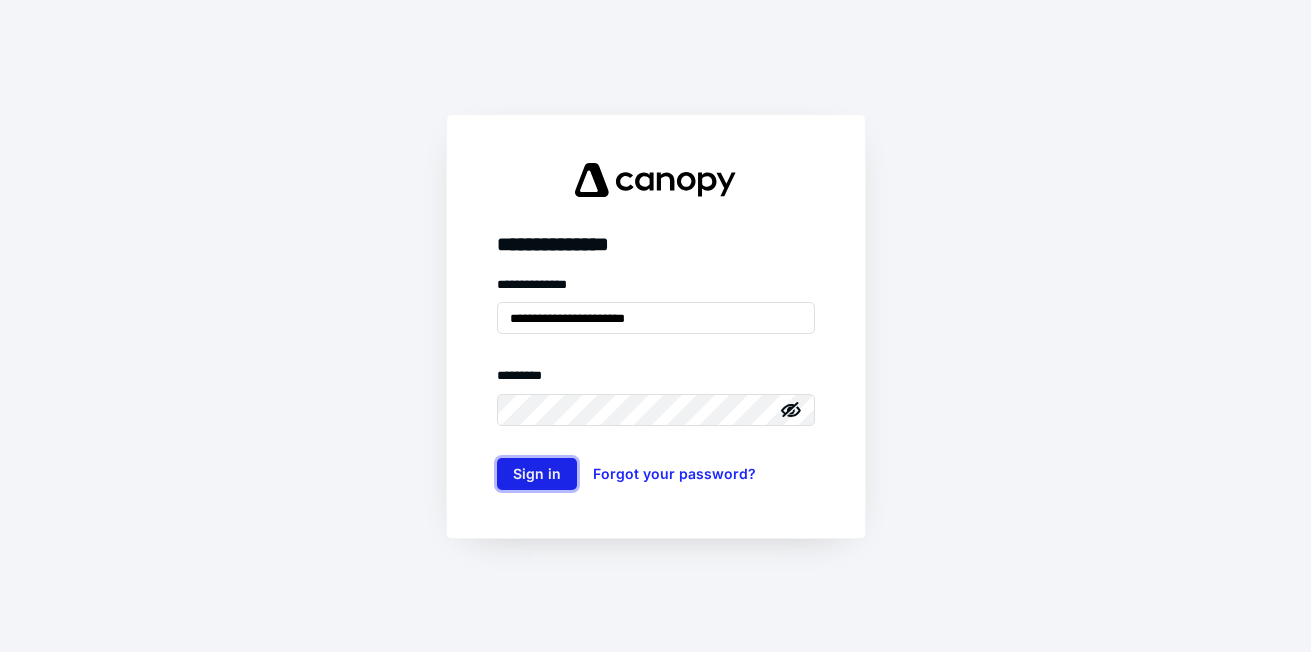 click on "Sign in" at bounding box center (537, 474) 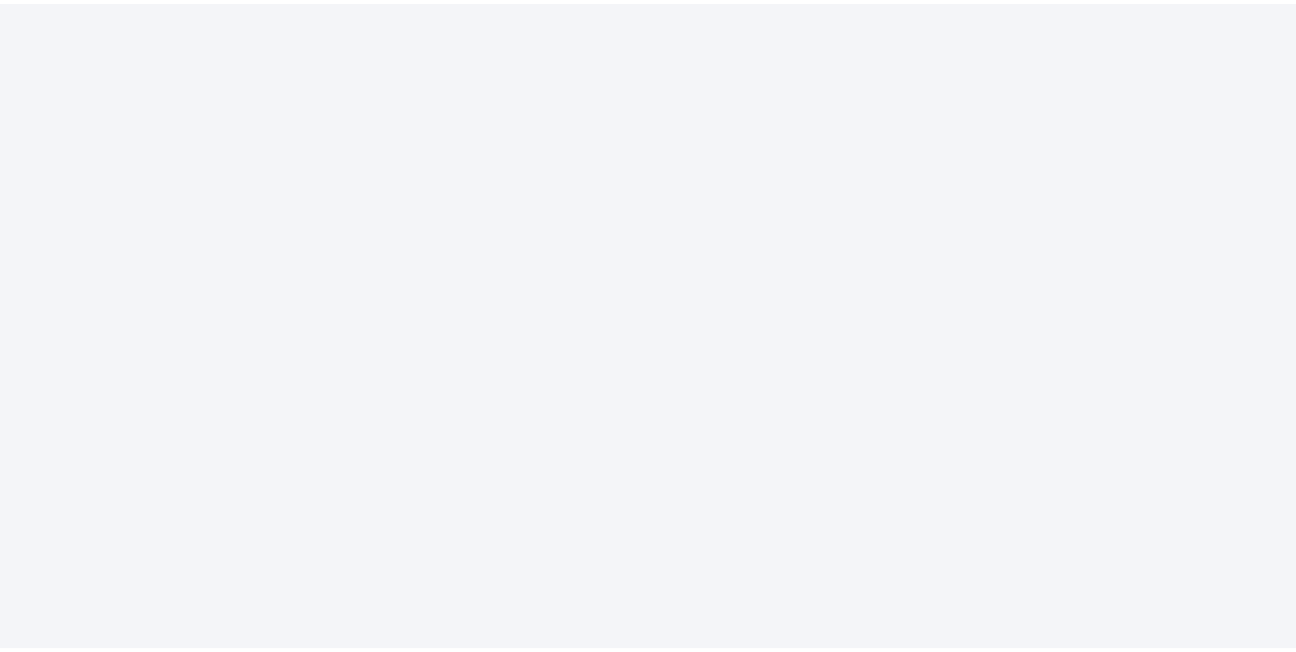 scroll, scrollTop: 0, scrollLeft: 0, axis: both 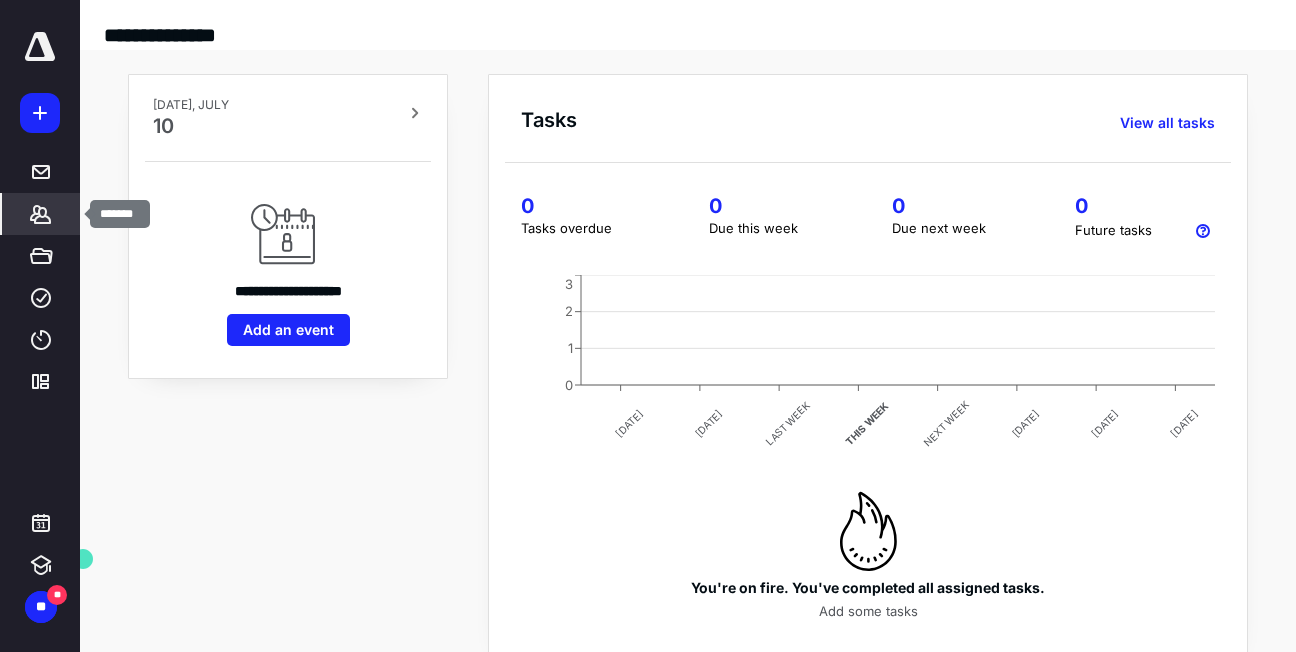 click on "*******" at bounding box center (41, 214) 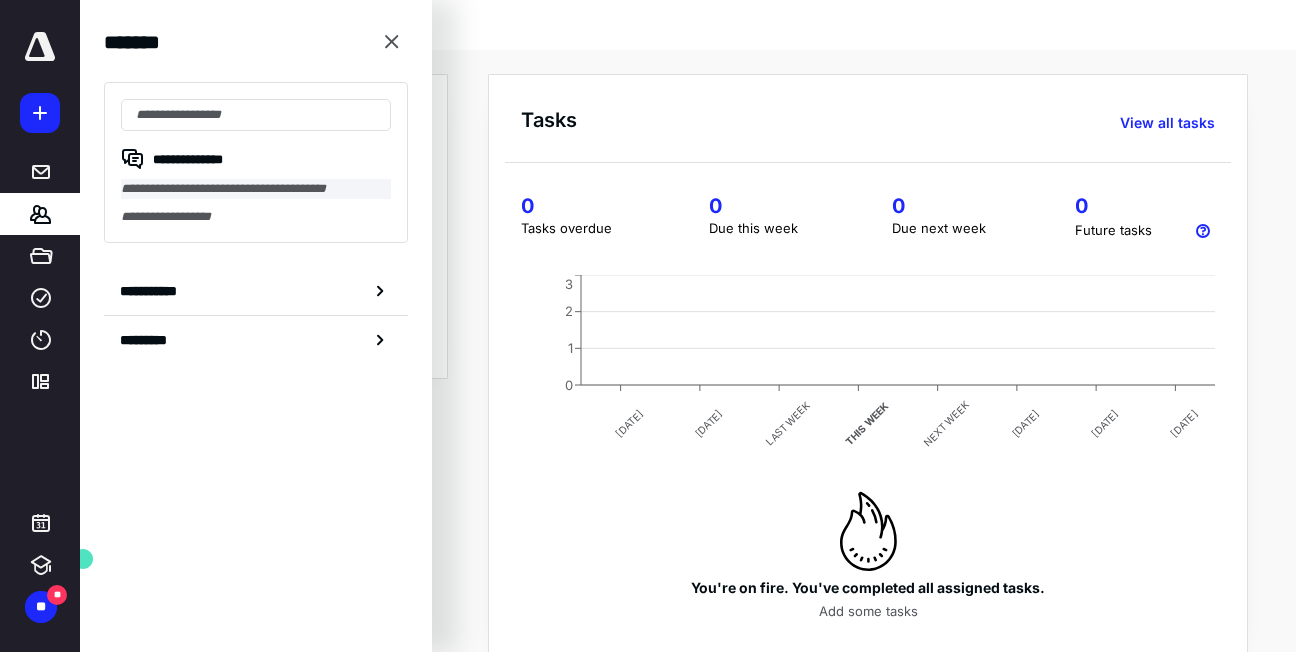 click on "**********" at bounding box center (256, 189) 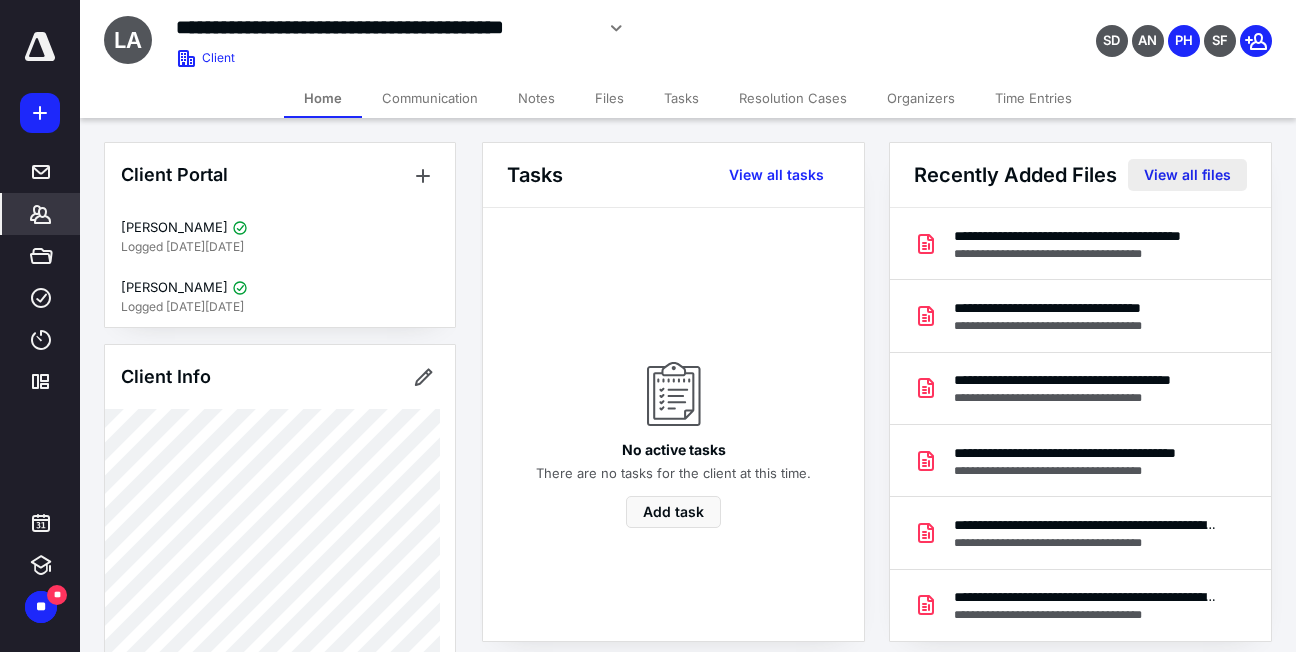 click on "View all files" at bounding box center (1187, 175) 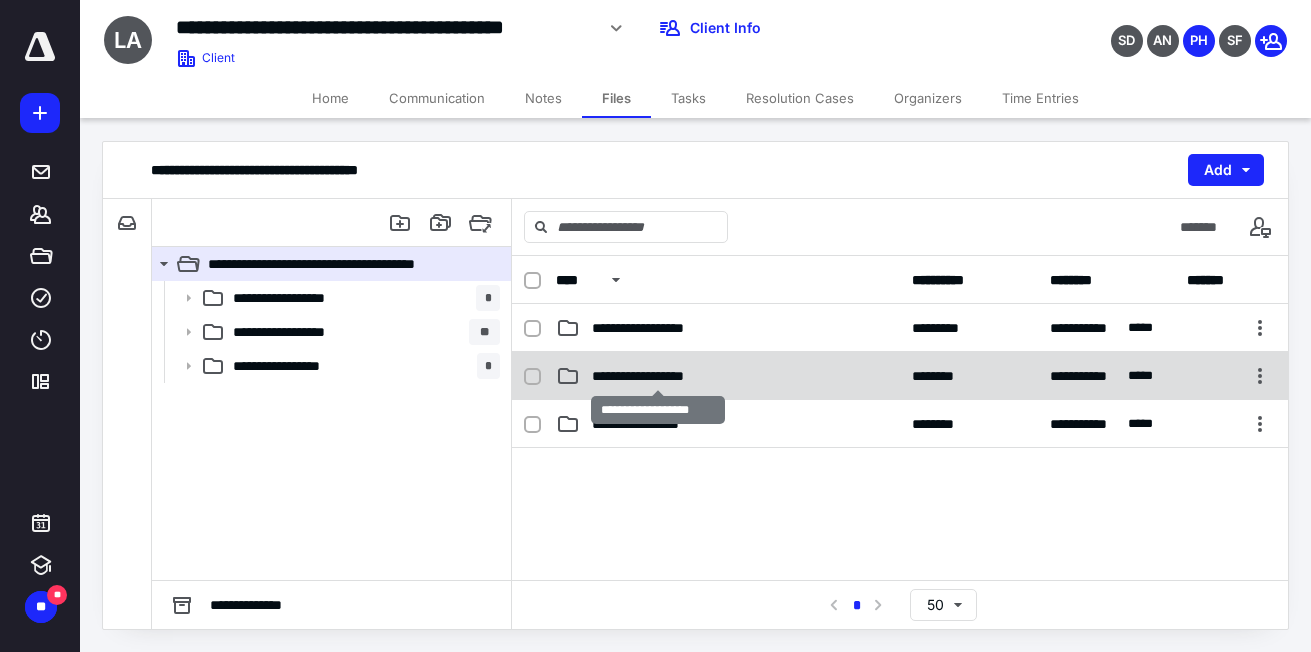 click on "**********" at bounding box center [658, 376] 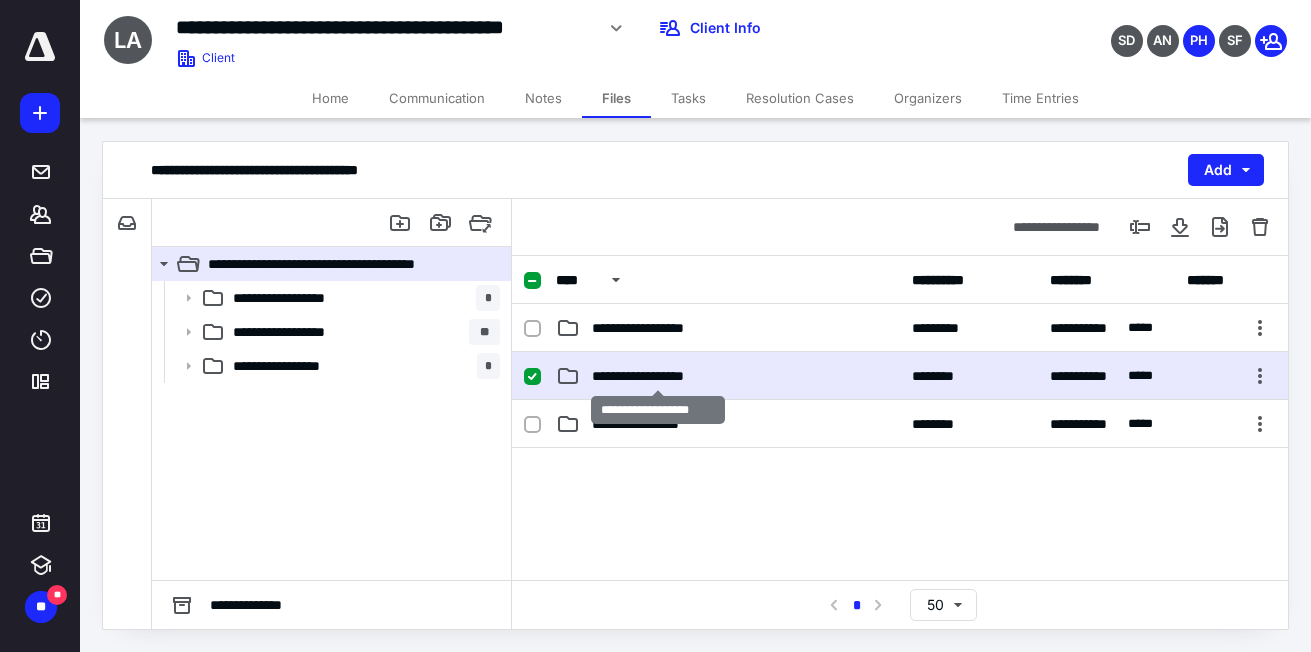 click on "**********" at bounding box center (658, 376) 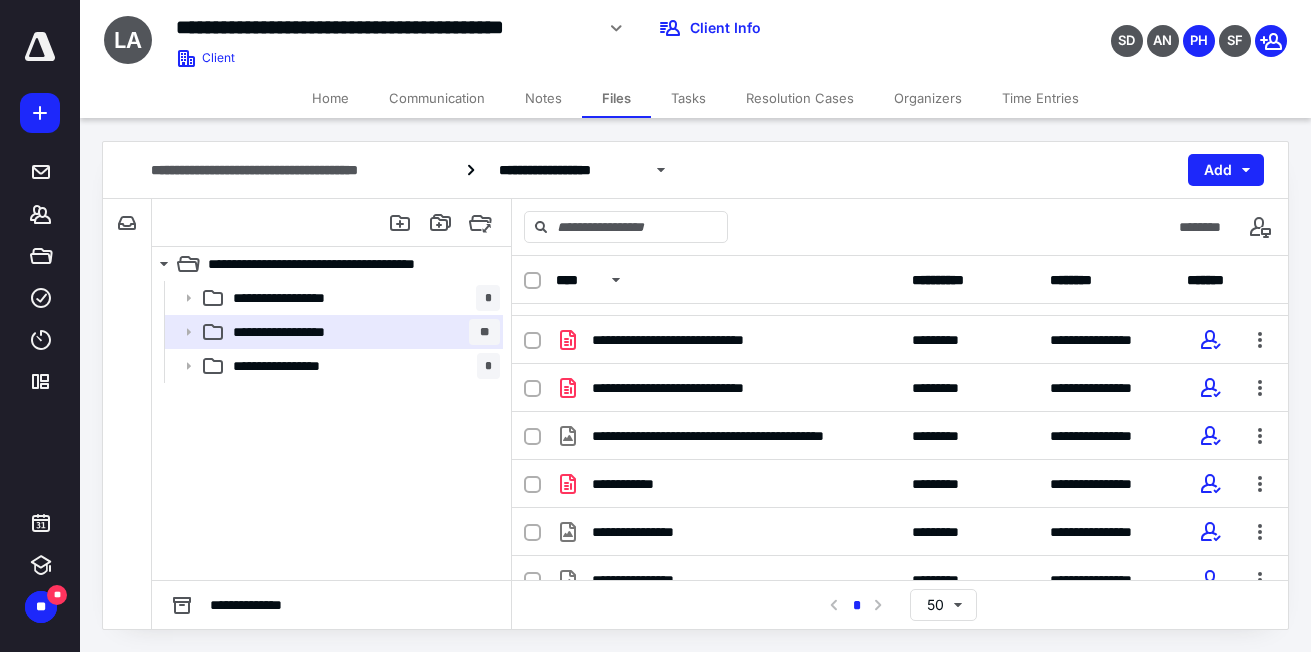 scroll, scrollTop: 0, scrollLeft: 0, axis: both 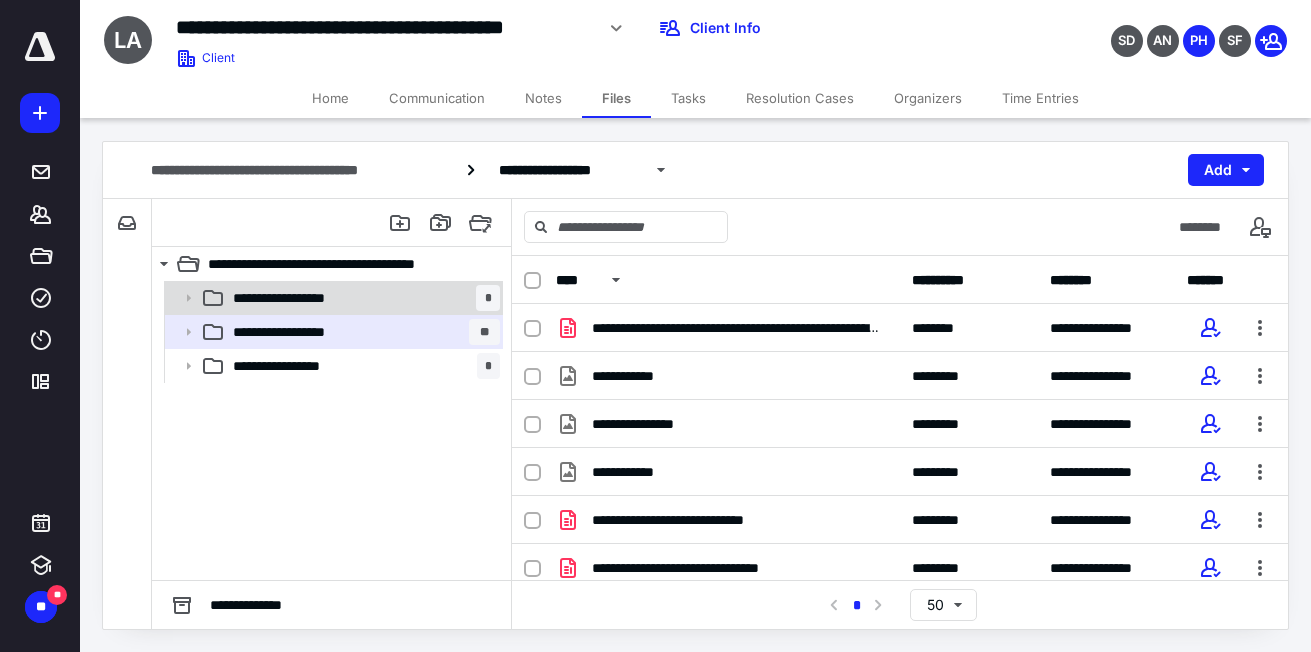 click on "**********" at bounding box center [296, 298] 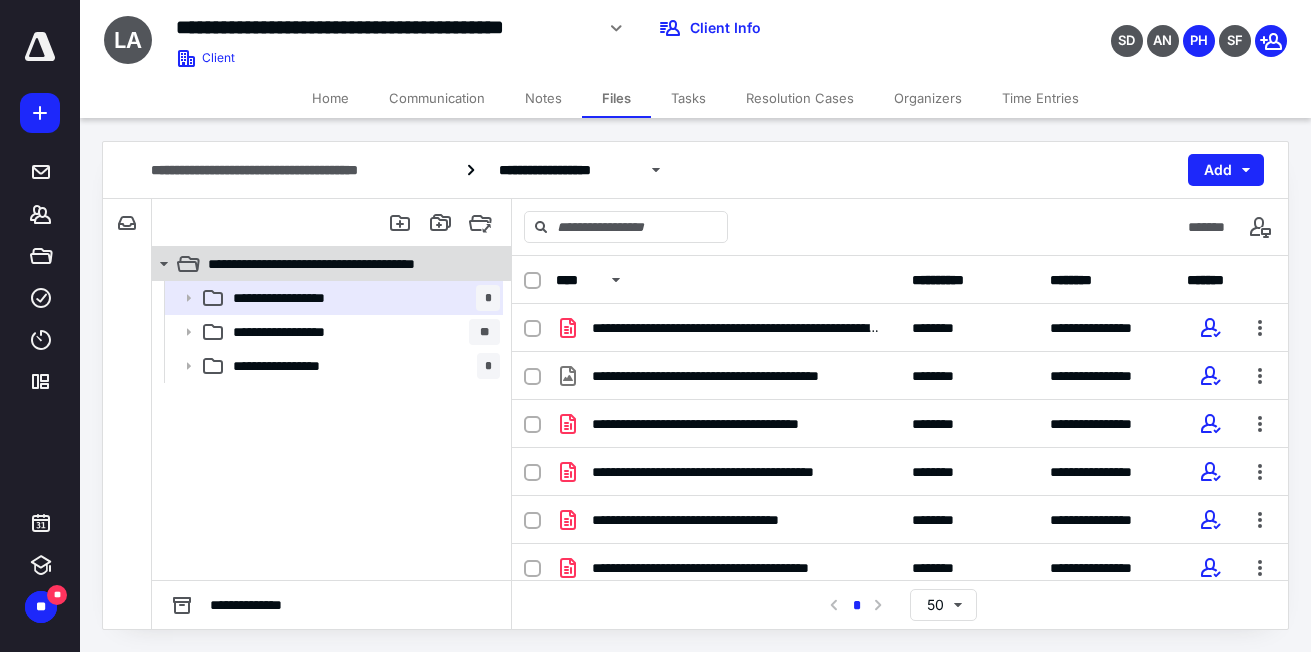 click on "**********" at bounding box center [348, 264] 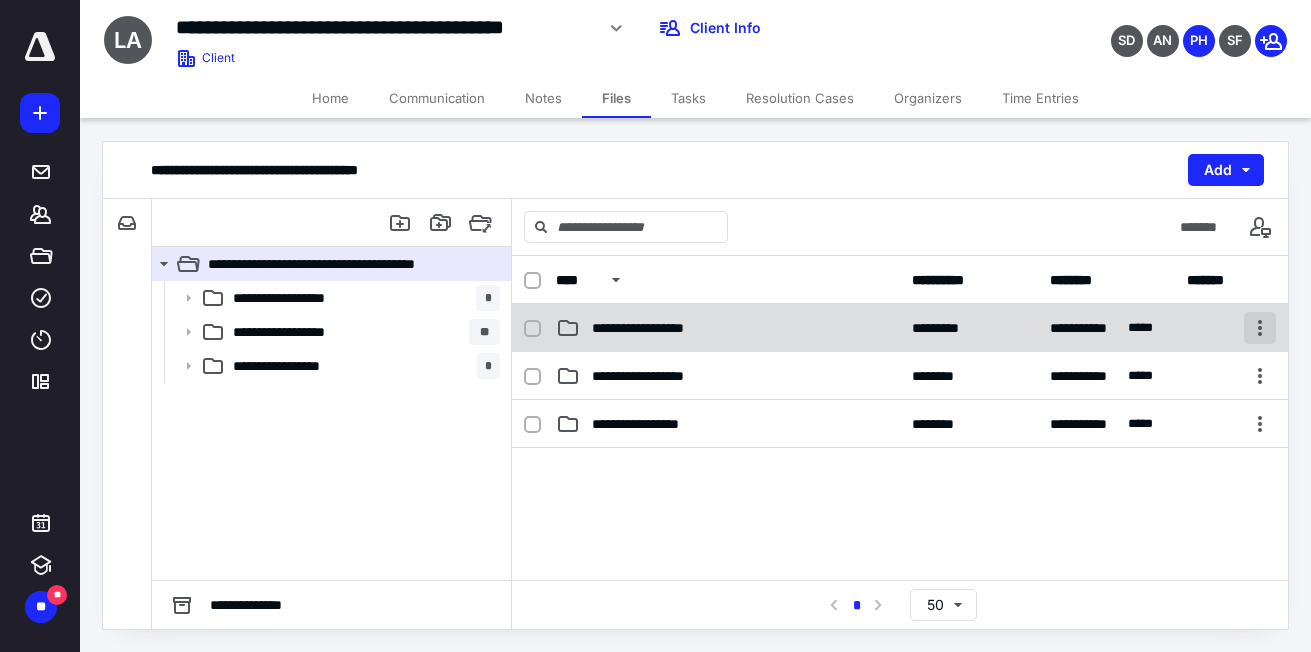 click at bounding box center [1260, 328] 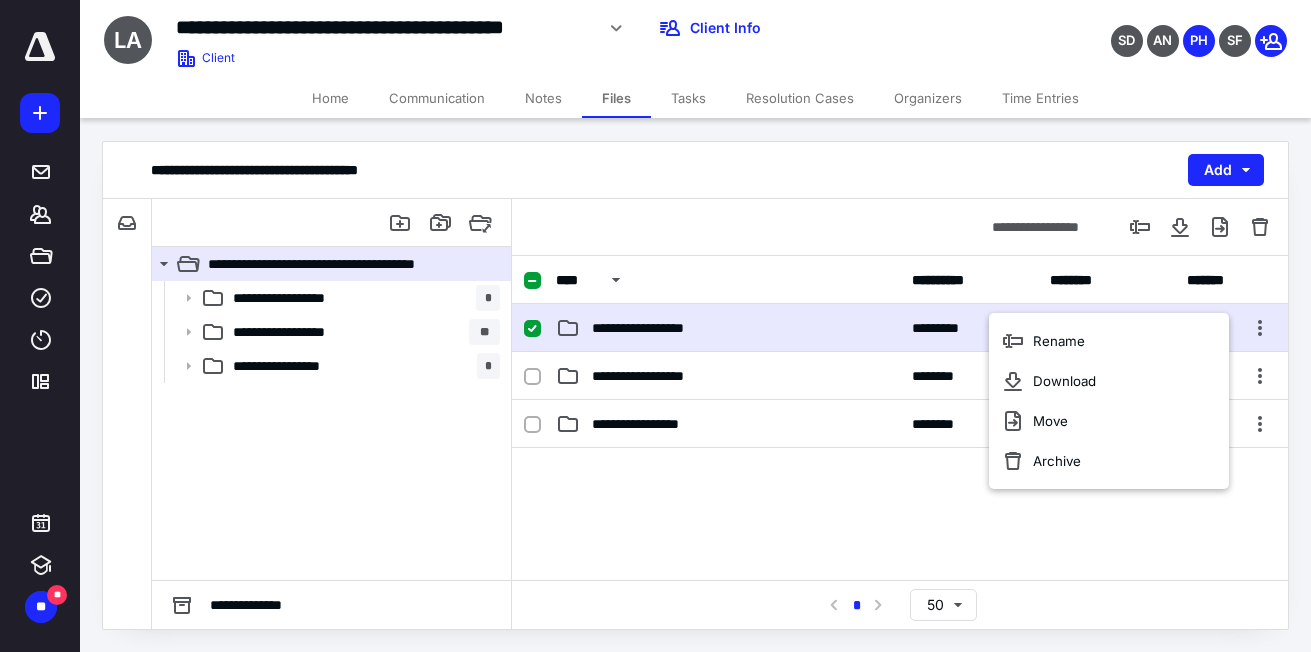 click at bounding box center (900, 598) 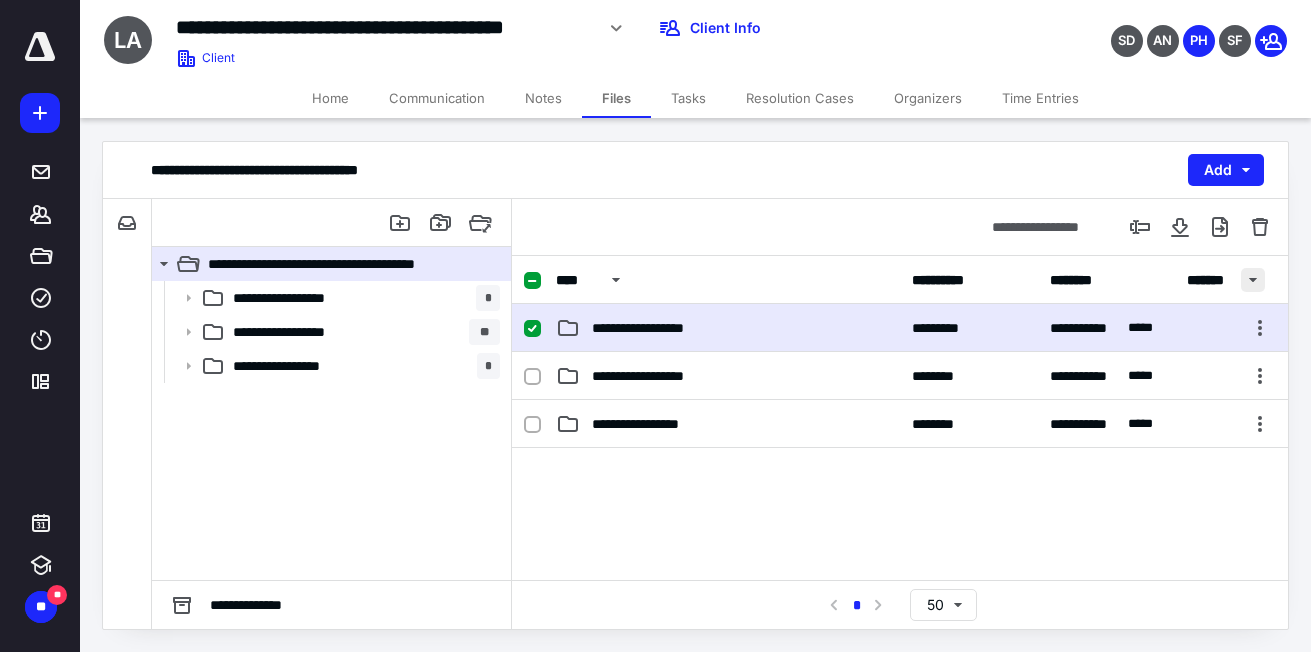 click at bounding box center [1253, 280] 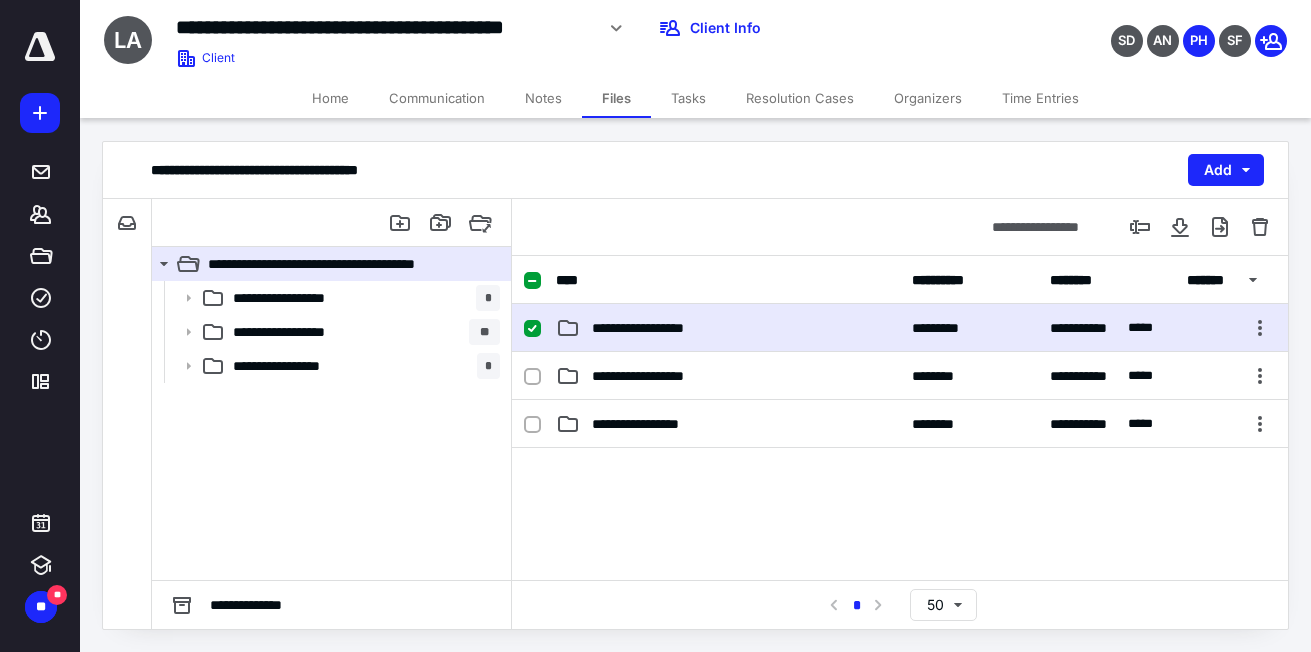 click 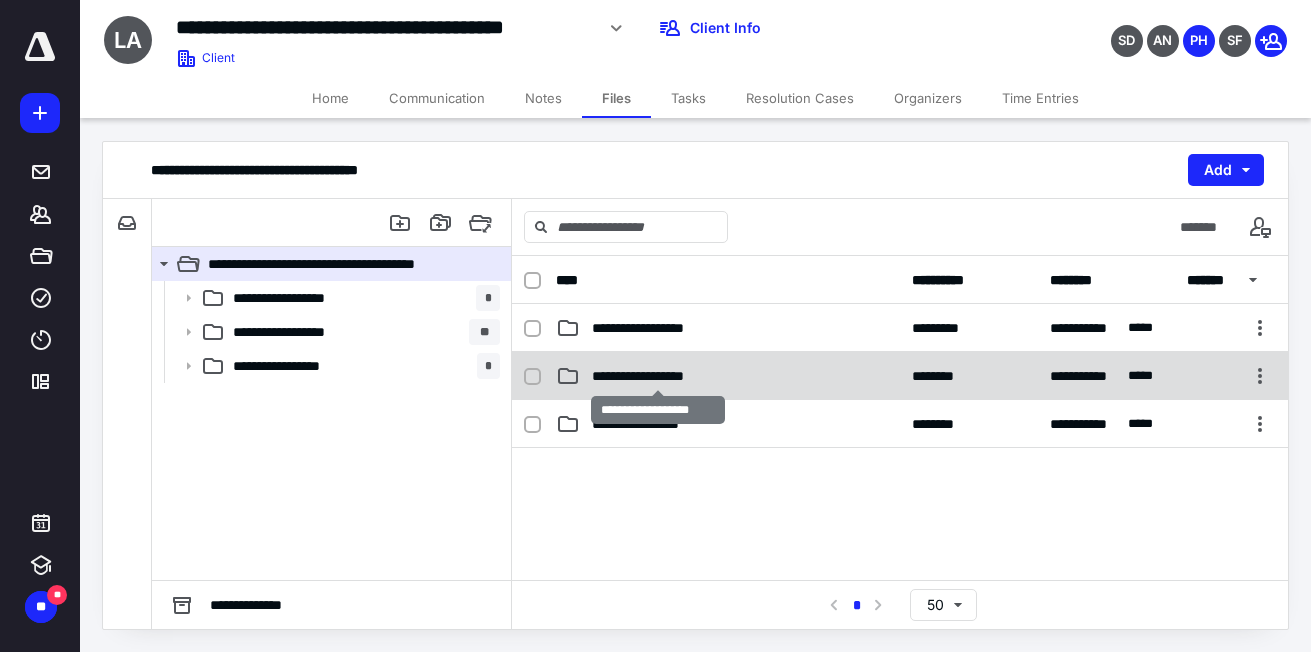 click on "**********" at bounding box center (658, 376) 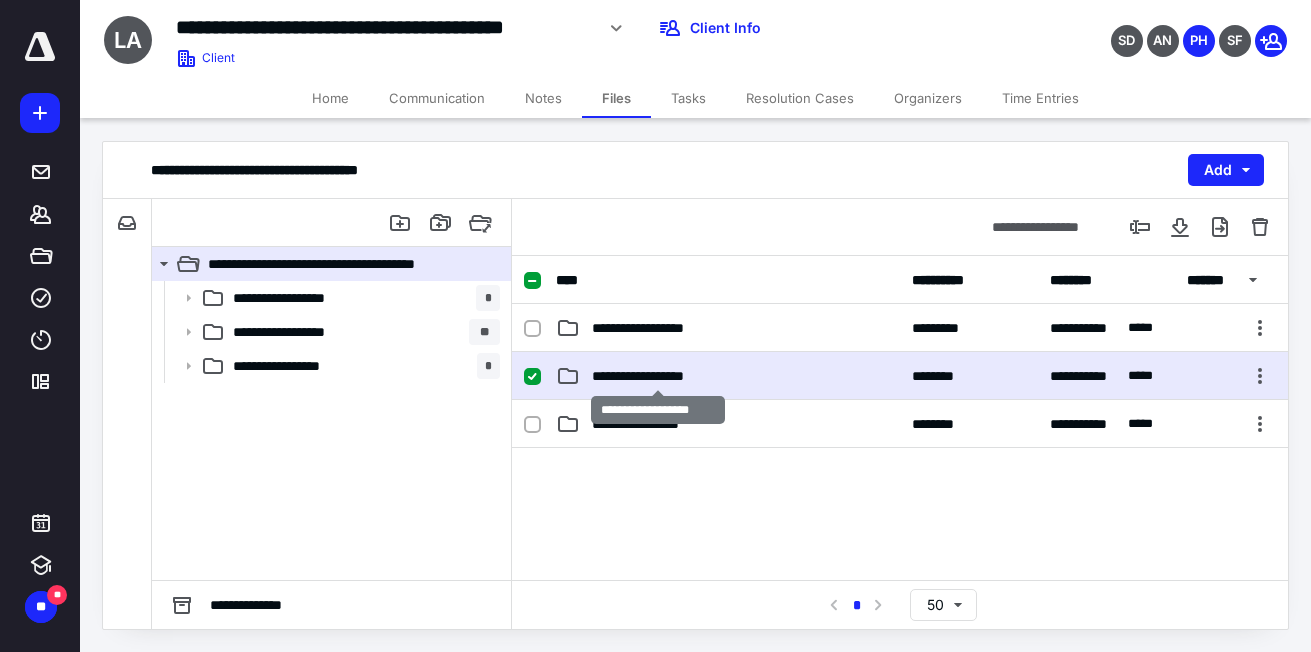 click on "**********" at bounding box center (658, 376) 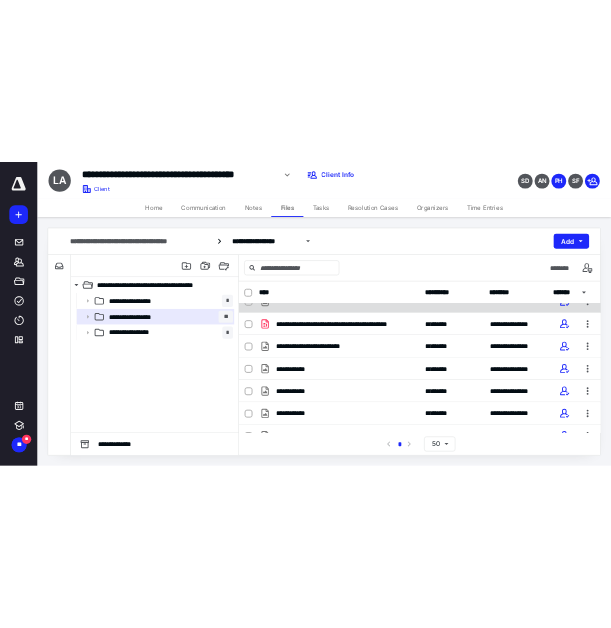 scroll, scrollTop: 0, scrollLeft: 0, axis: both 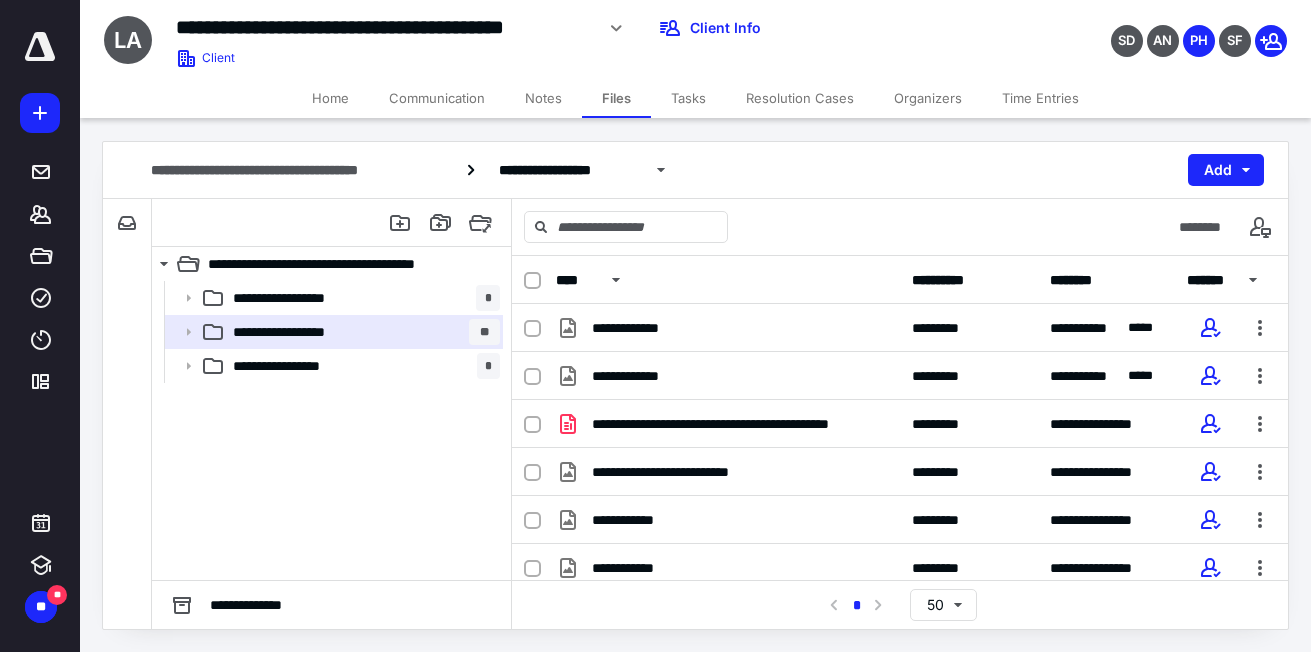 click on "****" at bounding box center [728, 280] 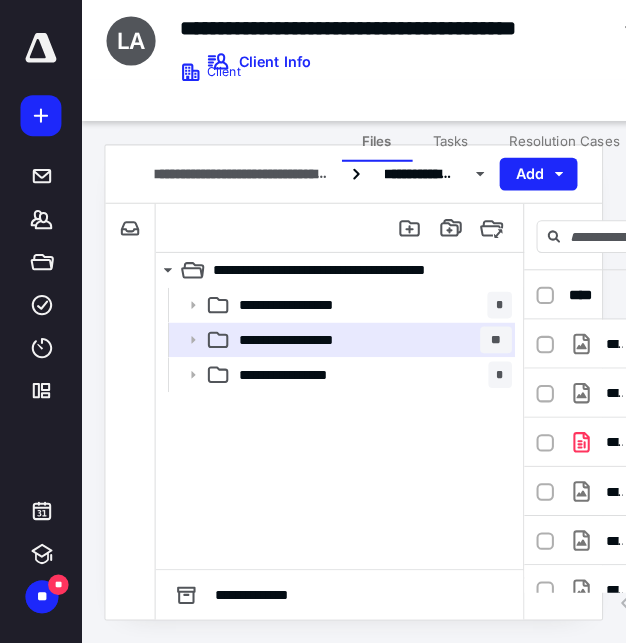 scroll, scrollTop: 0, scrollLeft: 26, axis: horizontal 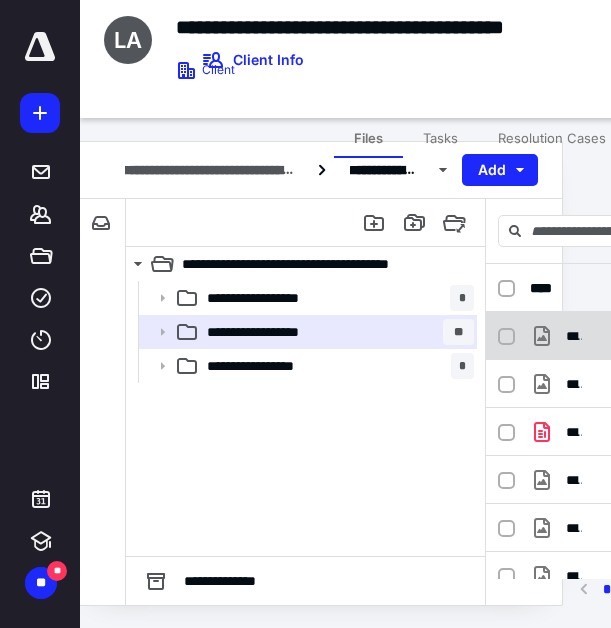 click on "**********" at bounding box center [574, 336] 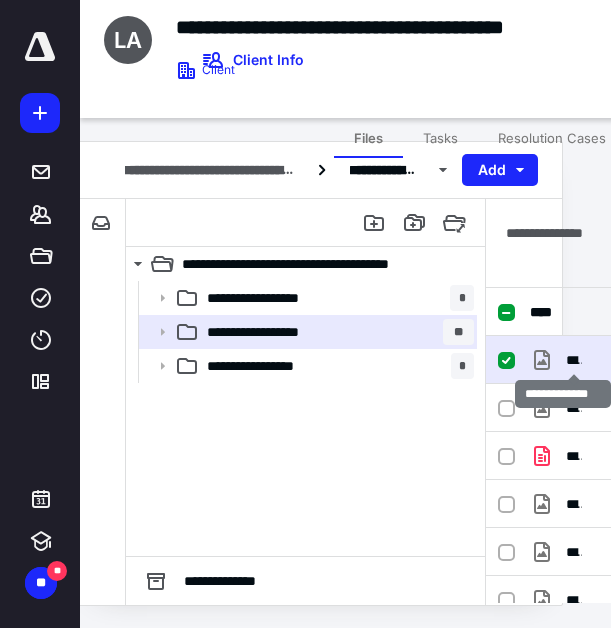 click on "**********" at bounding box center [574, 360] 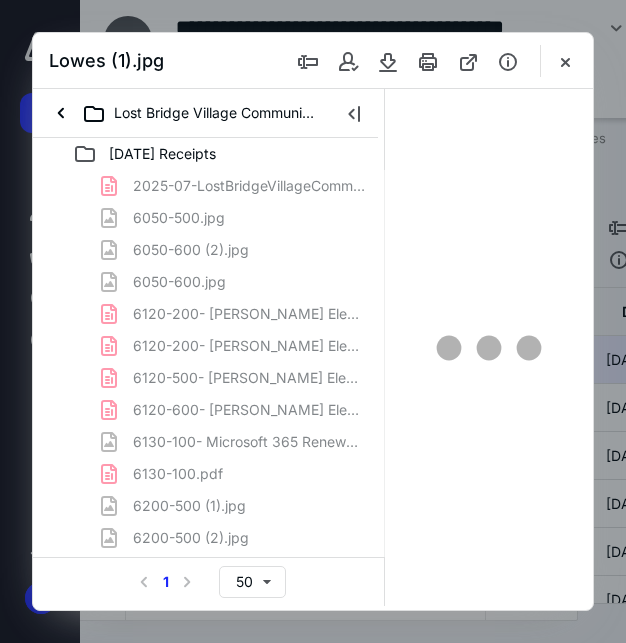 scroll, scrollTop: 0, scrollLeft: 0, axis: both 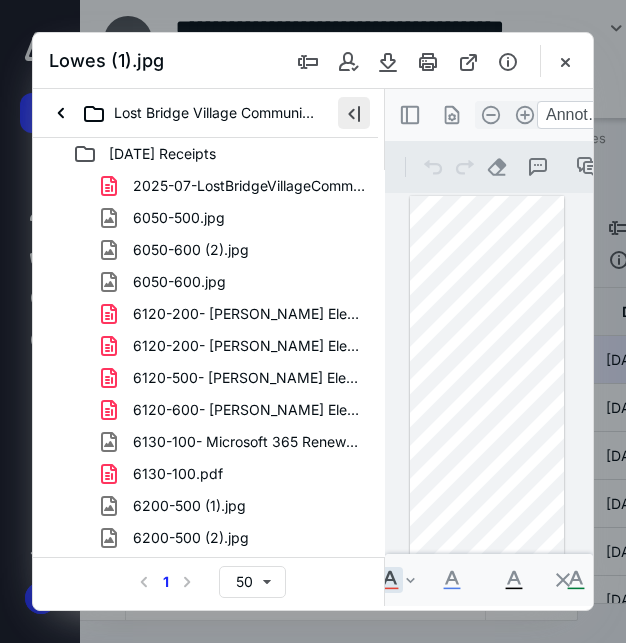 click at bounding box center [354, 113] 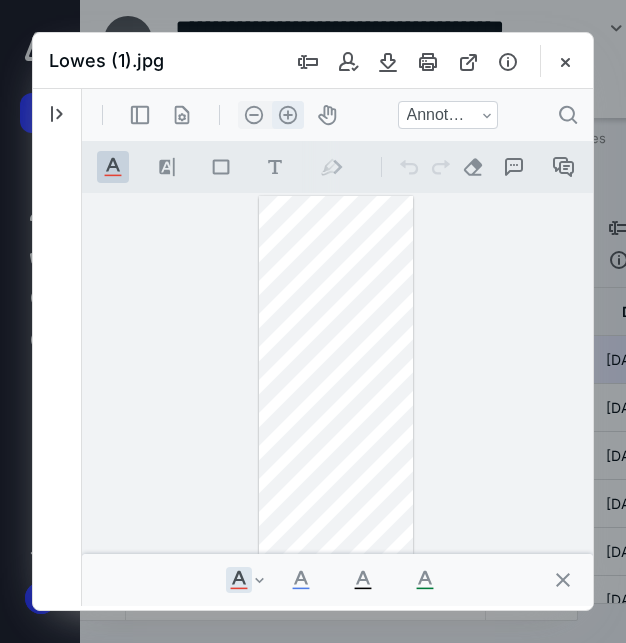 click on ".cls-1{fill:#abb0c4;} icon - header - zoom - in - line" at bounding box center (288, 115) 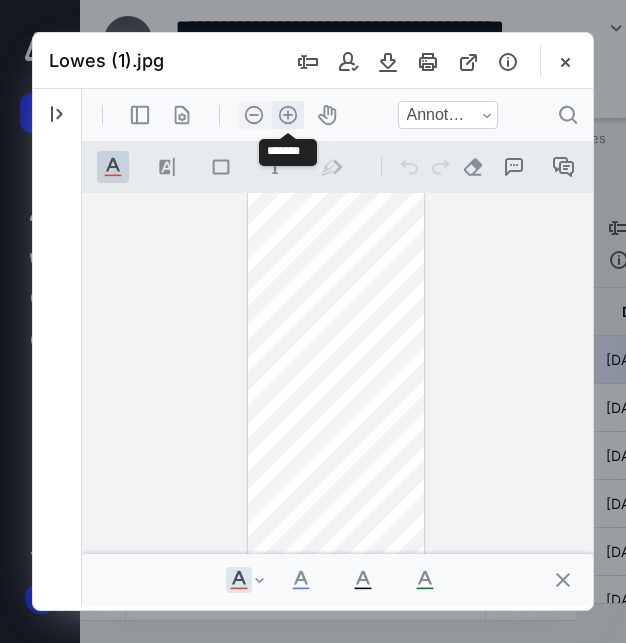 click on ".cls-1{fill:#abb0c4;} icon - header - zoom - in - line" at bounding box center (288, 115) 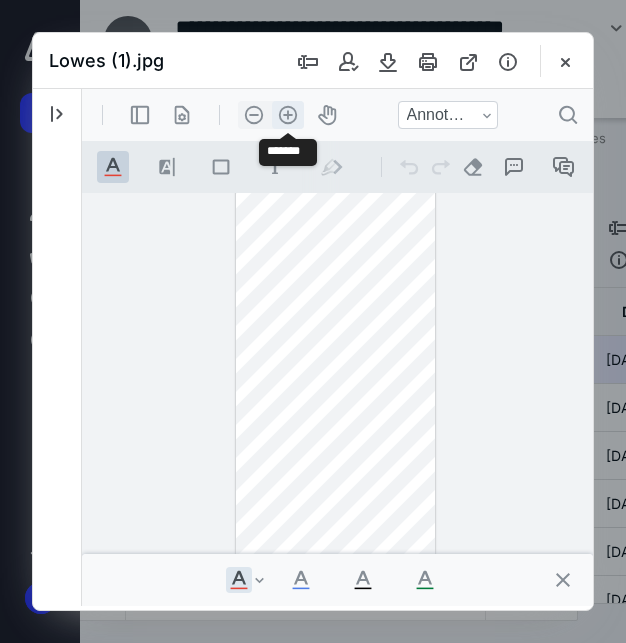 click on ".cls-1{fill:#abb0c4;} icon - header - zoom - in - line" at bounding box center [288, 115] 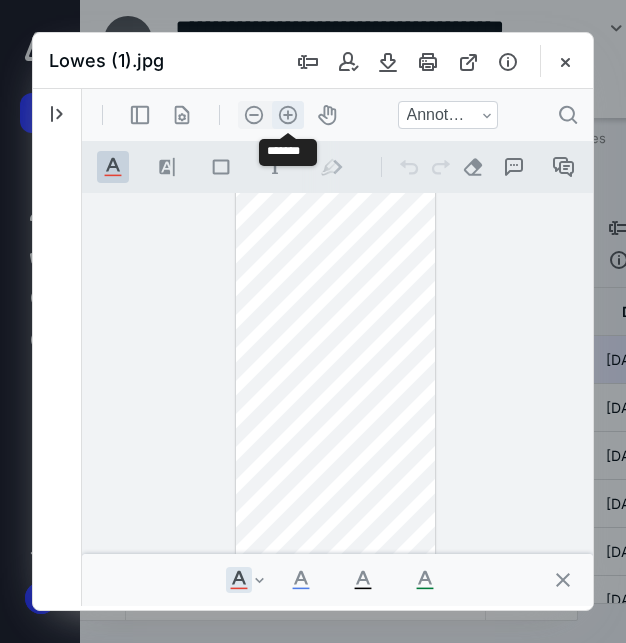 click on ".cls-1{fill:#abb0c4;} icon - header - zoom - in - line" at bounding box center (288, 115) 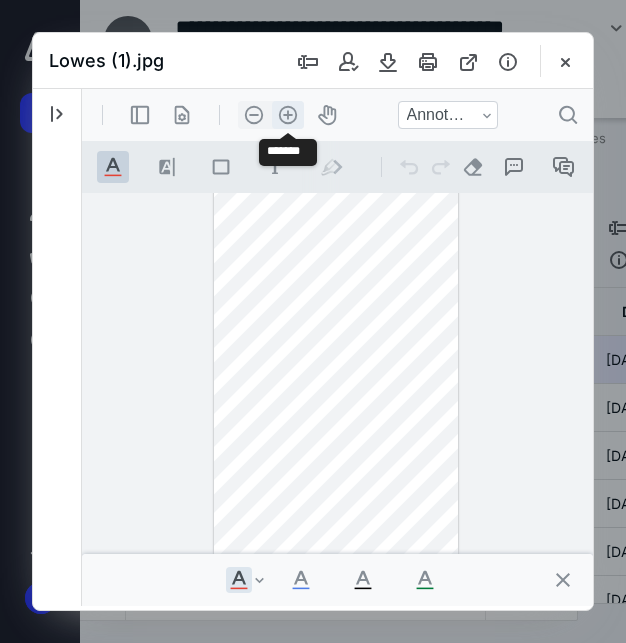 click on ".cls-1{fill:#abb0c4;} icon - header - zoom - in - line" at bounding box center [288, 115] 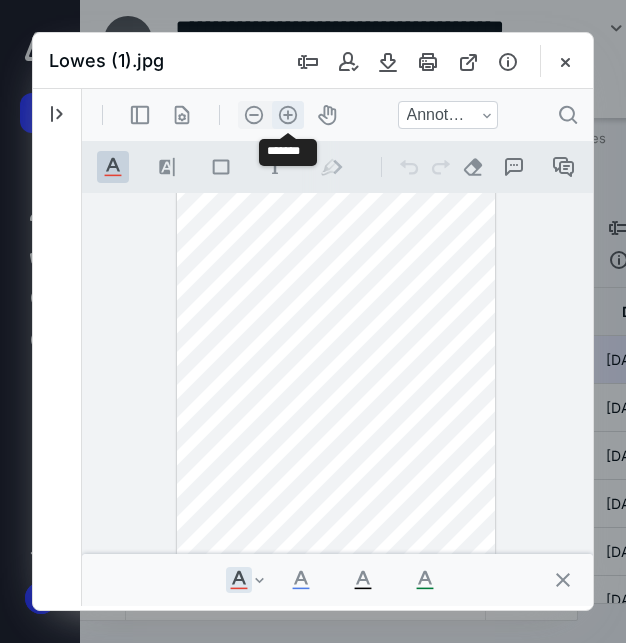 click on ".cls-1{fill:#abb0c4;} icon - header - zoom - in - line" at bounding box center [288, 115] 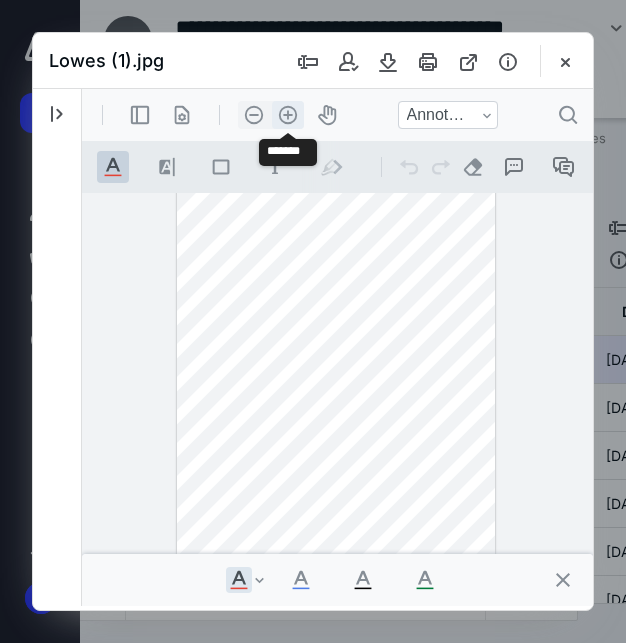 click on ".cls-1{fill:#abb0c4;} icon - header - zoom - in - line" at bounding box center (288, 115) 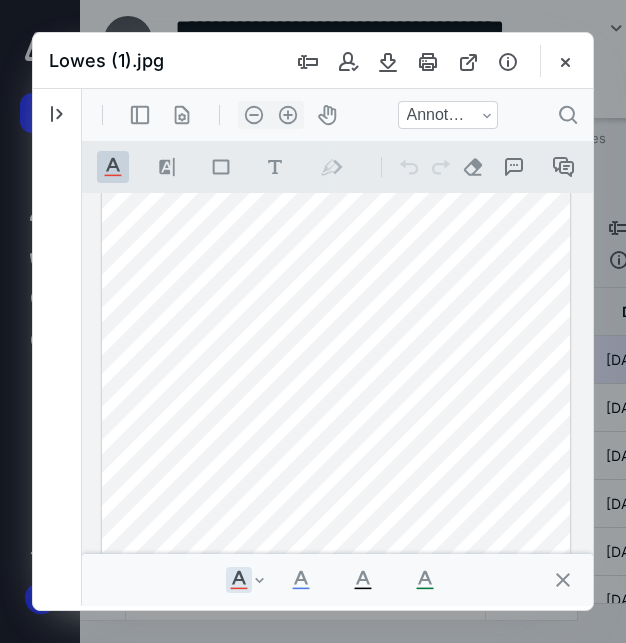 scroll, scrollTop: 0, scrollLeft: 0, axis: both 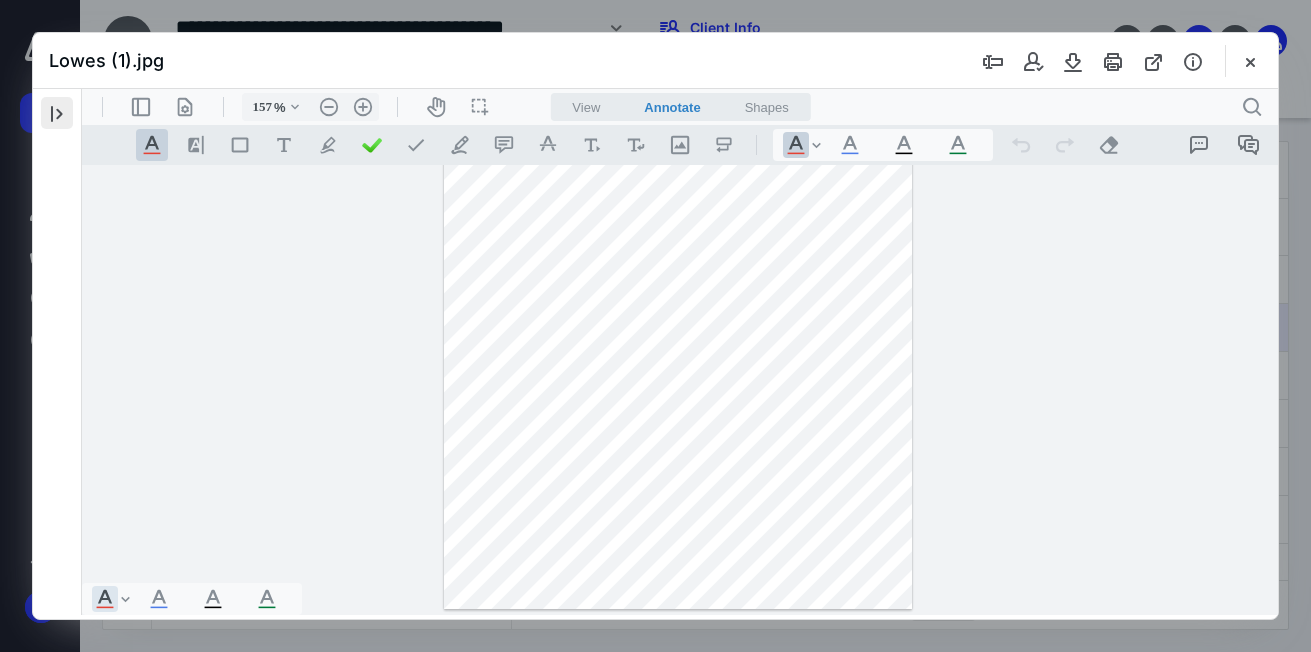 click at bounding box center [57, 113] 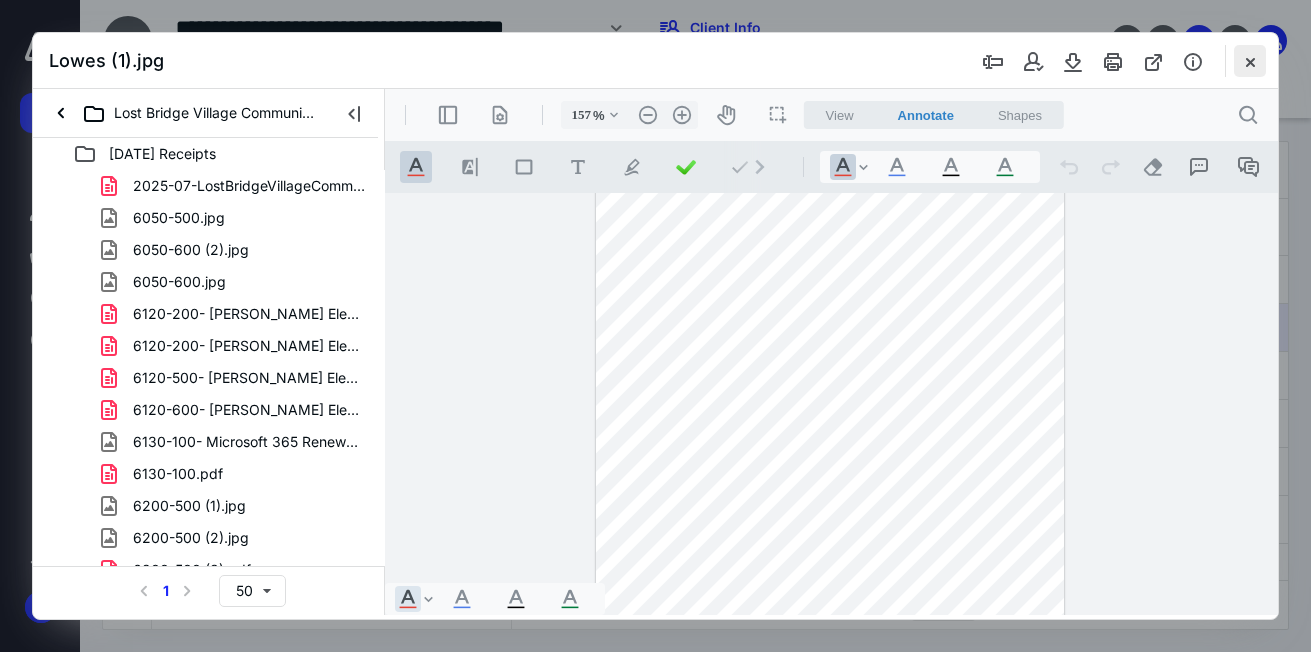 click at bounding box center [1250, 61] 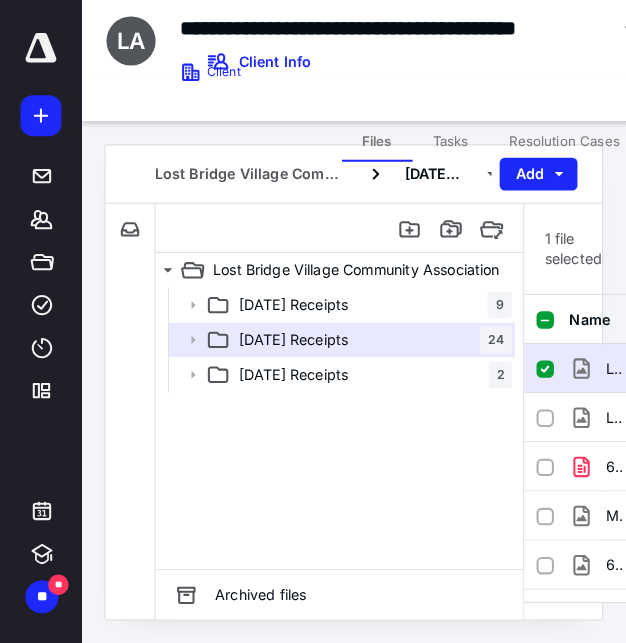 scroll, scrollTop: 0, scrollLeft: 26, axis: horizontal 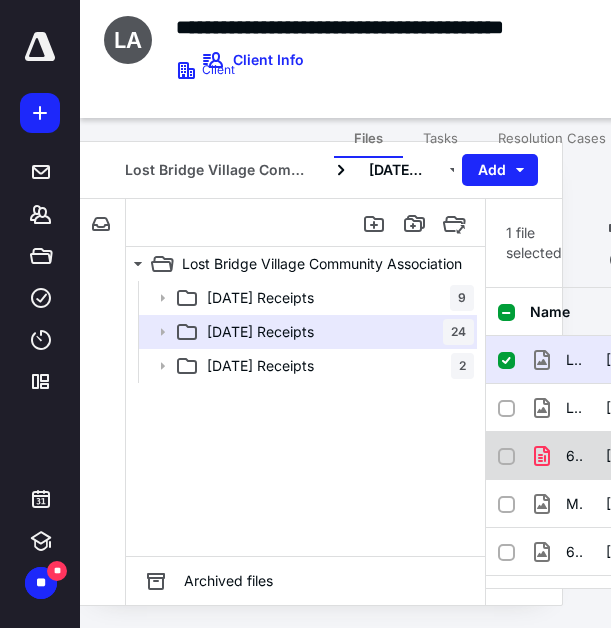 click on "6420-600-Multi-Trade Contractors- [DATE].pdf [DATE] [PERSON_NAME]" at bounding box center [642, 456] 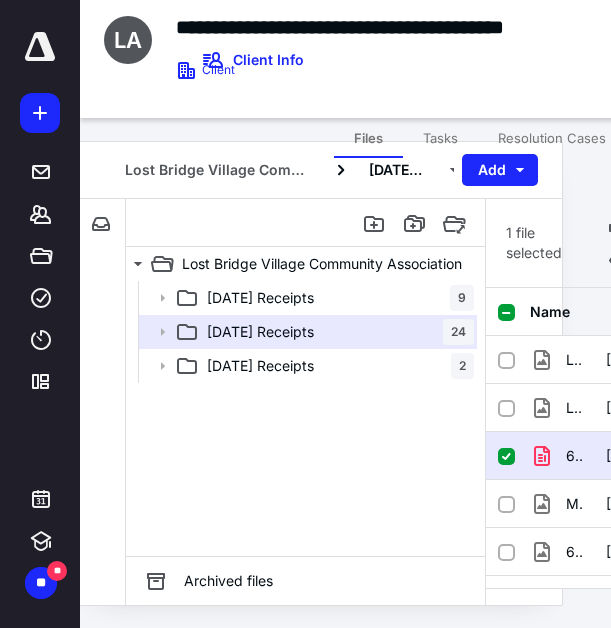 click on "6420-600-Multi-Trade Contractors- [DATE].pdf [DATE] [PERSON_NAME]" at bounding box center [642, 456] 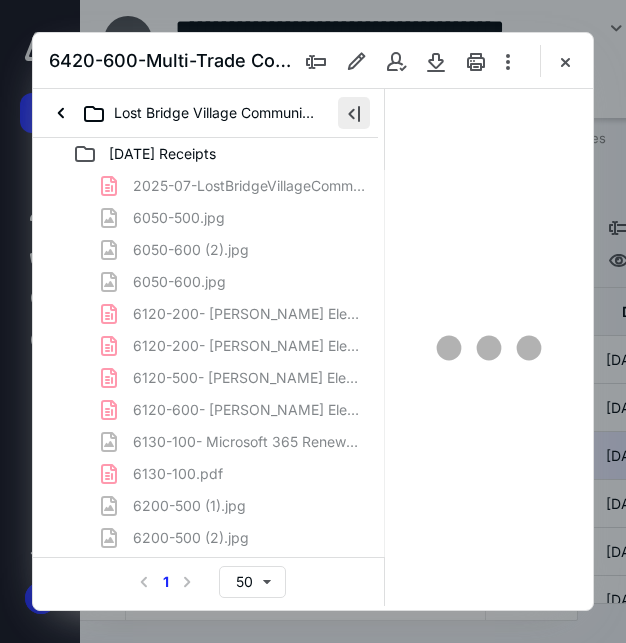 scroll, scrollTop: 0, scrollLeft: 0, axis: both 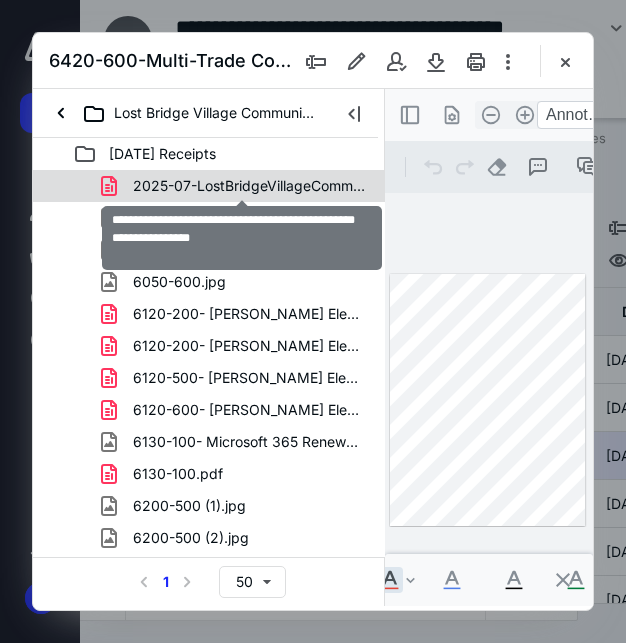 click on "2025-07-LostBridgeVillageCommunityAssociation-Receipt 6050-600.pdf" at bounding box center (249, 186) 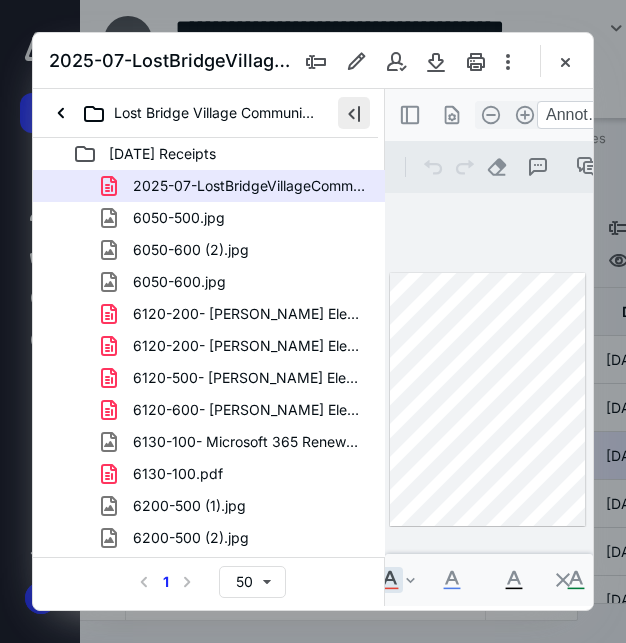 click at bounding box center (354, 113) 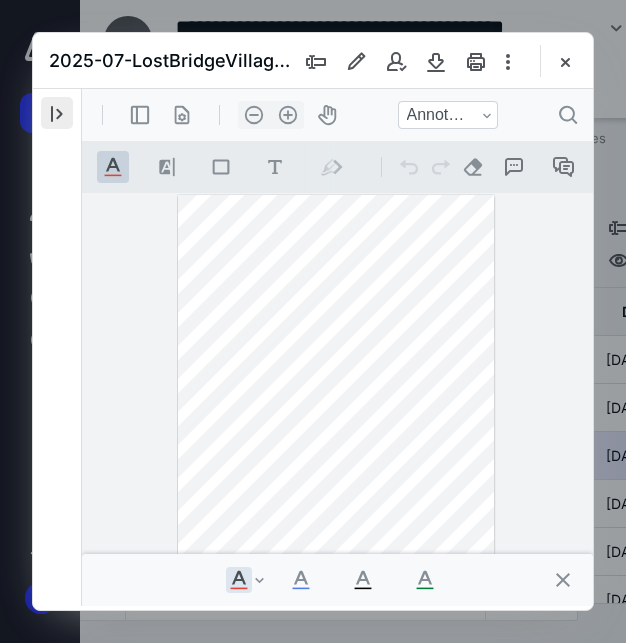 click at bounding box center (57, 113) 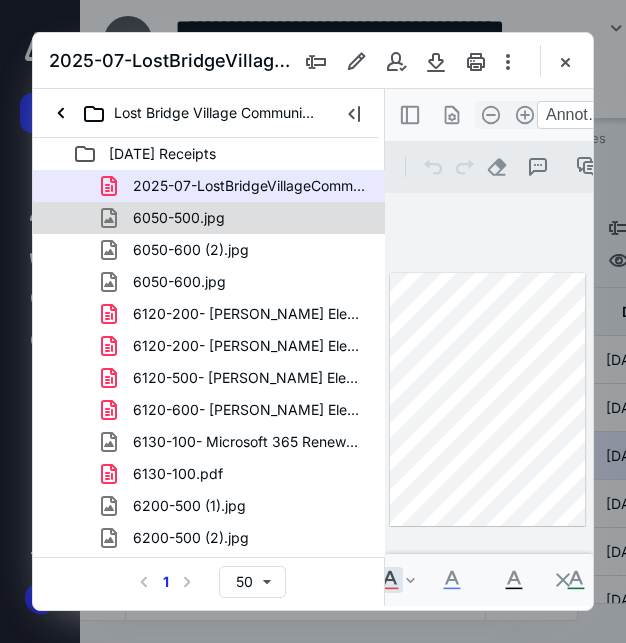 click on "6050-500.jpg" at bounding box center [179, 218] 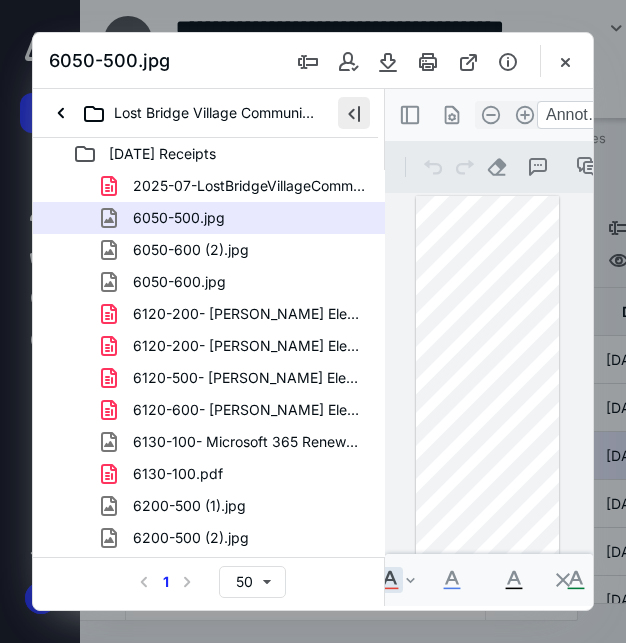 click at bounding box center [354, 113] 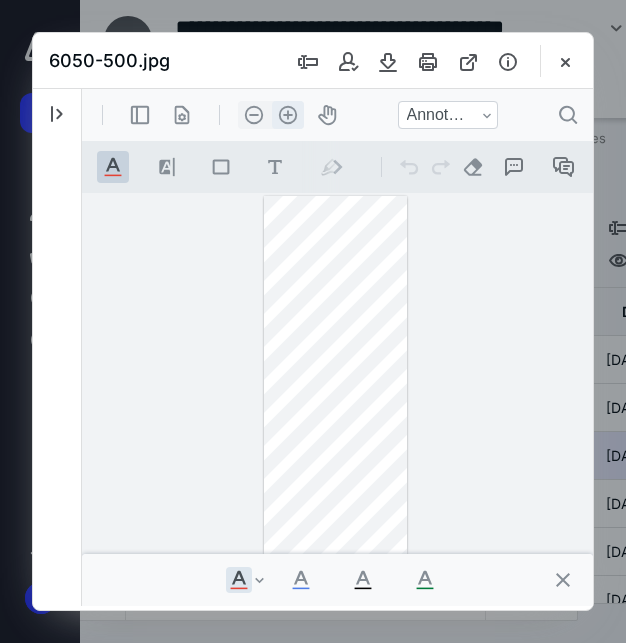 click on ".cls-1{fill:#abb0c4;} icon - header - zoom - in - line" at bounding box center [288, 115] 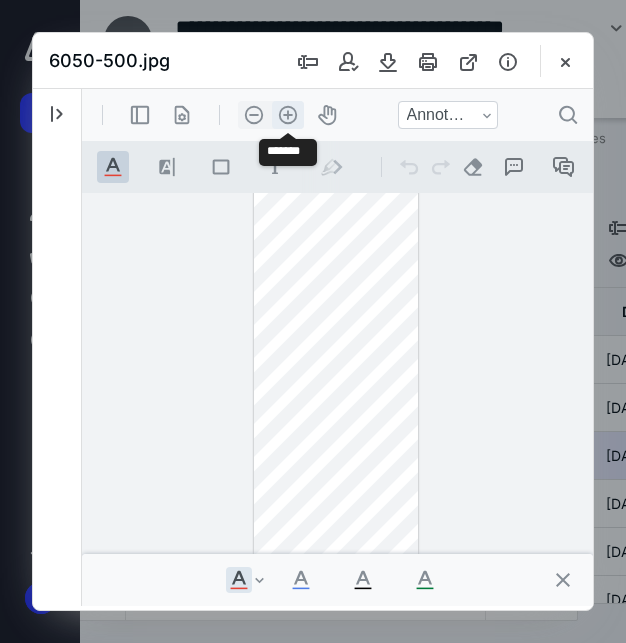 click on ".cls-1{fill:#abb0c4;} icon - header - zoom - in - line" at bounding box center [288, 115] 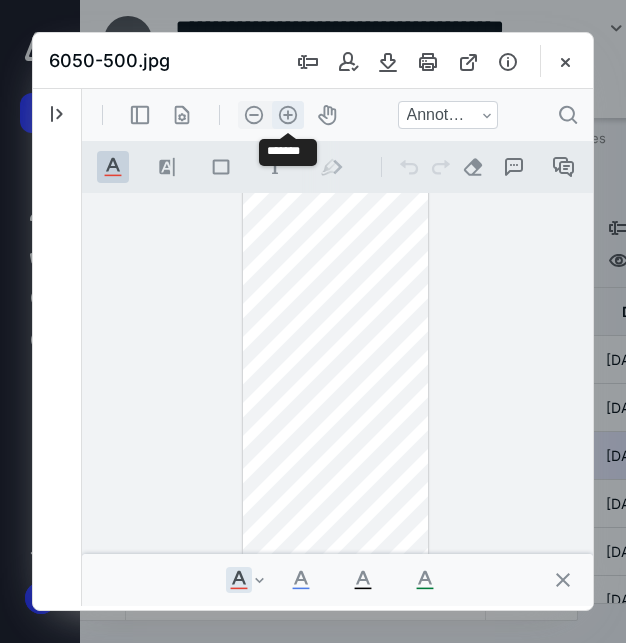 click on ".cls-1{fill:#abb0c4;} icon - header - zoom - in - line" at bounding box center (288, 115) 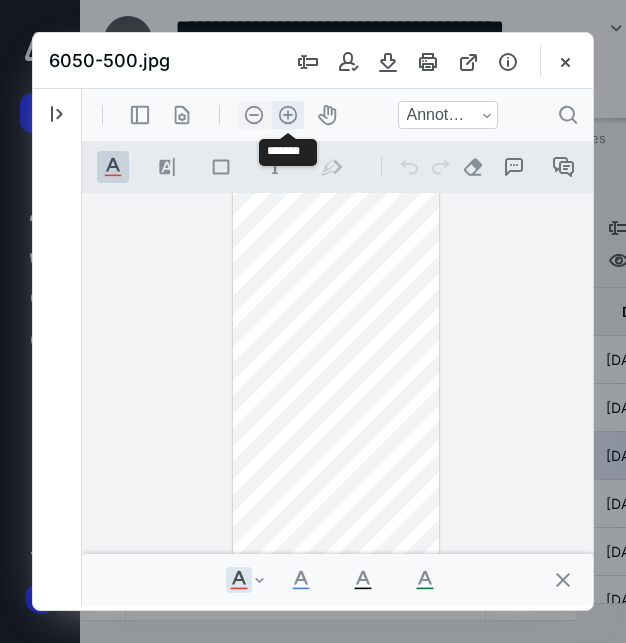click on ".cls-1{fill:#abb0c4;} icon - header - zoom - in - line" at bounding box center [288, 115] 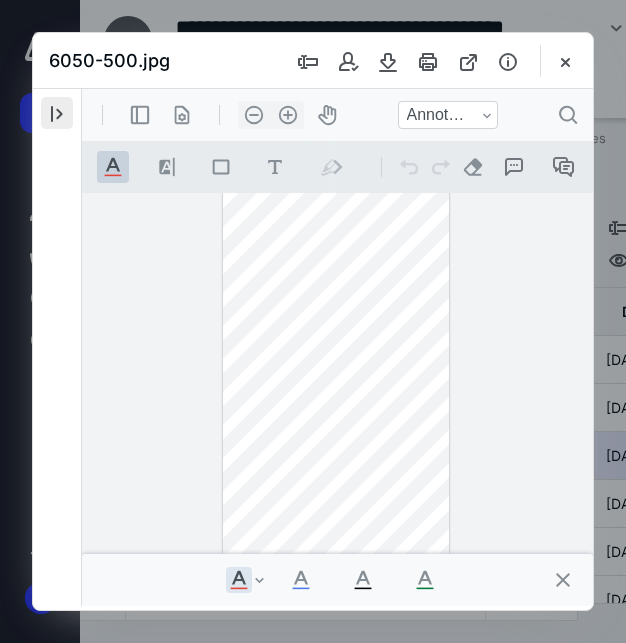 click at bounding box center [57, 113] 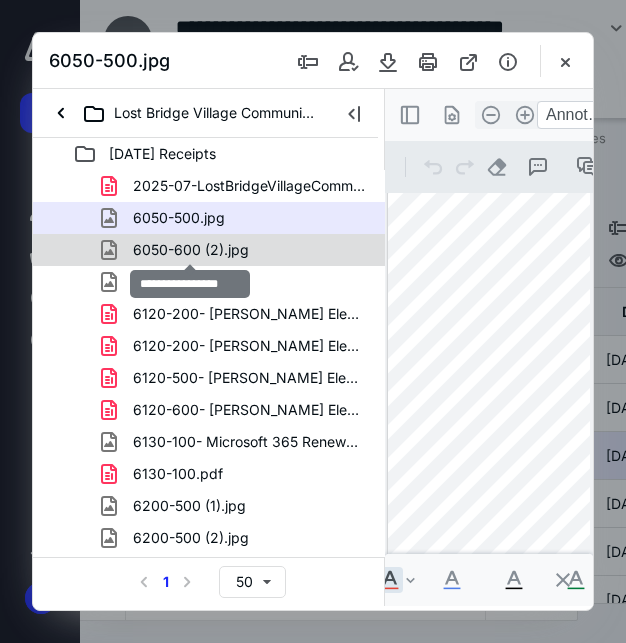 click on "6050-600 (2).jpg" at bounding box center [191, 250] 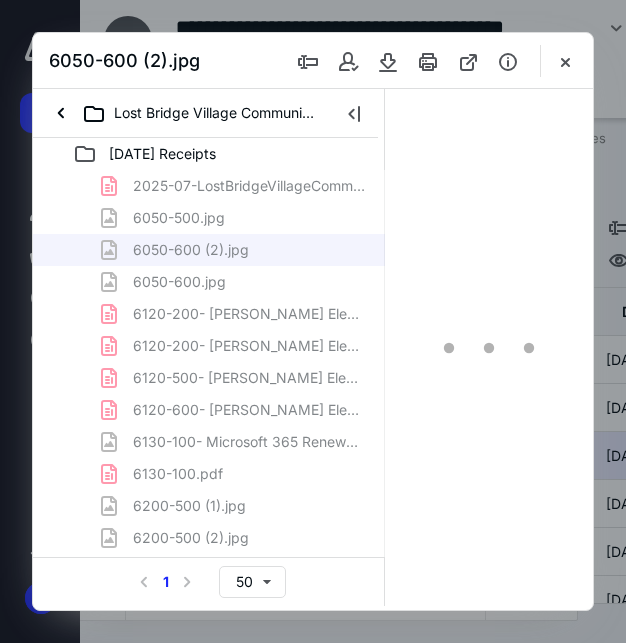 scroll, scrollTop: 0, scrollLeft: 0, axis: both 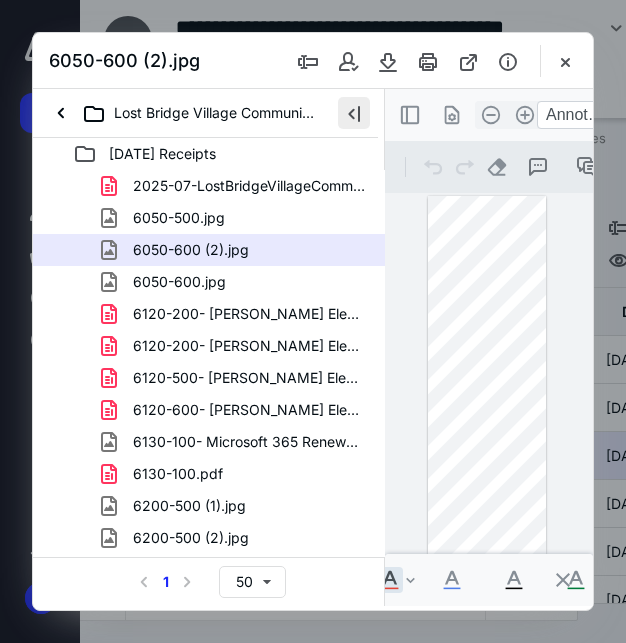 click at bounding box center [354, 113] 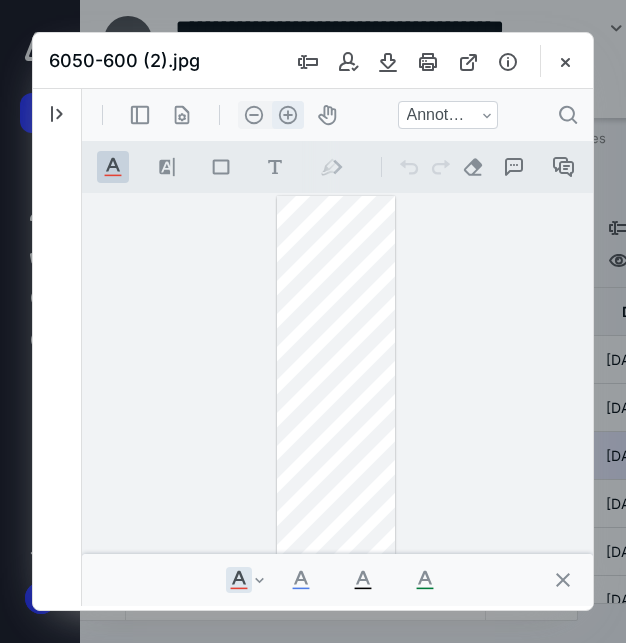 click on ".cls-1{fill:#abb0c4;} icon - header - zoom - in - line" at bounding box center (288, 115) 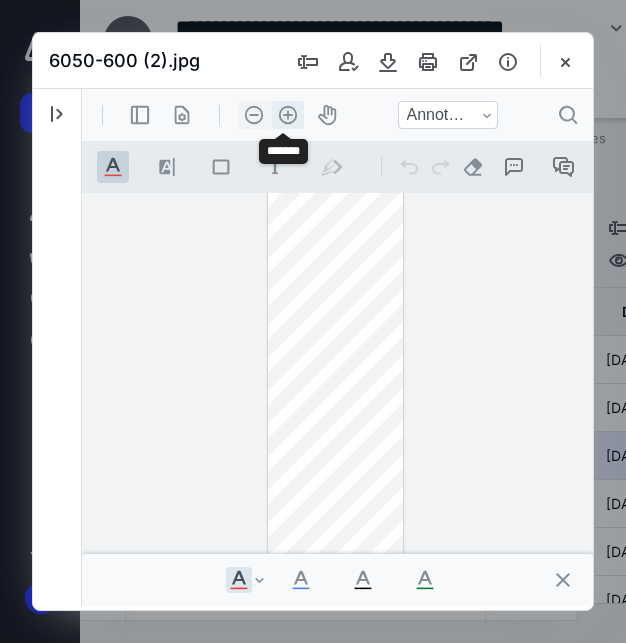 click on ".cls-1{fill:#abb0c4;} icon - header - zoom - in - line" at bounding box center (288, 115) 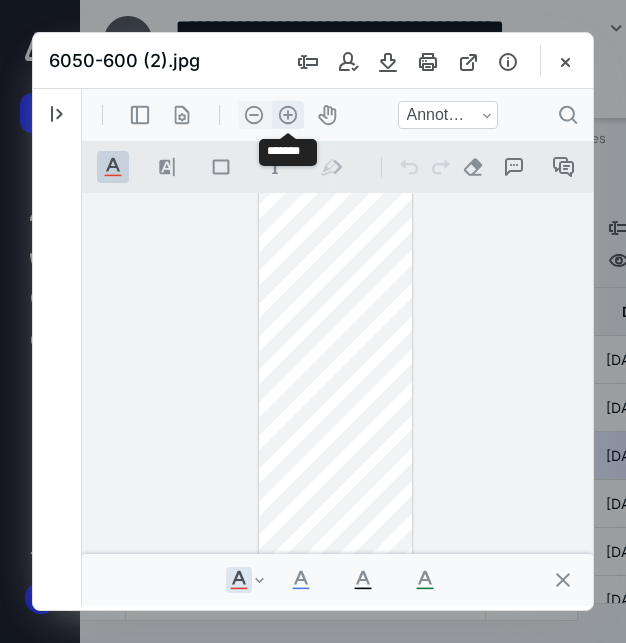 click on ".cls-1{fill:#abb0c4;} icon - header - zoom - in - line" at bounding box center [288, 115] 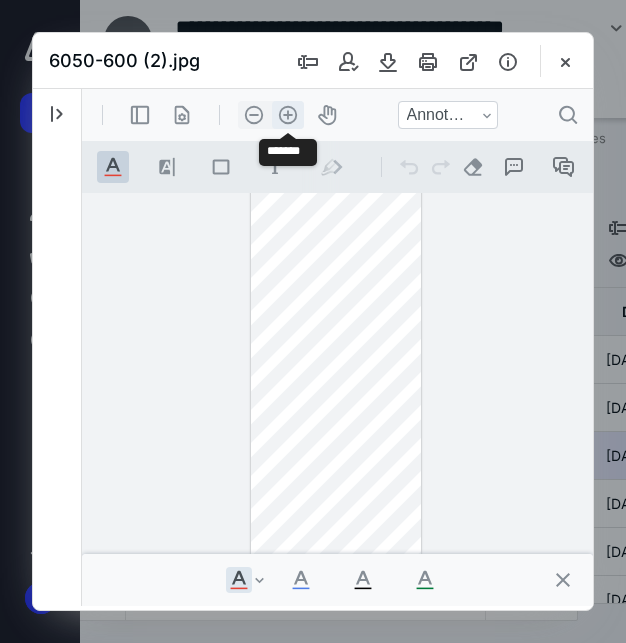 click on ".cls-1{fill:#abb0c4;} icon - header - zoom - in - line" at bounding box center (288, 115) 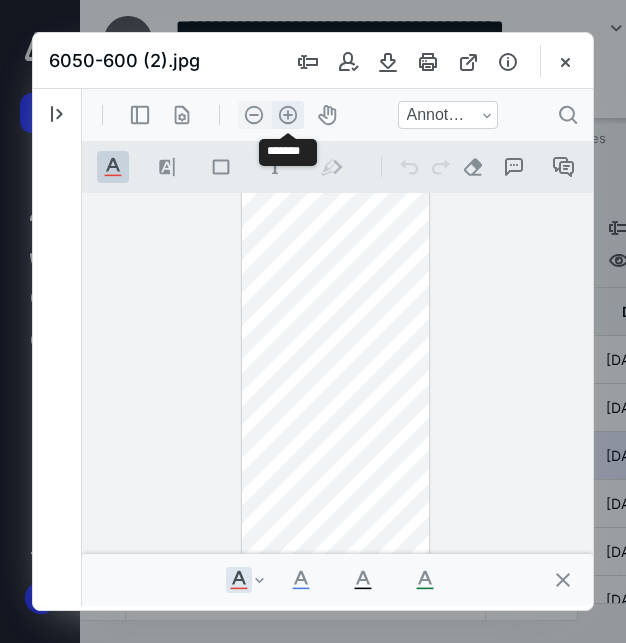 click on ".cls-1{fill:#abb0c4;} icon - header - zoom - in - line" at bounding box center (288, 115) 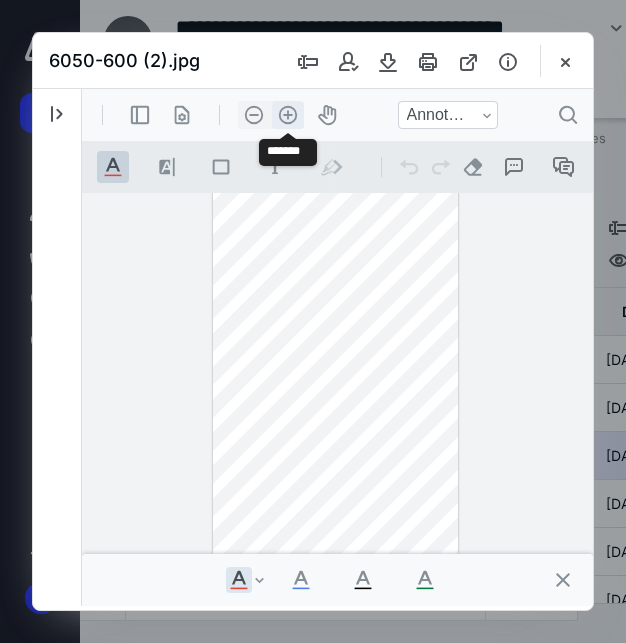 click on ".cls-1{fill:#abb0c4;} icon - header - zoom - in - line" at bounding box center [288, 115] 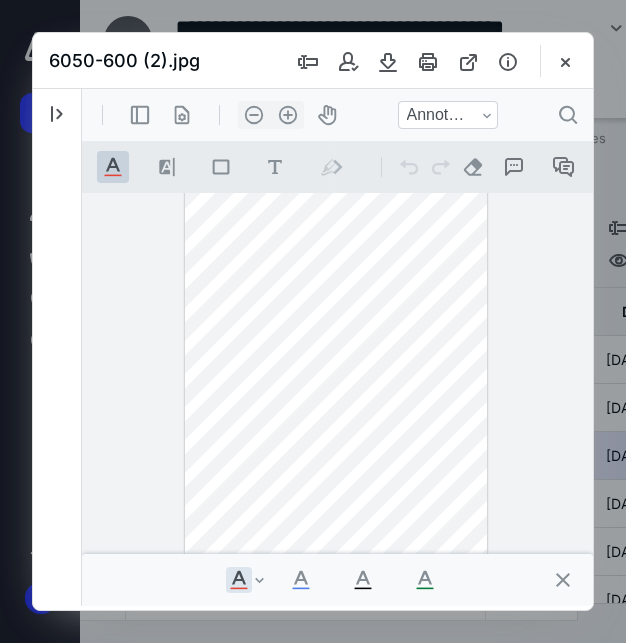 scroll, scrollTop: 639, scrollLeft: 0, axis: vertical 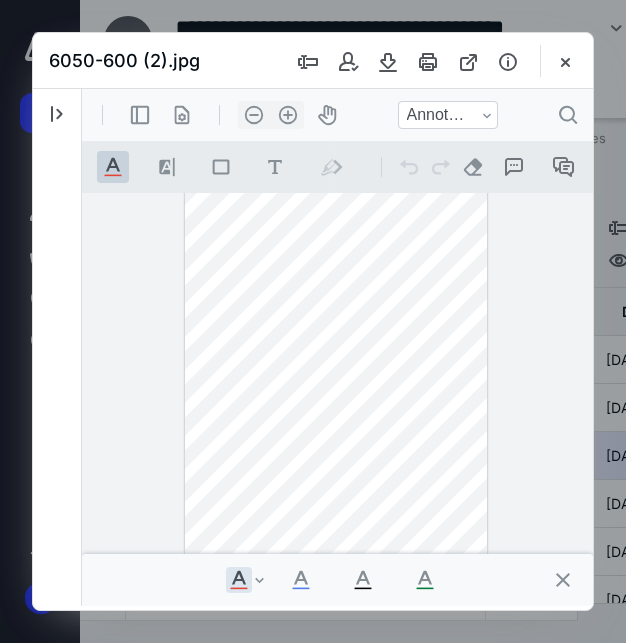 click on "**********" at bounding box center [337, 399] 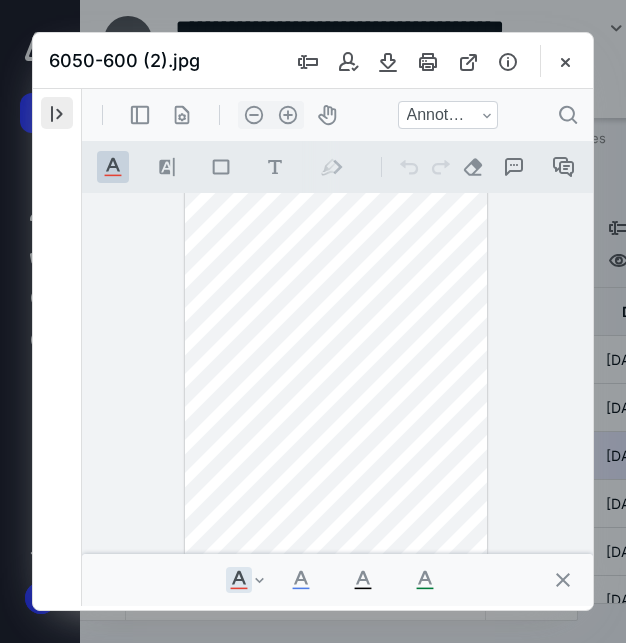 click at bounding box center (57, 113) 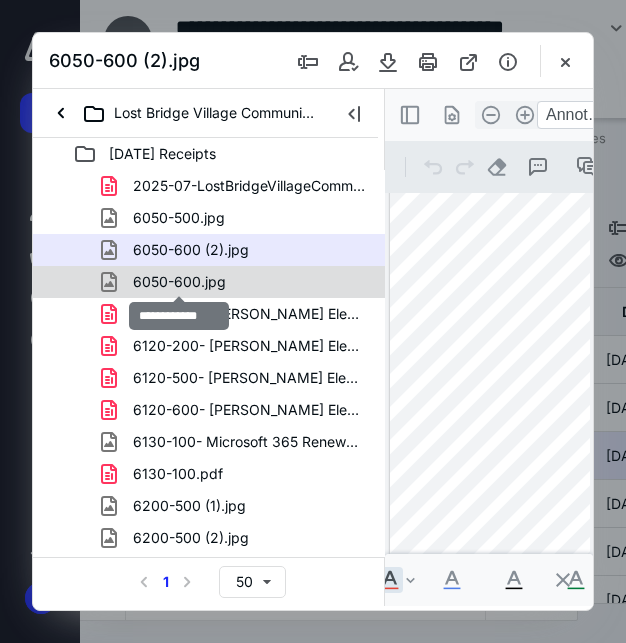 click on "6050-600.jpg" at bounding box center (179, 282) 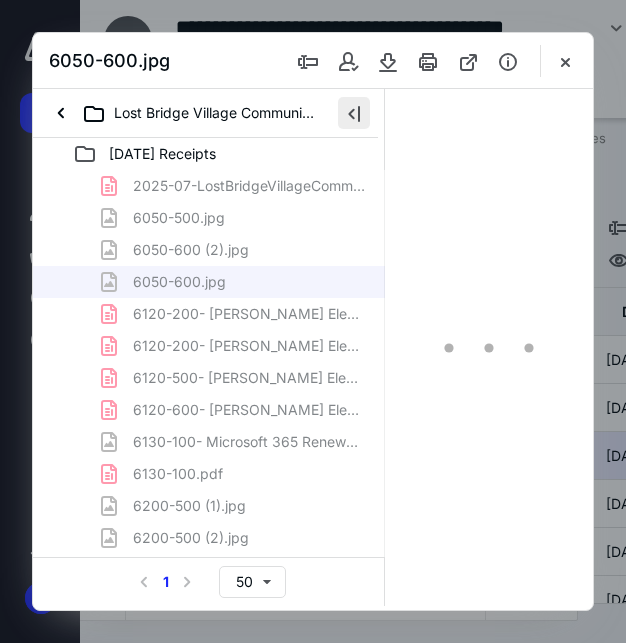 scroll, scrollTop: 0, scrollLeft: 0, axis: both 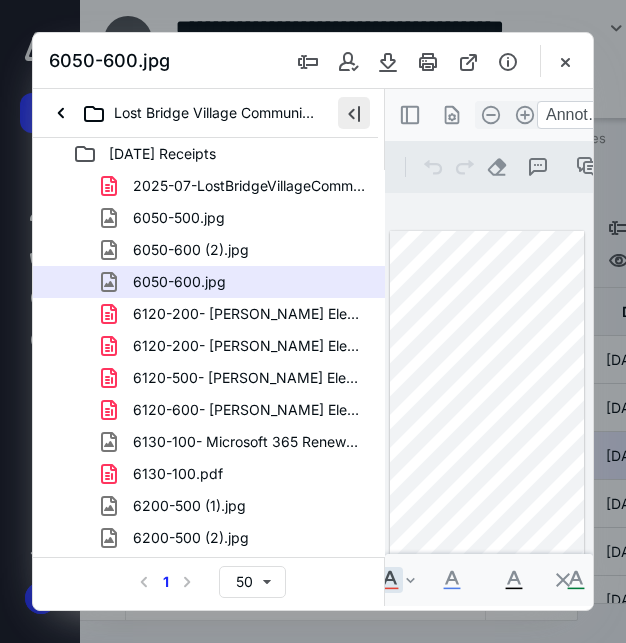 click at bounding box center (354, 113) 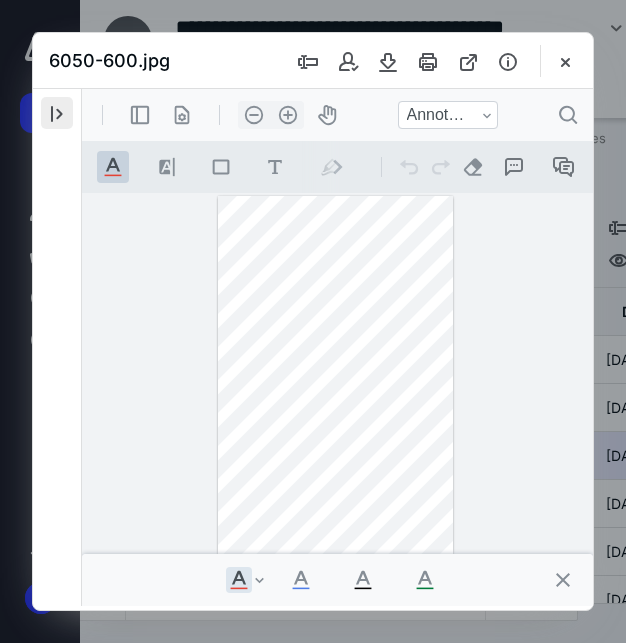click at bounding box center [57, 113] 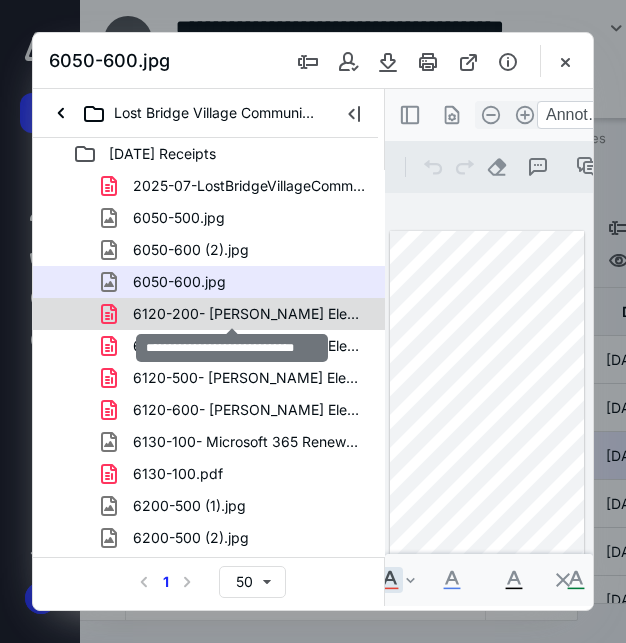 click on "6120-200- [PERSON_NAME] Electric.pdf" at bounding box center [249, 314] 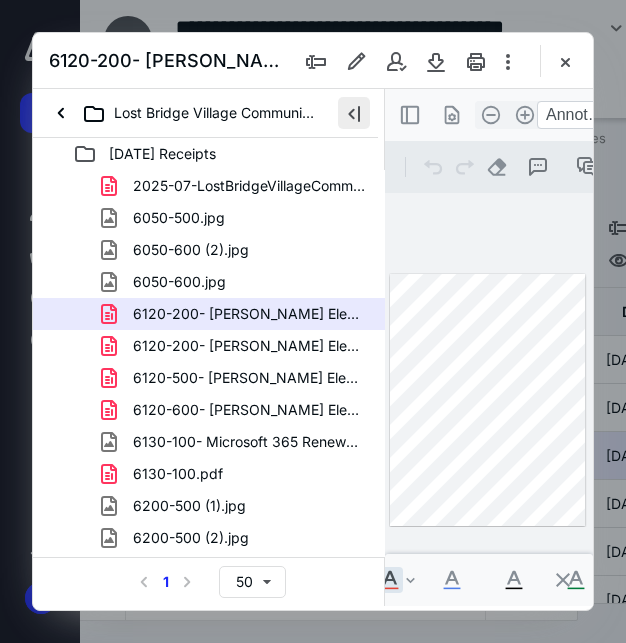 click at bounding box center (354, 113) 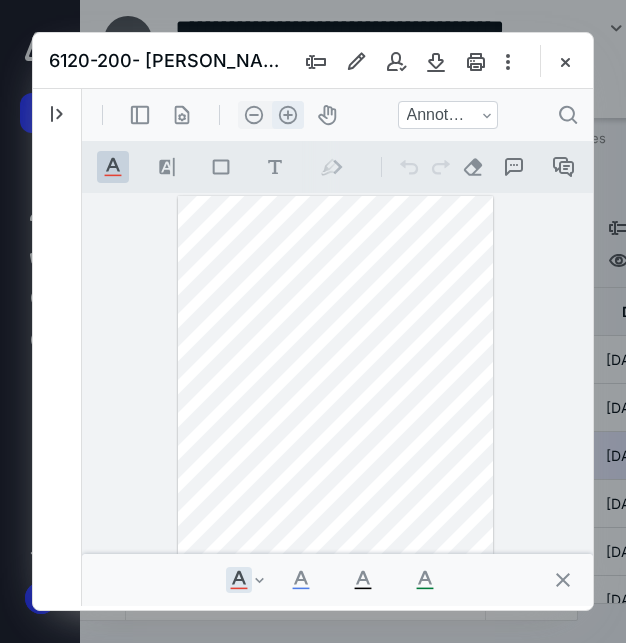 click on ".cls-1{fill:#abb0c4;} icon - header - zoom - in - line" at bounding box center [288, 115] 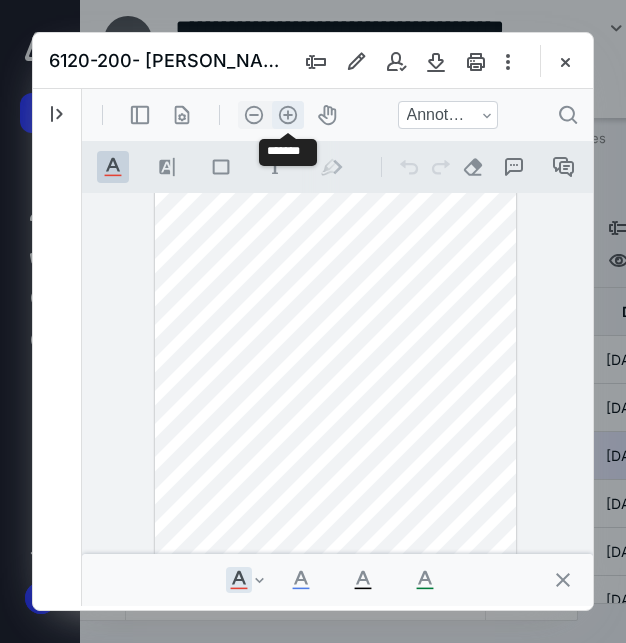 click on ".cls-1{fill:#abb0c4;} icon - header - zoom - in - line" at bounding box center [288, 115] 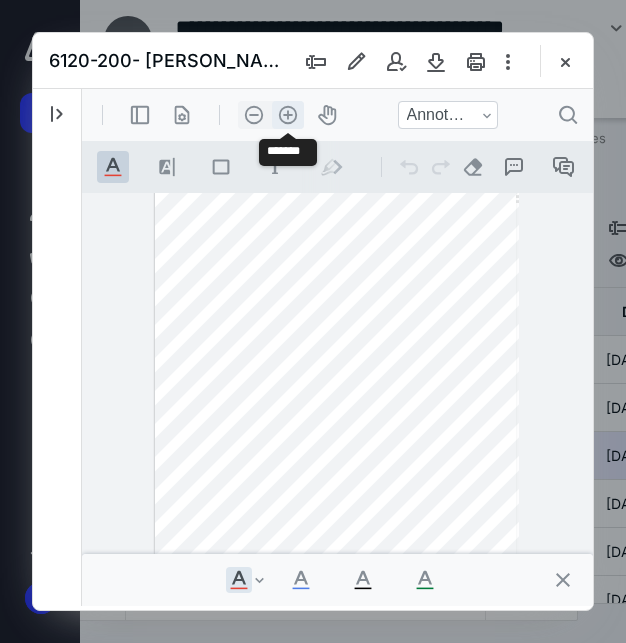 click on ".cls-1{fill:#abb0c4;} icon - header - zoom - in - line" at bounding box center (288, 115) 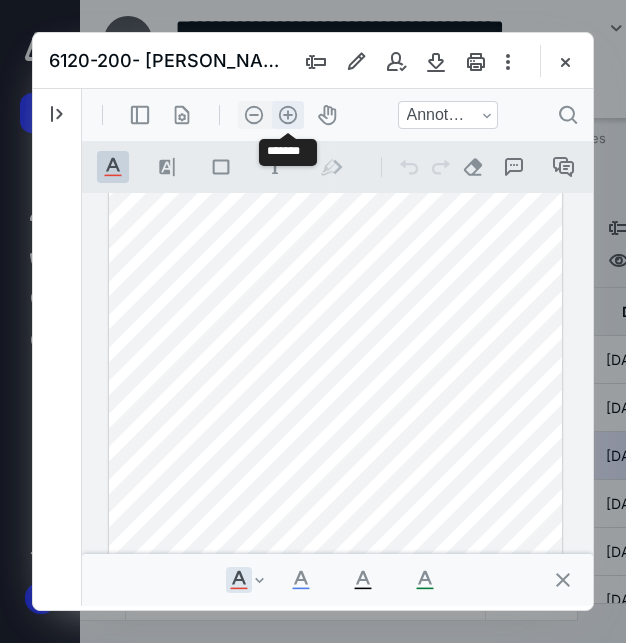 click on ".cls-1{fill:#abb0c4;} icon - header - zoom - in - line" at bounding box center (288, 115) 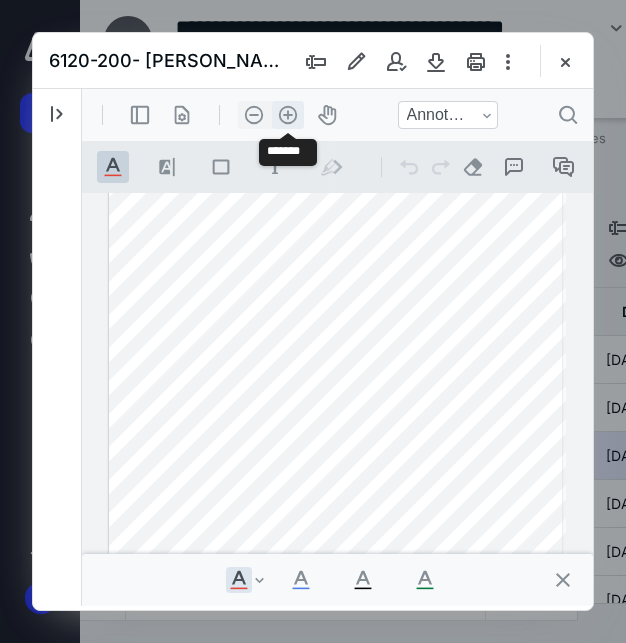 scroll, scrollTop: 87, scrollLeft: 3, axis: both 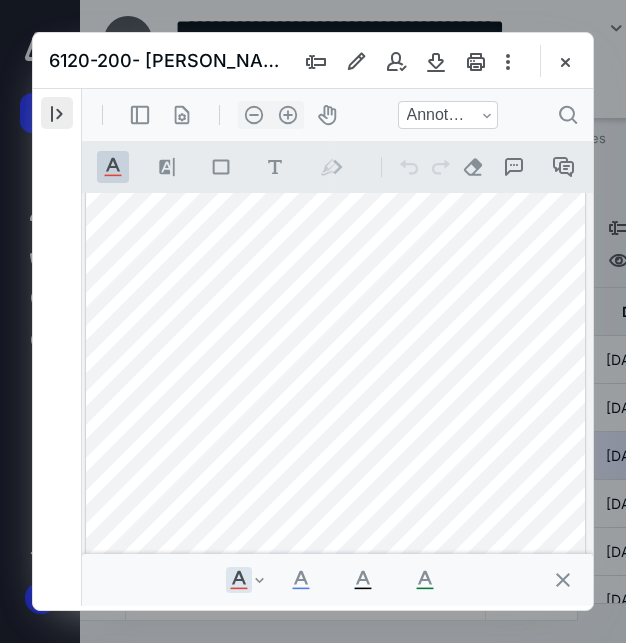 click at bounding box center (57, 113) 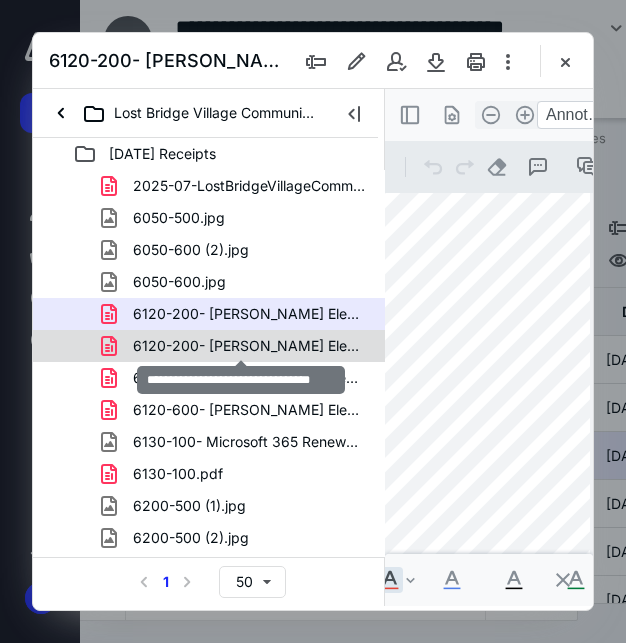 click on "6120-200- [PERSON_NAME] Electric(2).pdf" at bounding box center [249, 346] 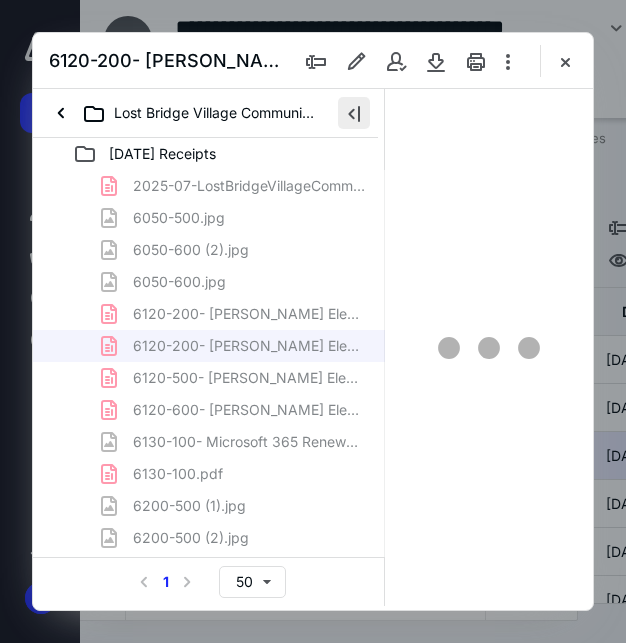 scroll, scrollTop: 0, scrollLeft: 0, axis: both 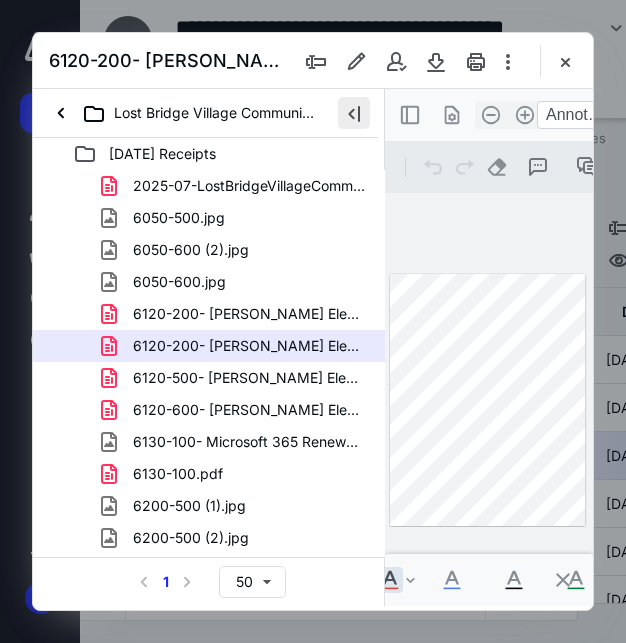 click at bounding box center (354, 113) 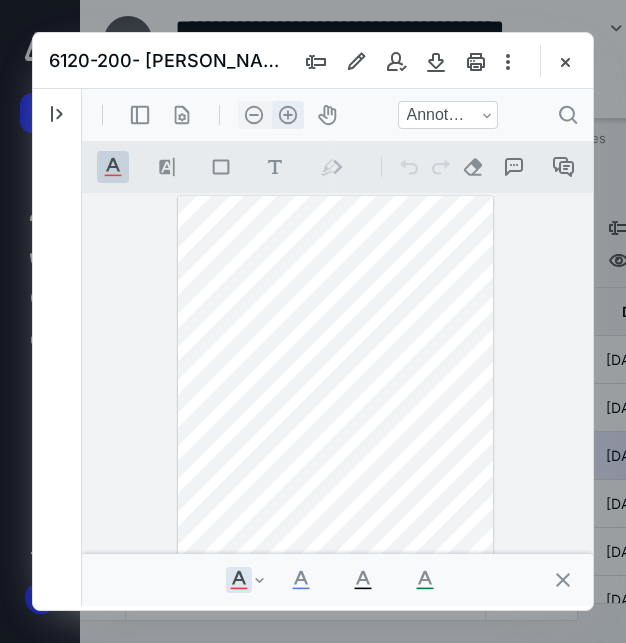 click on ".cls-1{fill:#abb0c4;} icon - header - zoom - in - line" at bounding box center [288, 115] 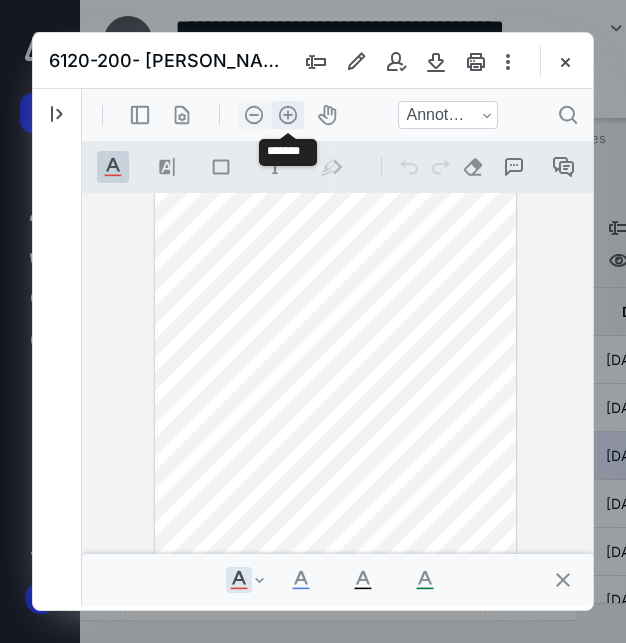 click on ".cls-1{fill:#abb0c4;} icon - header - zoom - in - line" at bounding box center [288, 115] 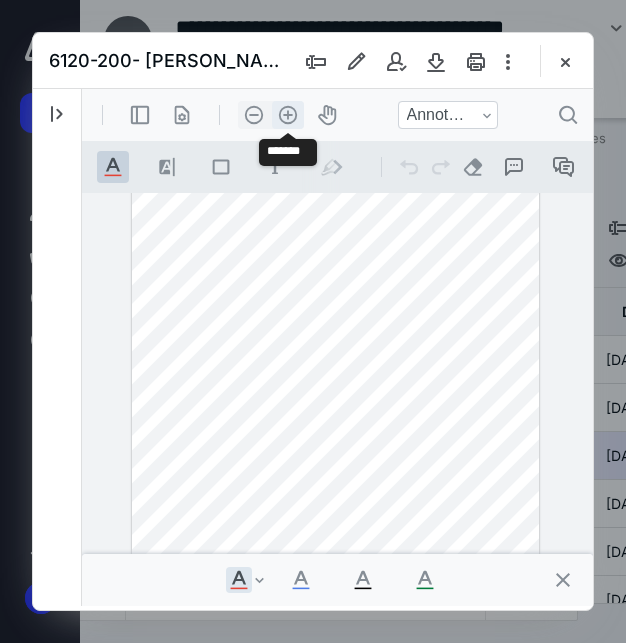 click on ".cls-1{fill:#abb0c4;} icon - header - zoom - in - line" at bounding box center [288, 115] 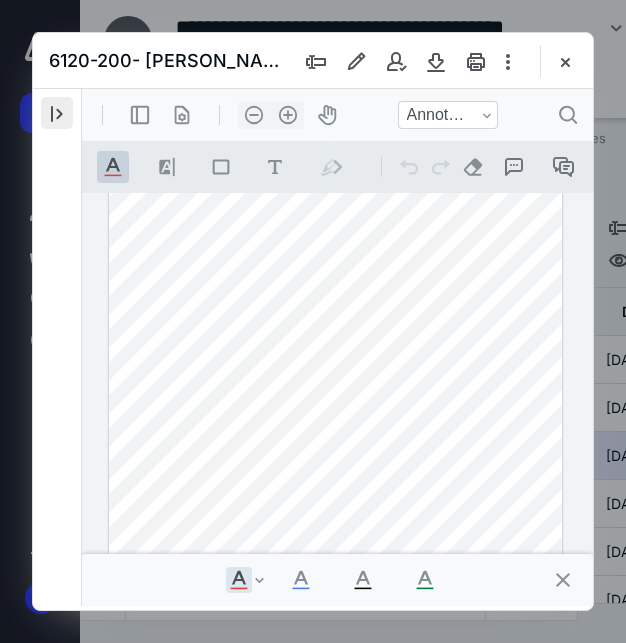 click at bounding box center [57, 113] 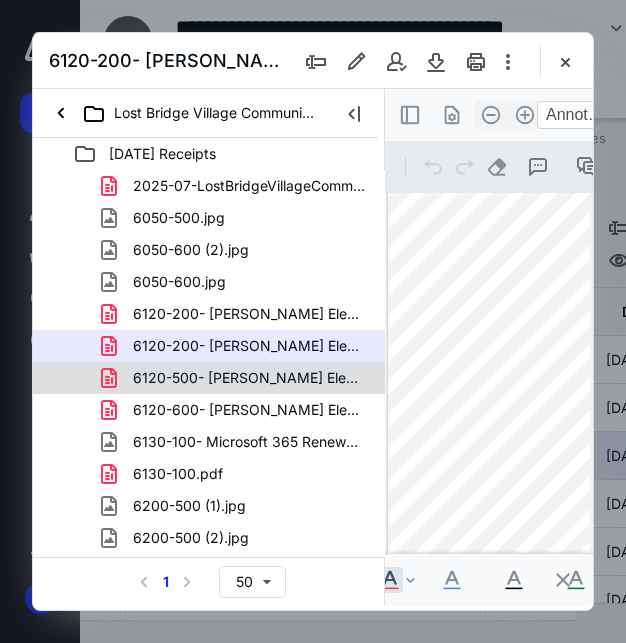 click on "6120-500- [PERSON_NAME] Electric.pdf" at bounding box center (249, 378) 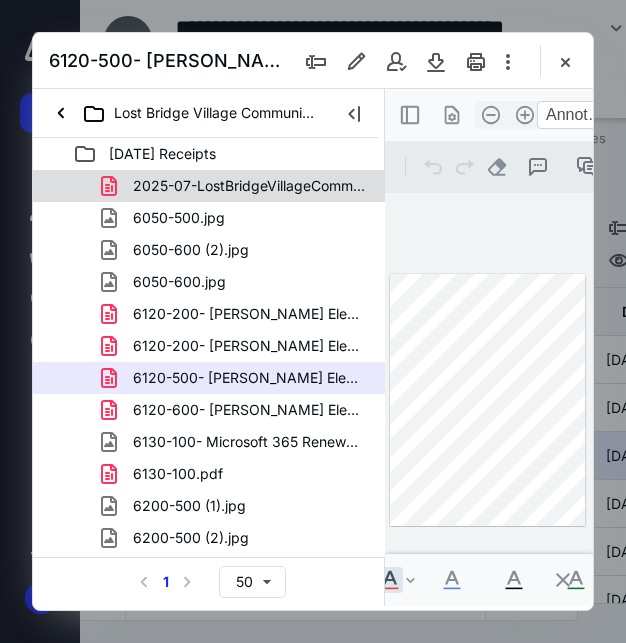 scroll, scrollTop: 0, scrollLeft: 0, axis: both 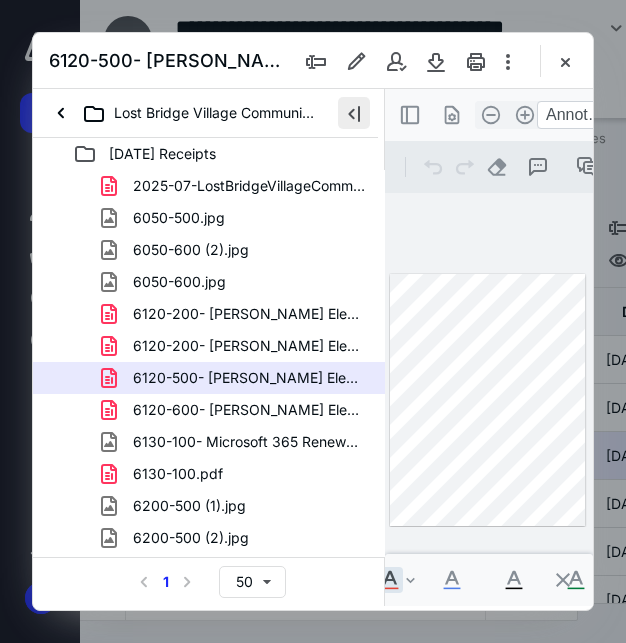 click at bounding box center [354, 113] 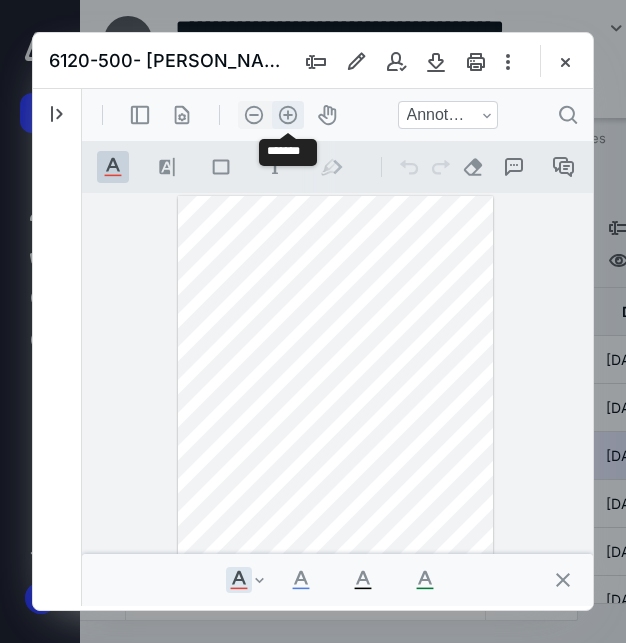 click on ".cls-1{fill:#abb0c4;} icon - header - zoom - in - line" at bounding box center [288, 115] 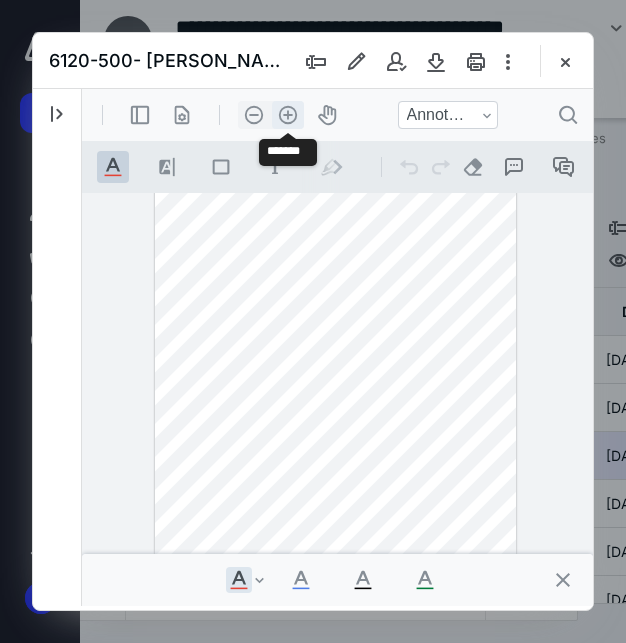 click on ".cls-1{fill:#abb0c4;} icon - header - zoom - in - line" at bounding box center [288, 115] 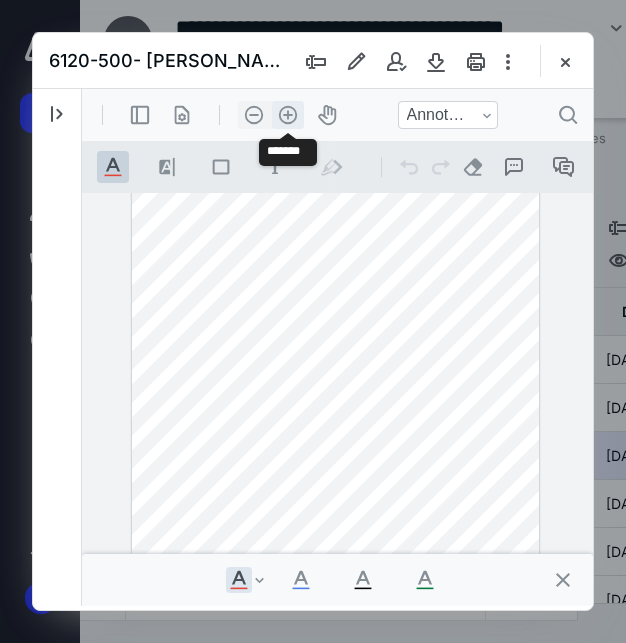 click on ".cls-1{fill:#abb0c4;} icon - header - zoom - in - line" at bounding box center (288, 115) 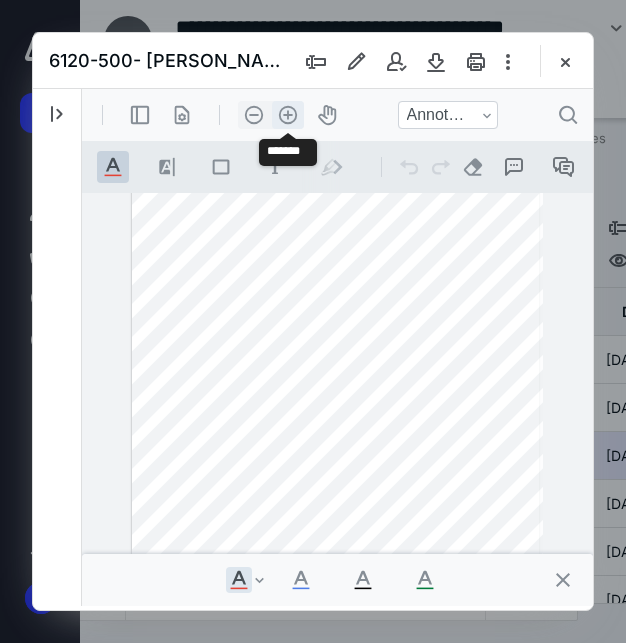 scroll, scrollTop: 65, scrollLeft: 0, axis: vertical 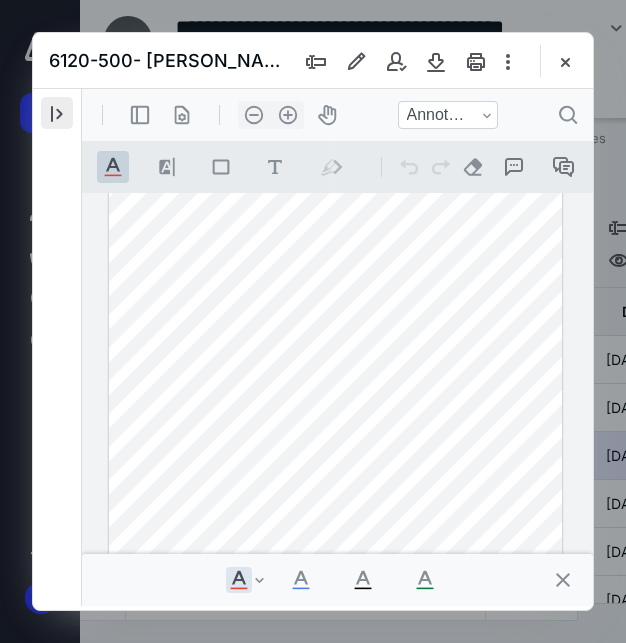 click at bounding box center [57, 113] 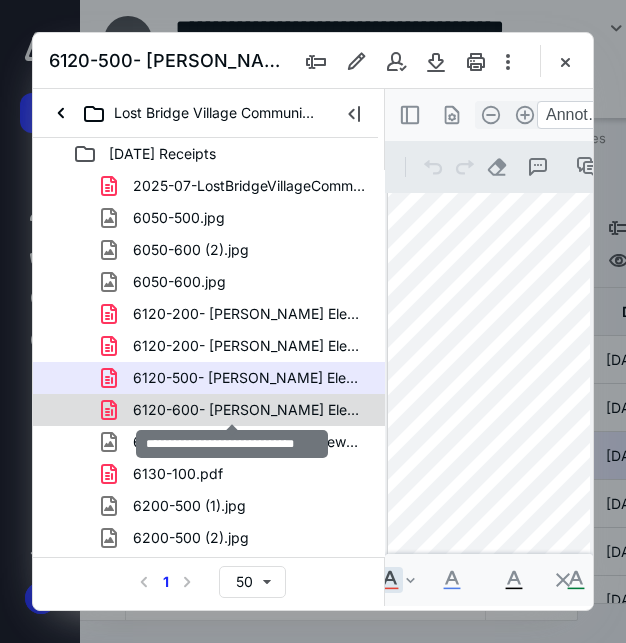 click on "6120-600- [PERSON_NAME] Electric.pdf" at bounding box center [249, 410] 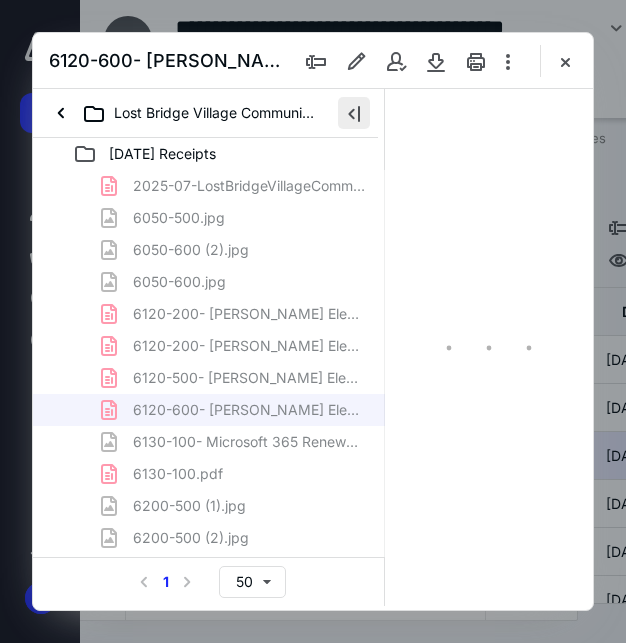scroll, scrollTop: 0, scrollLeft: 0, axis: both 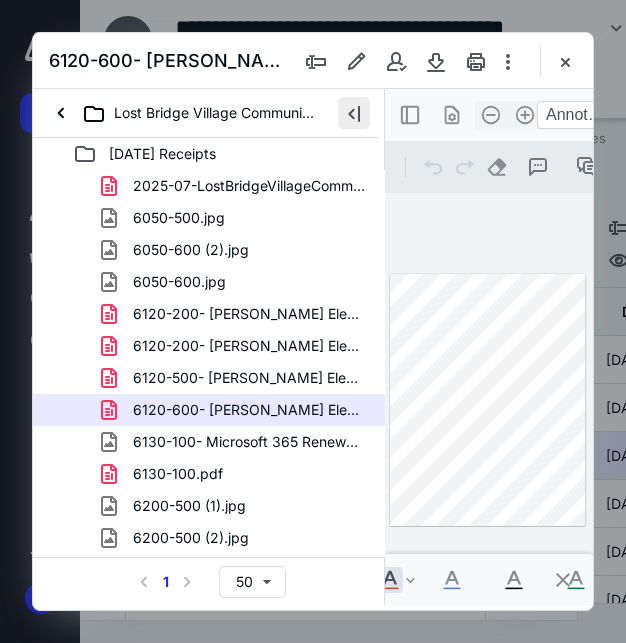 click at bounding box center (354, 113) 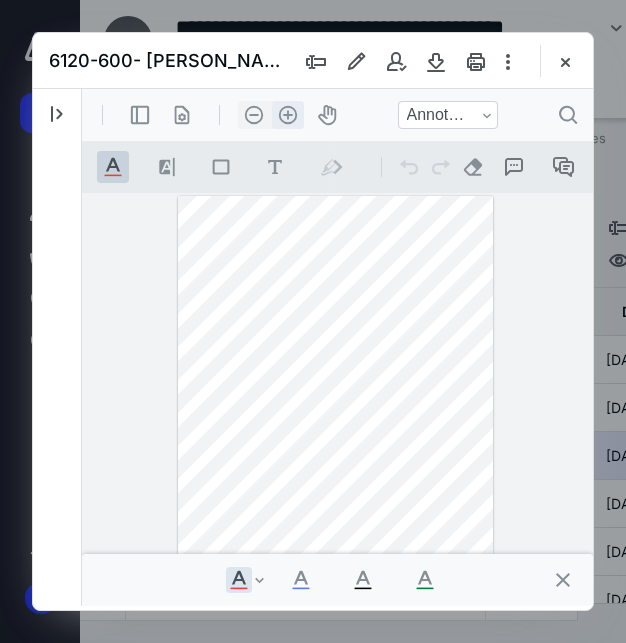 click on ".cls-1{fill:#abb0c4;} icon - header - zoom - in - line" at bounding box center [288, 115] 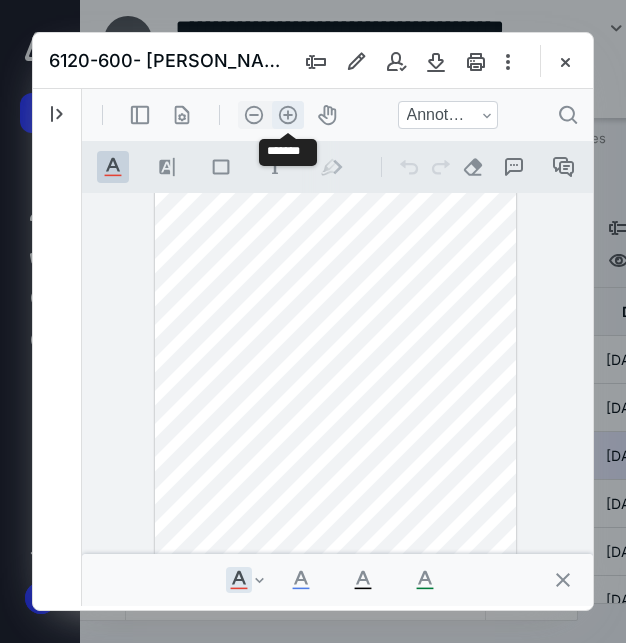 click on ".cls-1{fill:#abb0c4;} icon - header - zoom - in - line" at bounding box center (288, 115) 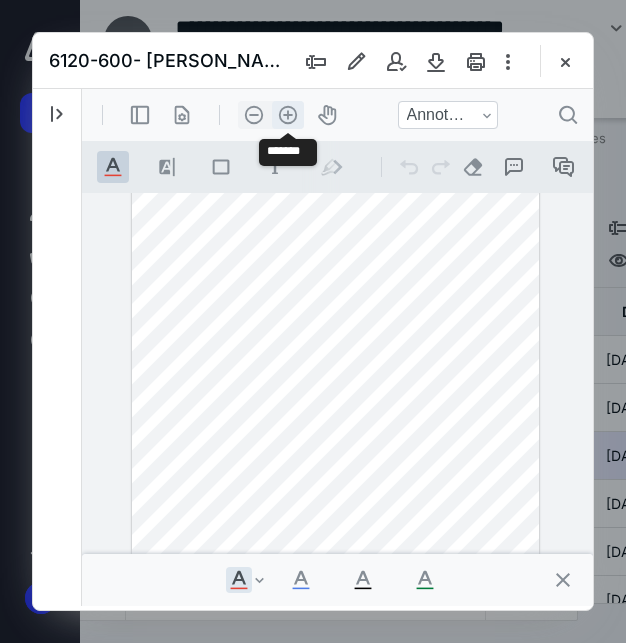 click on ".cls-1{fill:#abb0c4;} icon - header - zoom - in - line" at bounding box center (288, 115) 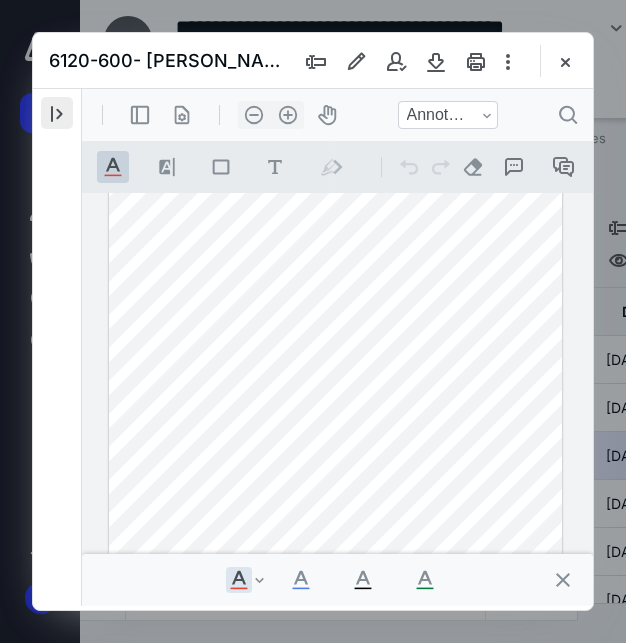click at bounding box center [57, 113] 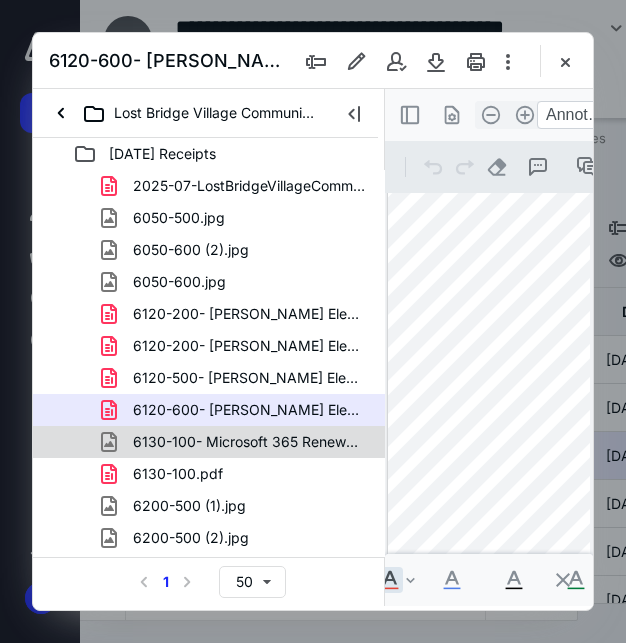 click on "6130-100- Microsoft 365 Renewal- [DATE].jpg" at bounding box center [249, 442] 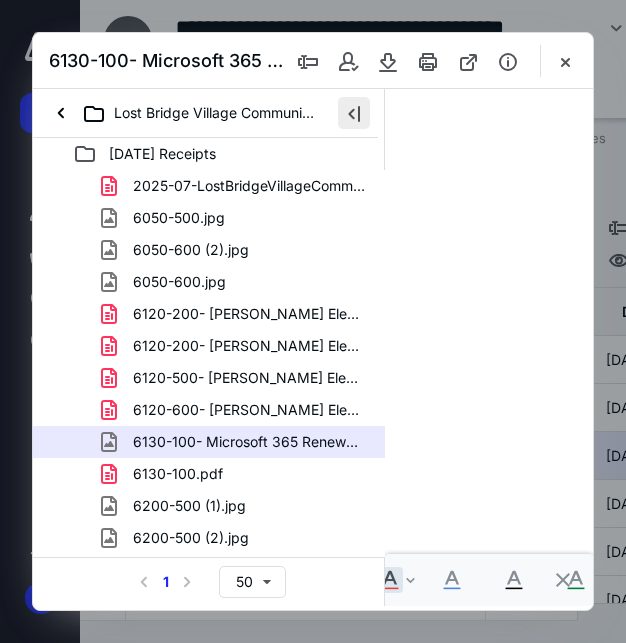 scroll, scrollTop: 0, scrollLeft: 0, axis: both 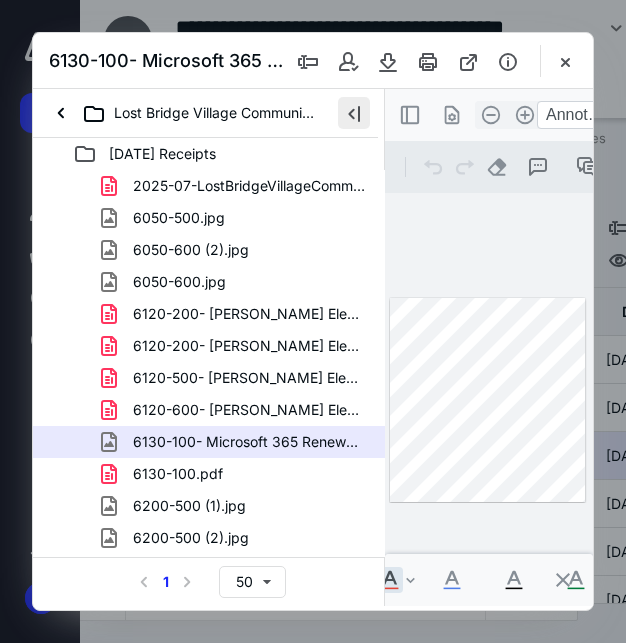 click at bounding box center [354, 113] 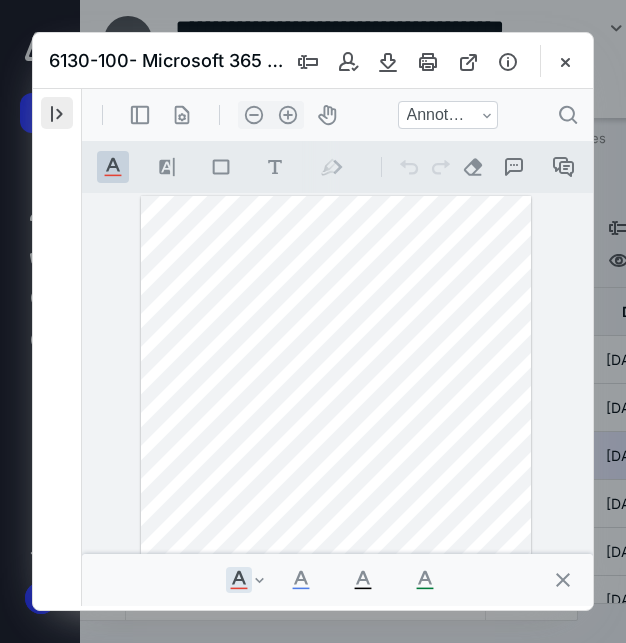 click at bounding box center [57, 113] 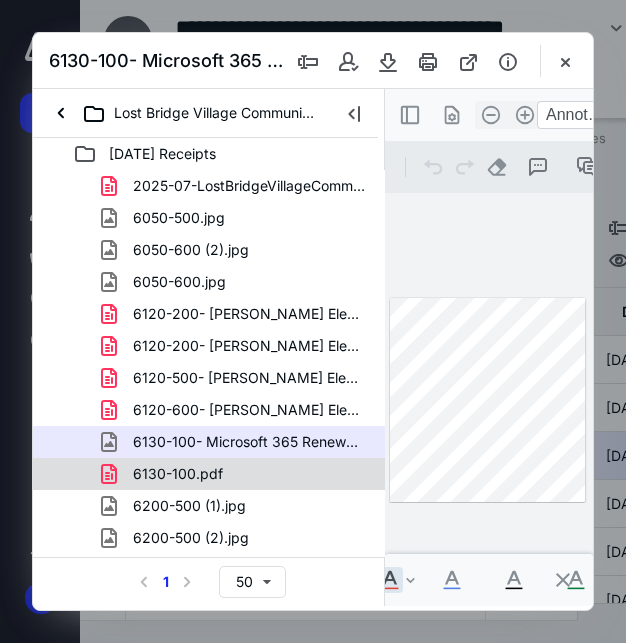 click on "6130-100.pdf" at bounding box center [178, 474] 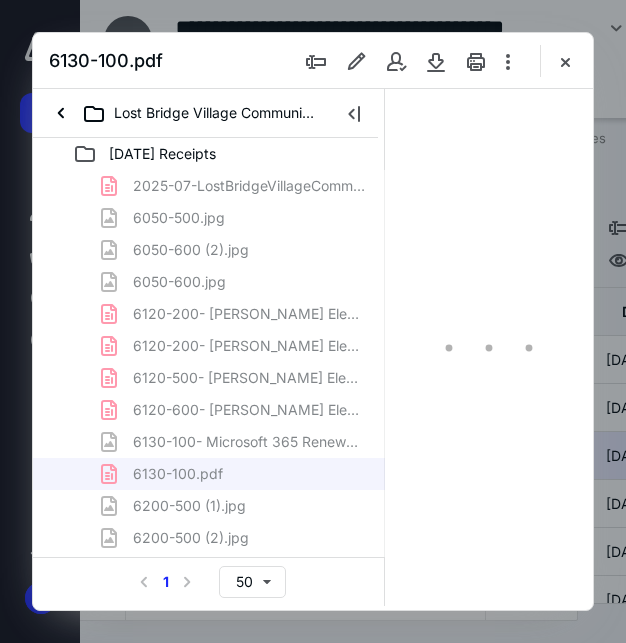 scroll, scrollTop: 95, scrollLeft: 0, axis: vertical 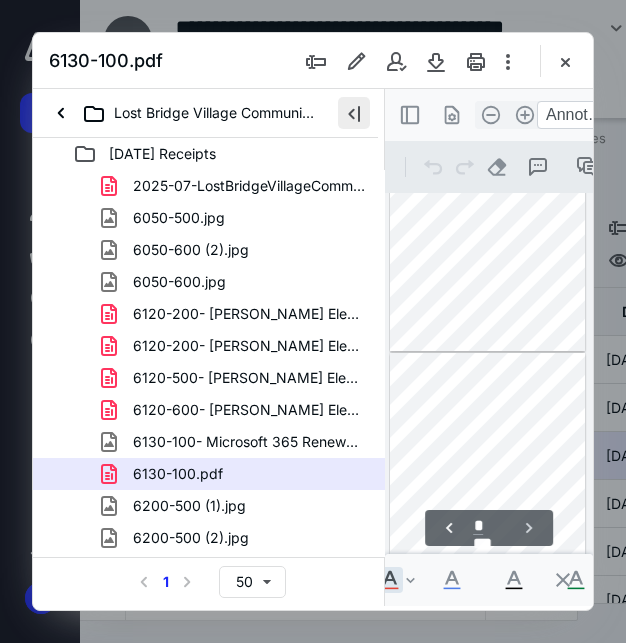 click at bounding box center [354, 113] 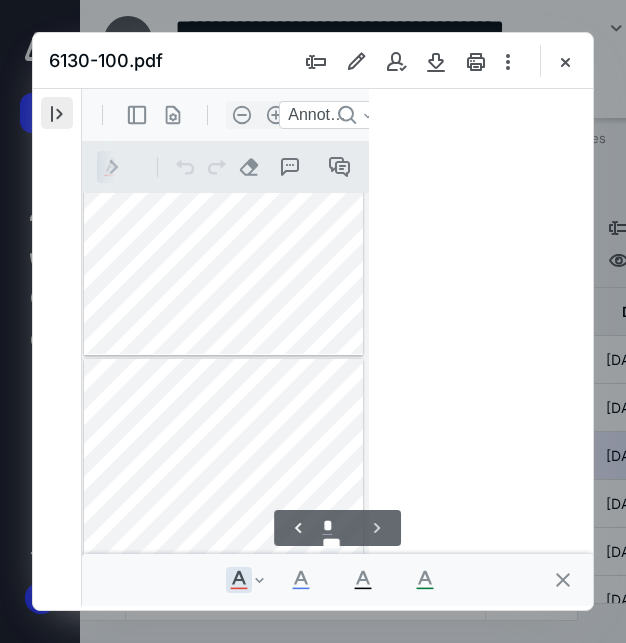 scroll, scrollTop: 248, scrollLeft: 0, axis: vertical 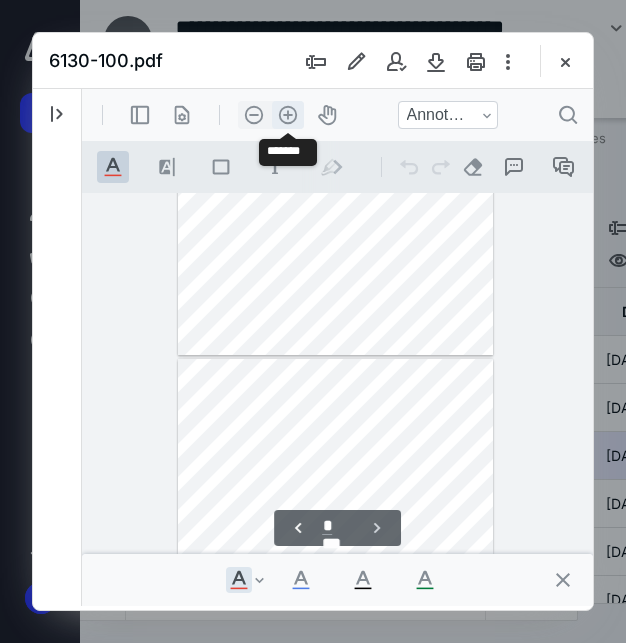click on ".cls-1{fill:#abb0c4;} icon - header - zoom - in - line" at bounding box center (288, 115) 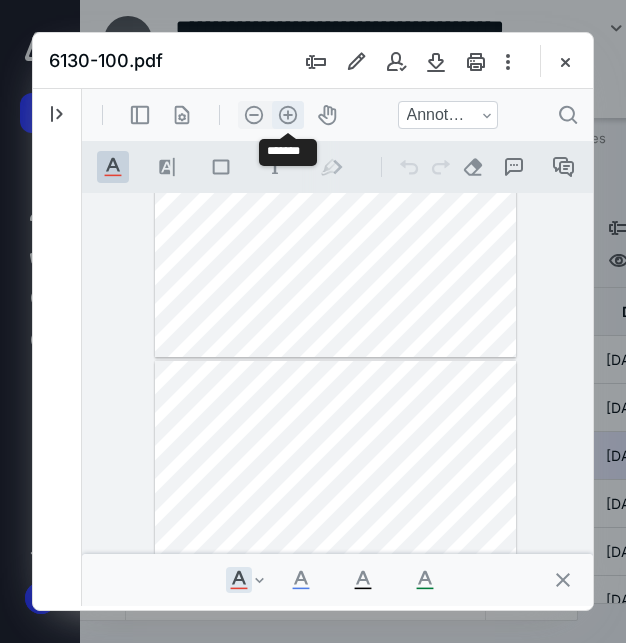 click on ".cls-1{fill:#abb0c4;} icon - header - zoom - in - line" at bounding box center (288, 115) 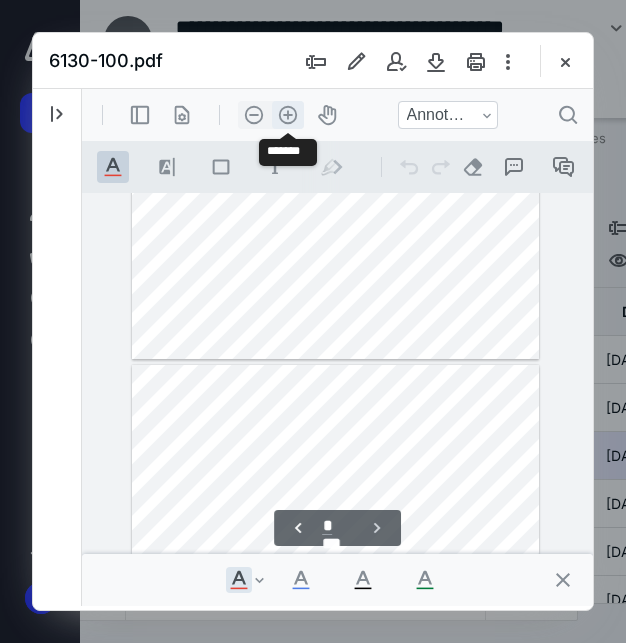 click on ".cls-1{fill:#abb0c4;} icon - header - zoom - in - line" at bounding box center (288, 115) 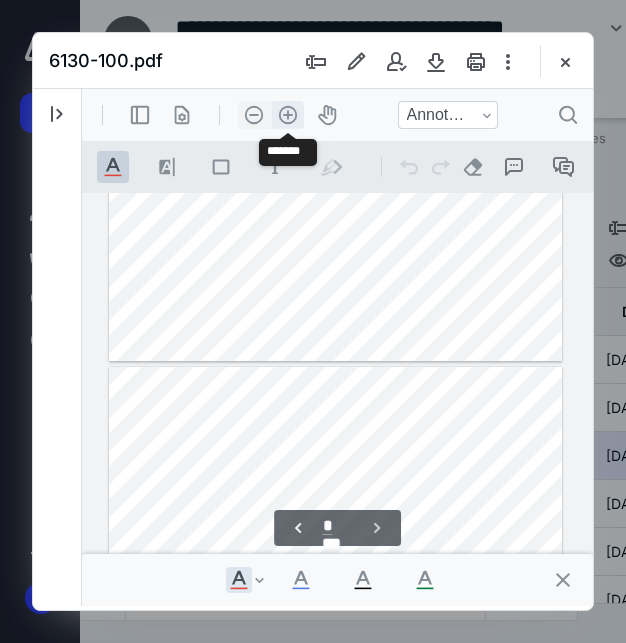 click on ".cls-1{fill:#abb0c4;} icon - header - zoom - in - line" at bounding box center (288, 115) 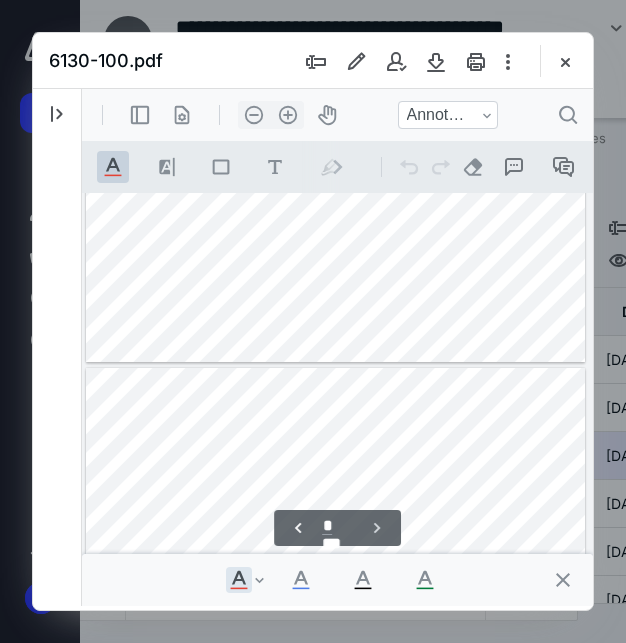 type on "*" 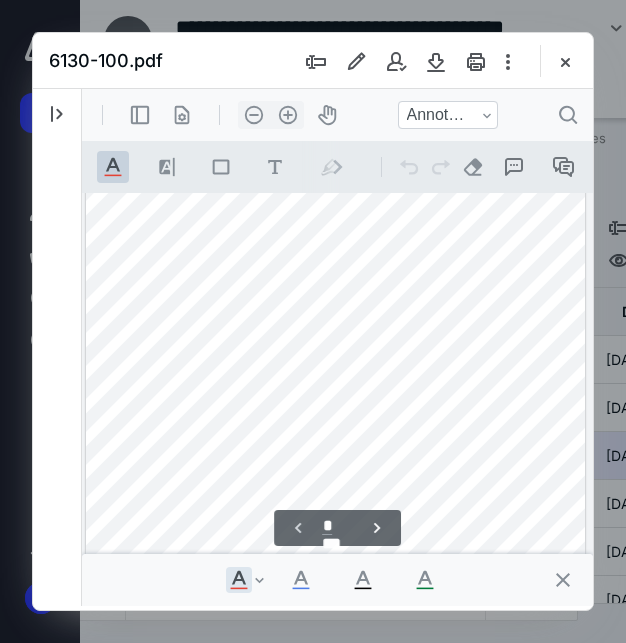 scroll, scrollTop: 180, scrollLeft: 3, axis: both 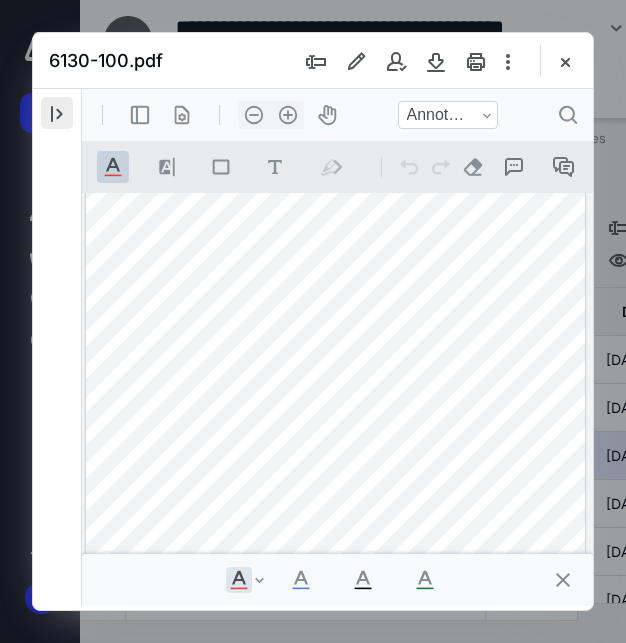 click at bounding box center (57, 113) 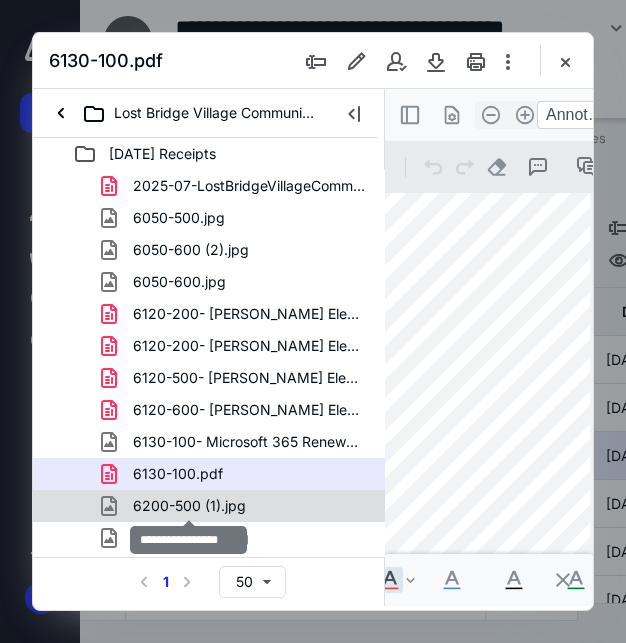 click on "6200-500 (1).jpg" at bounding box center [189, 506] 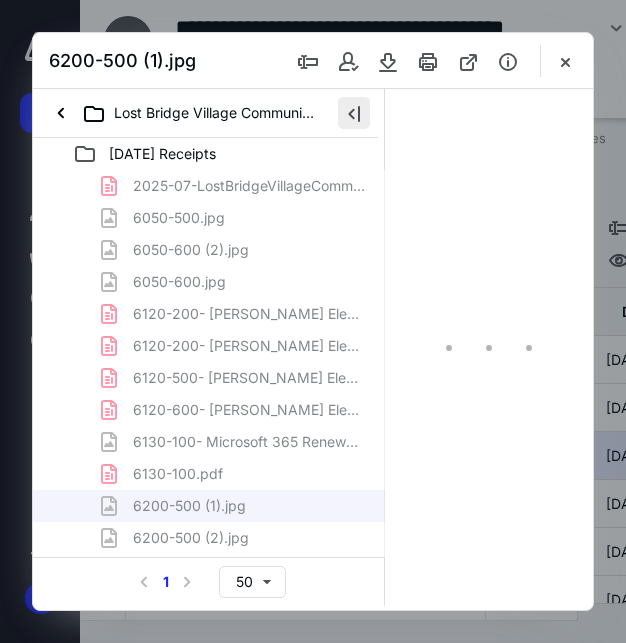 scroll, scrollTop: 0, scrollLeft: 0, axis: both 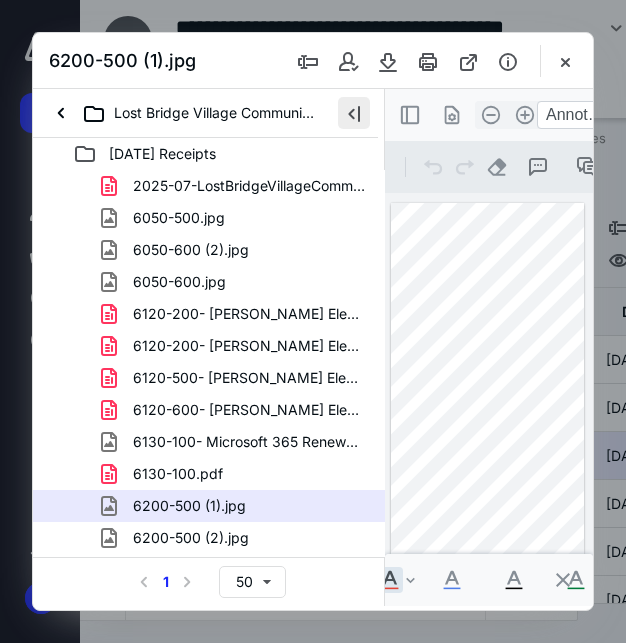 click at bounding box center (354, 113) 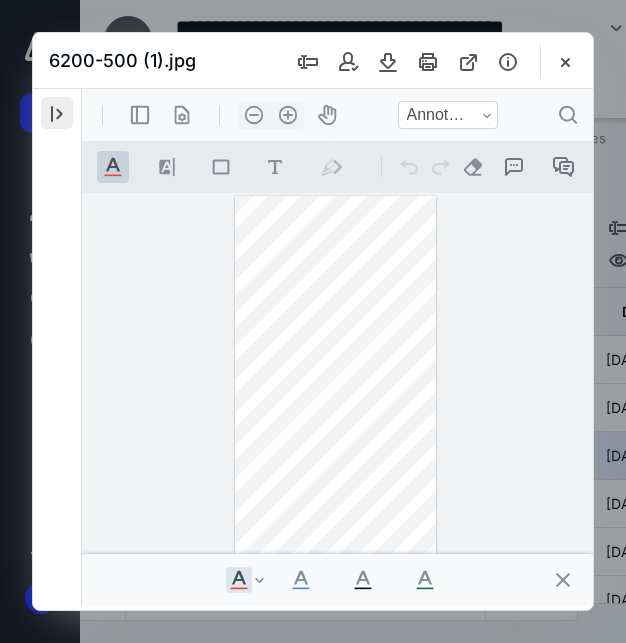 click at bounding box center [57, 113] 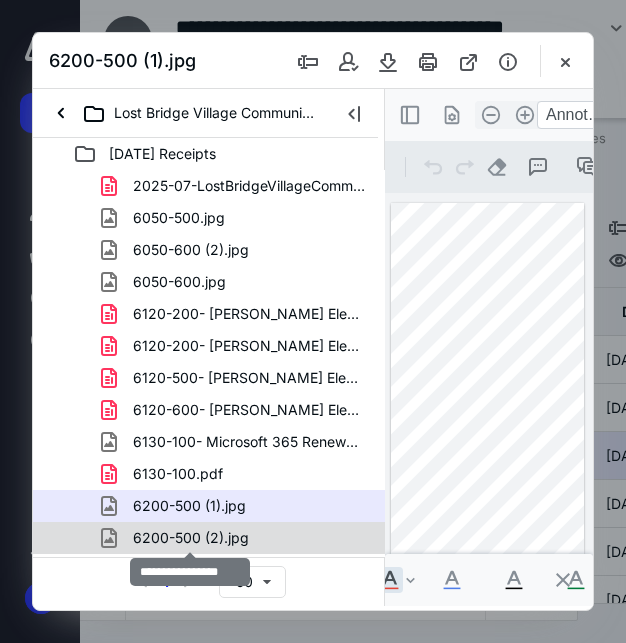click on "6200-500 (2).jpg" at bounding box center (191, 538) 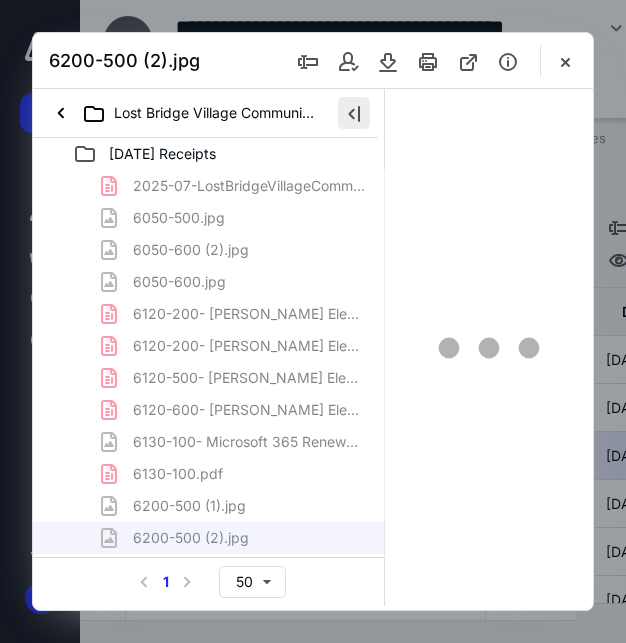 click at bounding box center [354, 113] 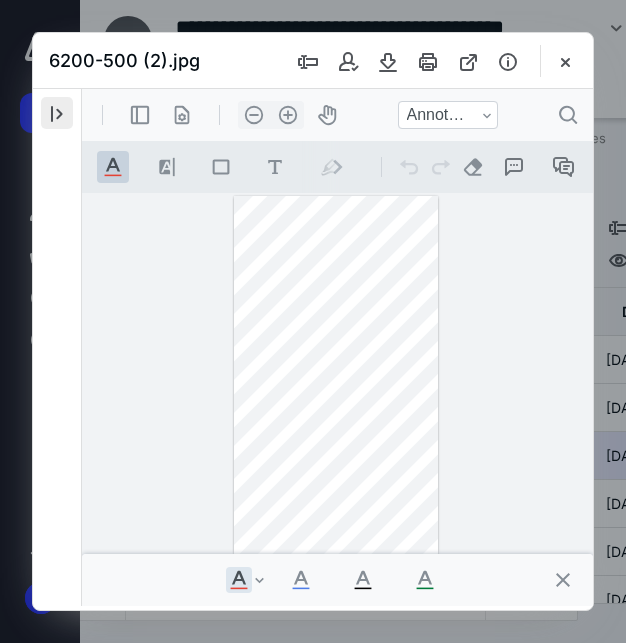 click at bounding box center [57, 113] 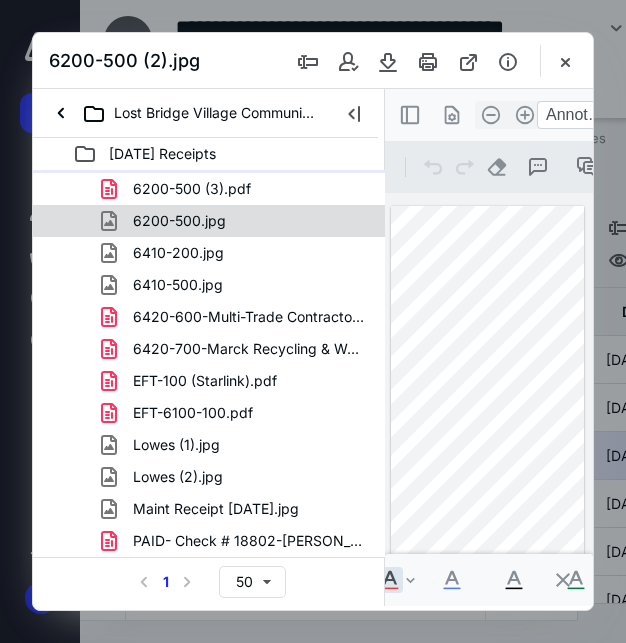scroll, scrollTop: 281, scrollLeft: 0, axis: vertical 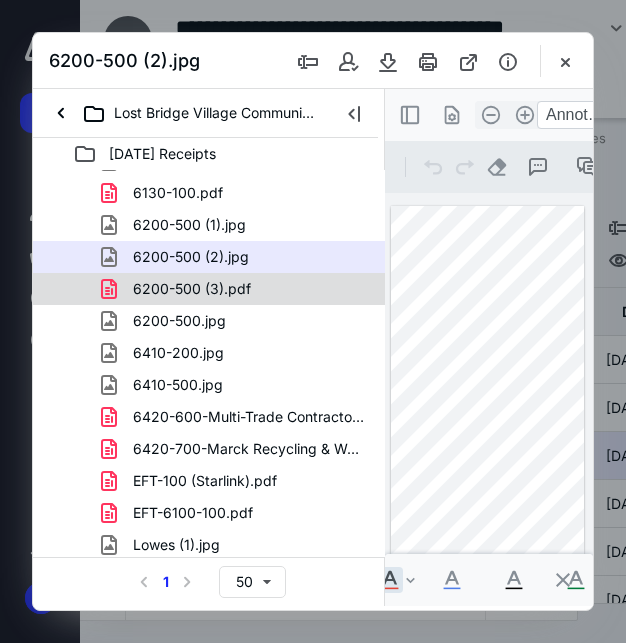 click on "6200-500 (3).pdf" at bounding box center (192, 289) 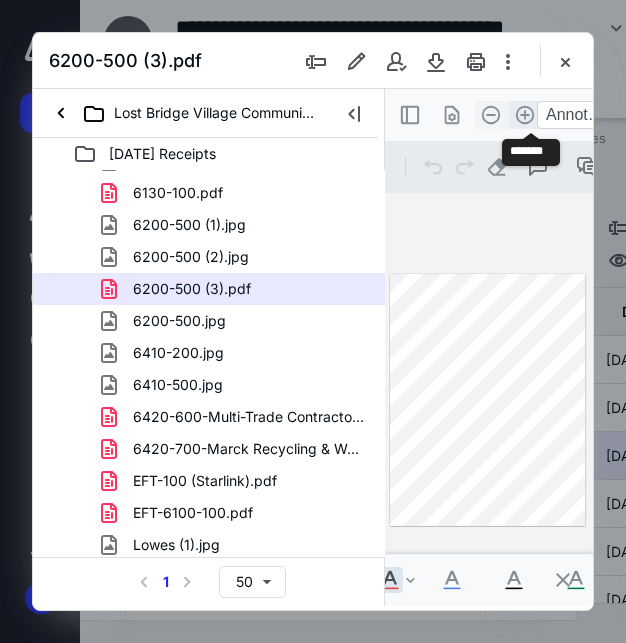 click on ".cls-1{fill:#abb0c4;} icon - header - zoom - in - line" at bounding box center [525, 115] 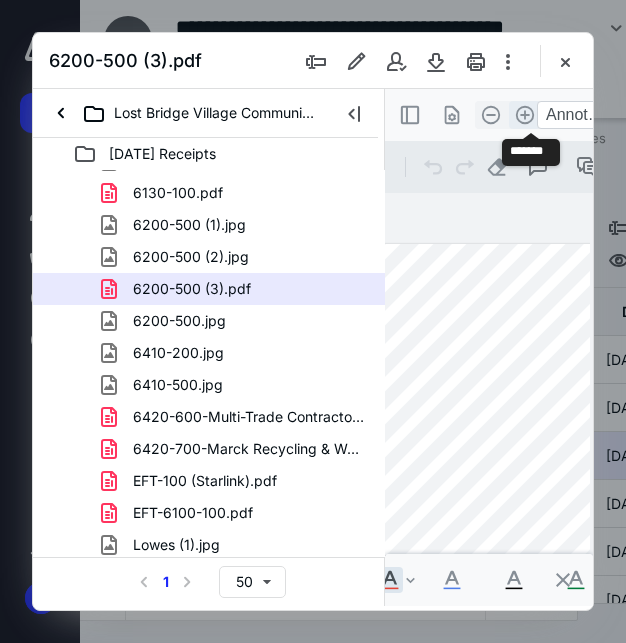 click on ".cls-1{fill:#abb0c4;} icon - header - zoom - in - line" at bounding box center [525, 115] 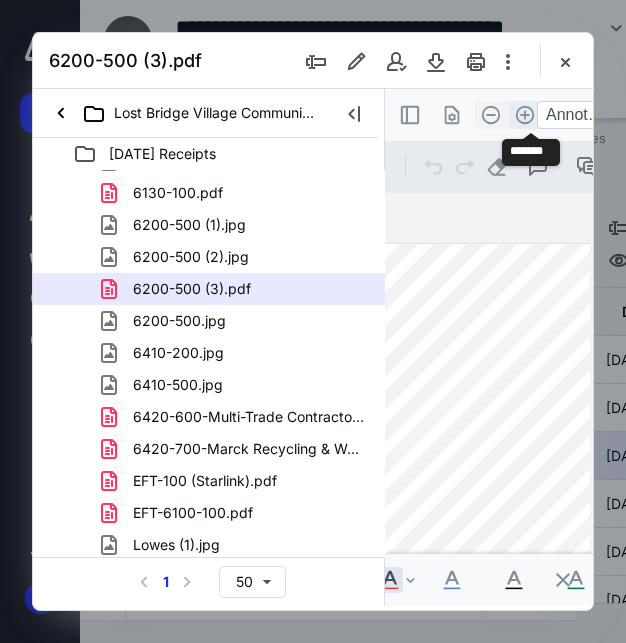 click on ".cls-1{fill:#abb0c4;} icon - header - zoom - in - line" at bounding box center (525, 115) 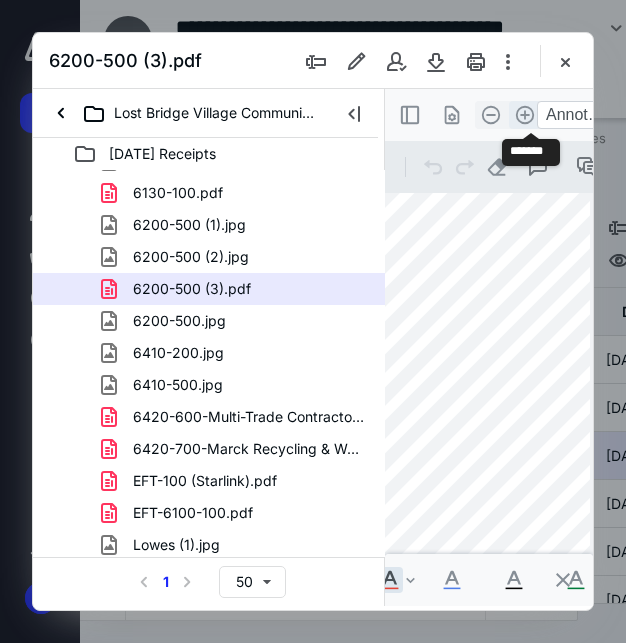 click on ".cls-1{fill:#abb0c4;} icon - header - zoom - in - line" at bounding box center (525, 115) 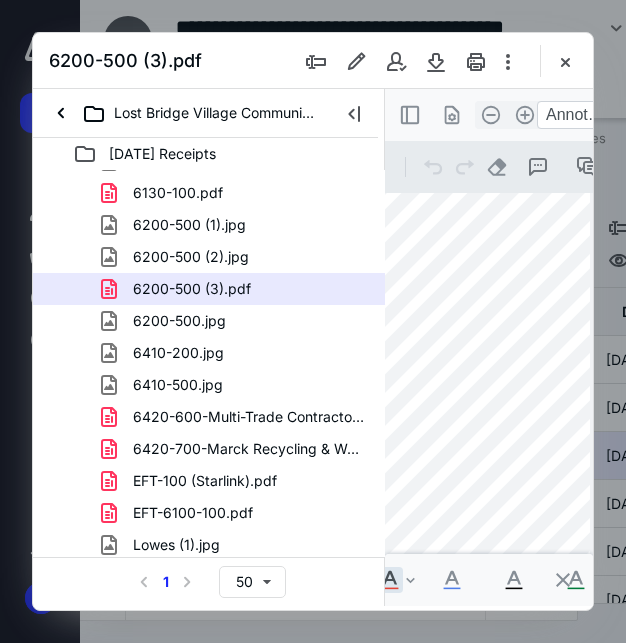 scroll, scrollTop: 0, scrollLeft: 92, axis: horizontal 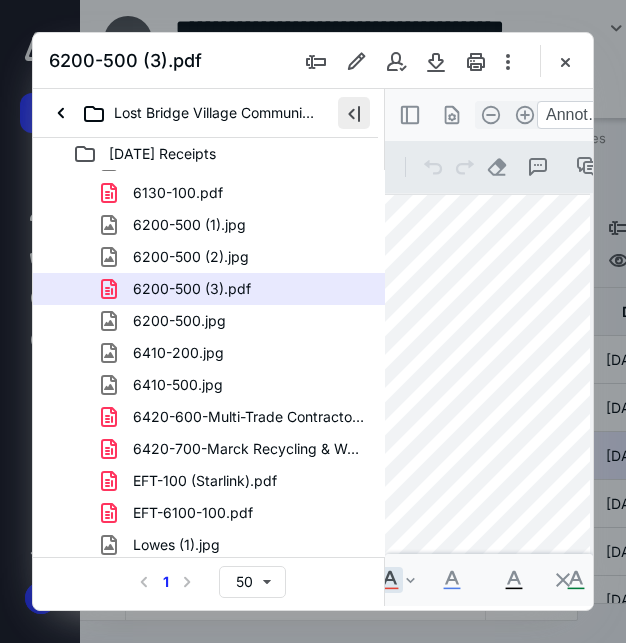 click at bounding box center [354, 113] 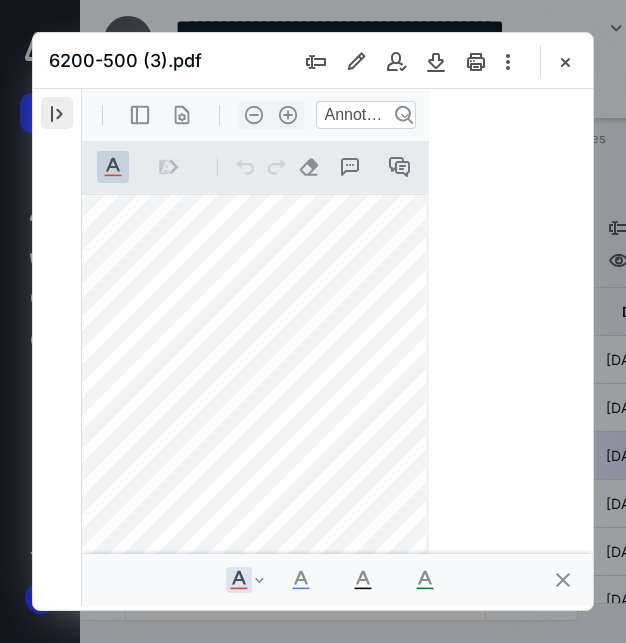 scroll, scrollTop: 0, scrollLeft: 0, axis: both 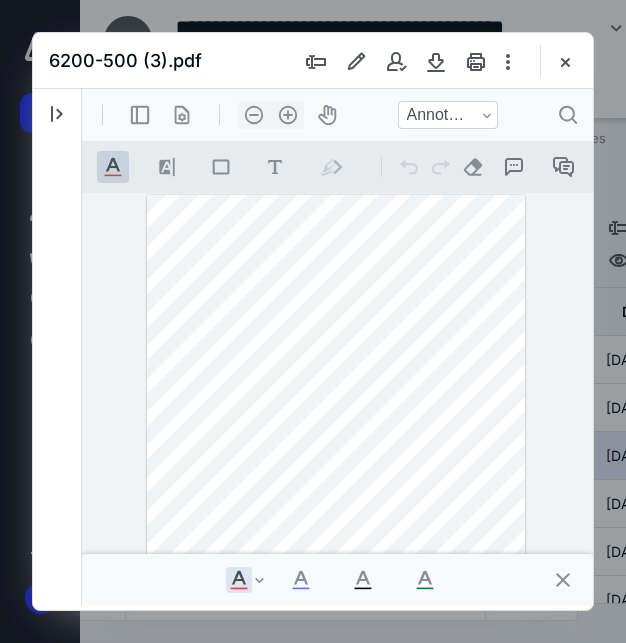 drag, startPoint x: 449, startPoint y: 290, endPoint x: 415, endPoint y: 299, distance: 35.17101 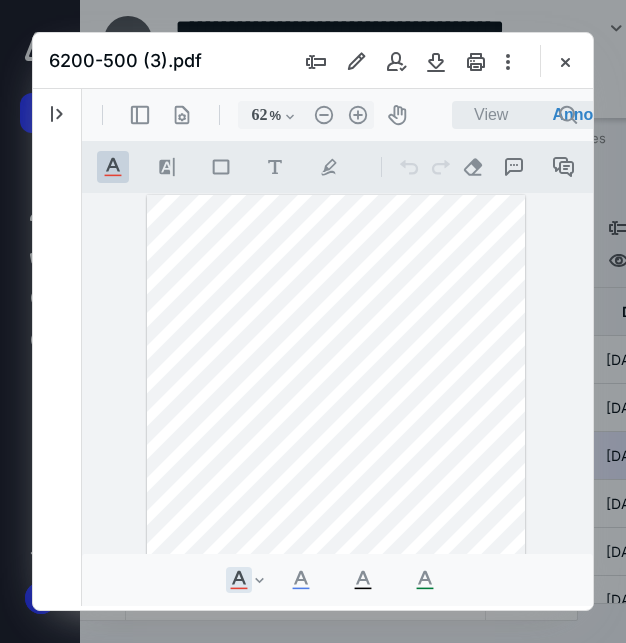 scroll, scrollTop: 0, scrollLeft: 0, axis: both 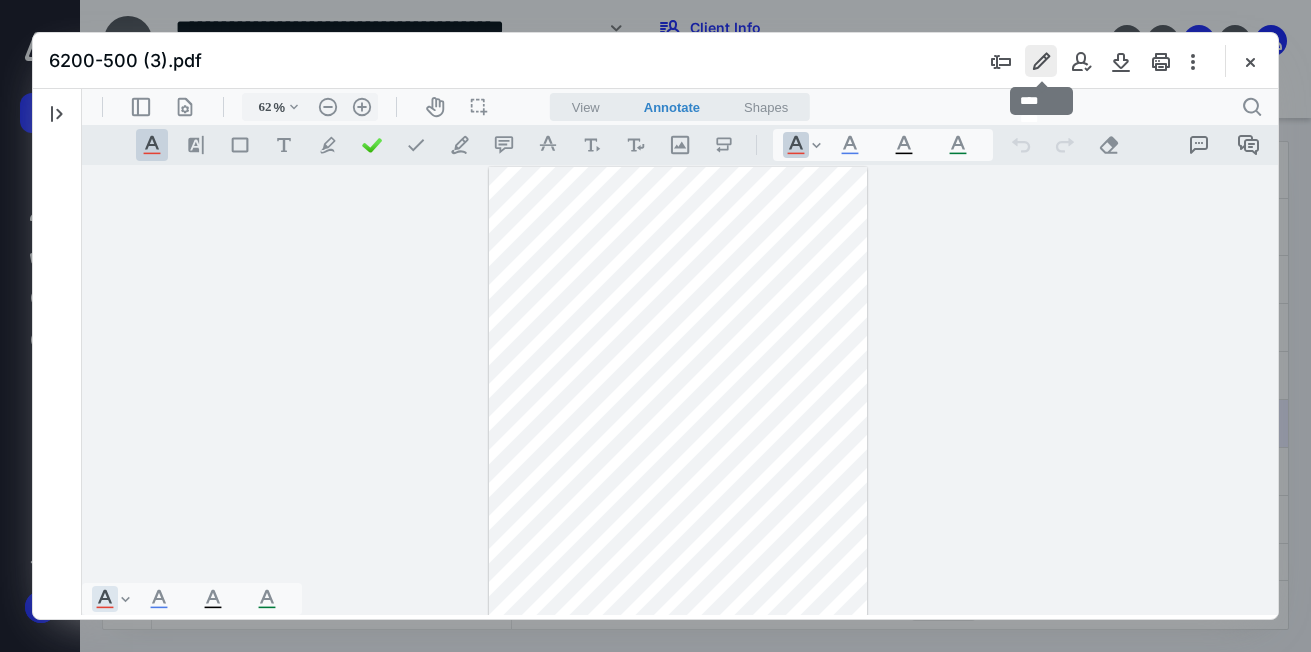click at bounding box center (1041, 61) 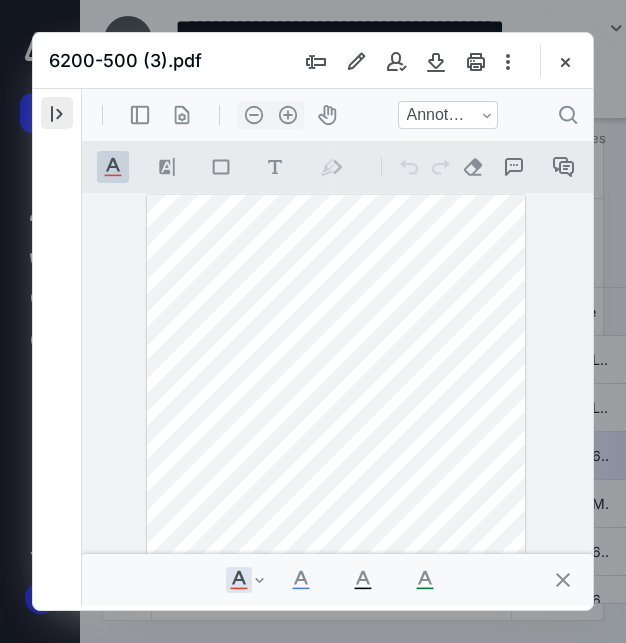 click at bounding box center [57, 113] 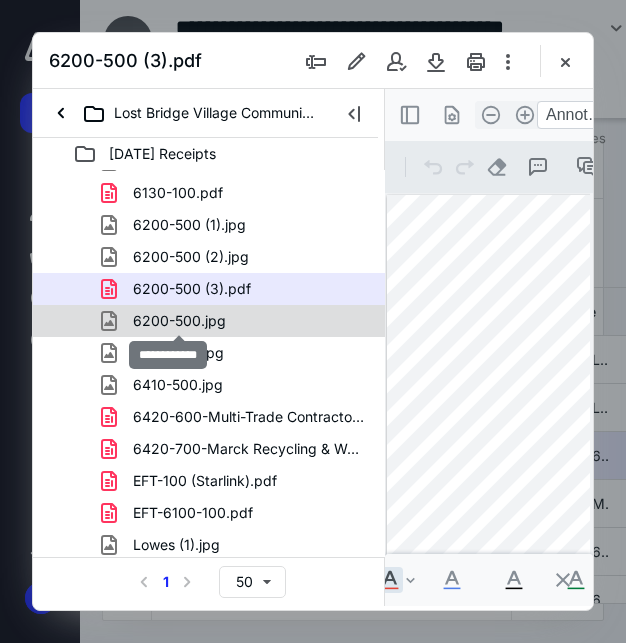 click on "6200-500.jpg" at bounding box center [179, 321] 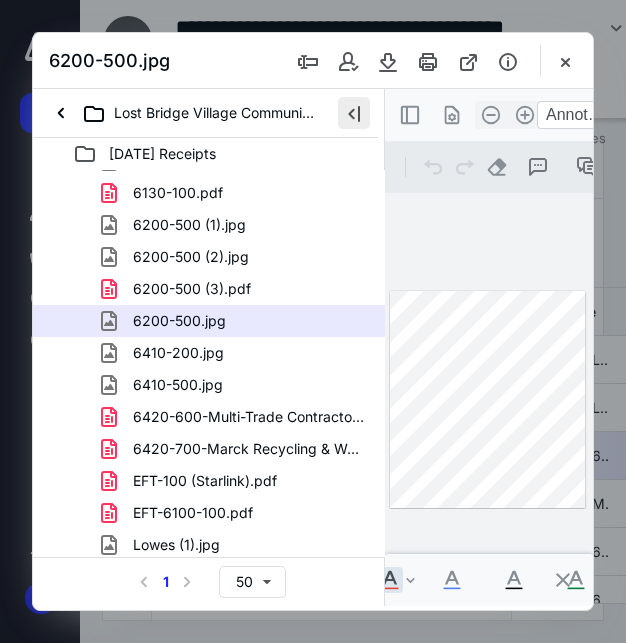 click at bounding box center [354, 113] 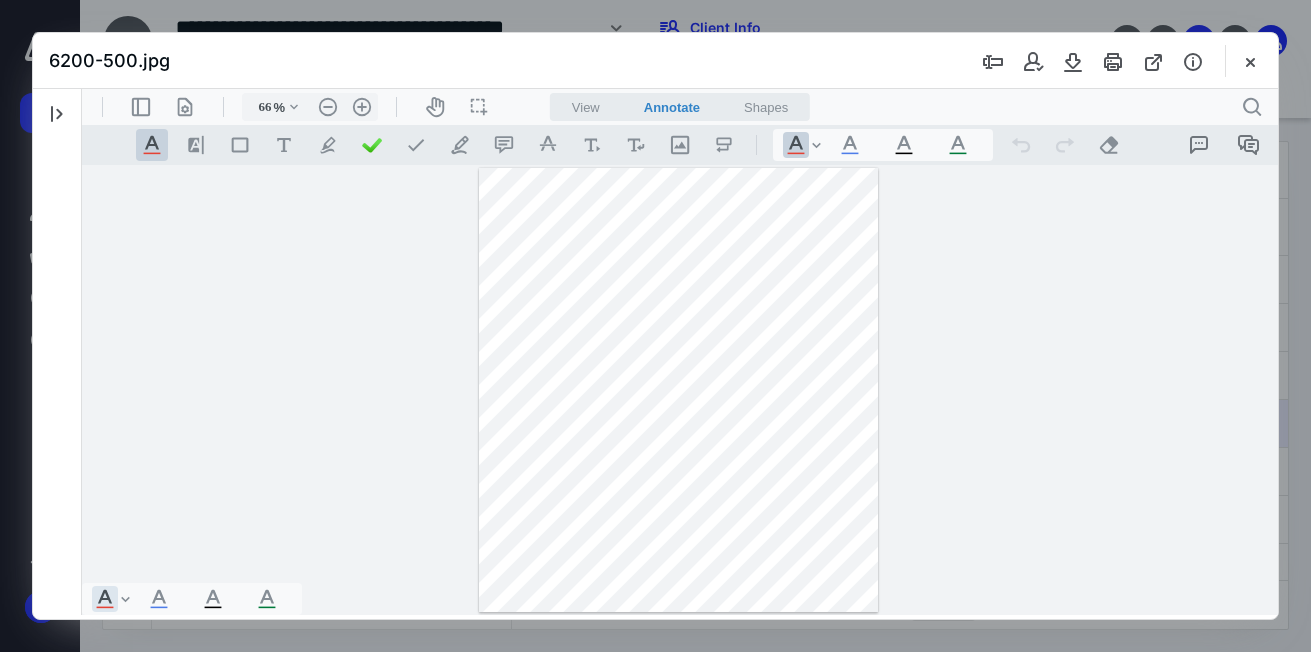 type 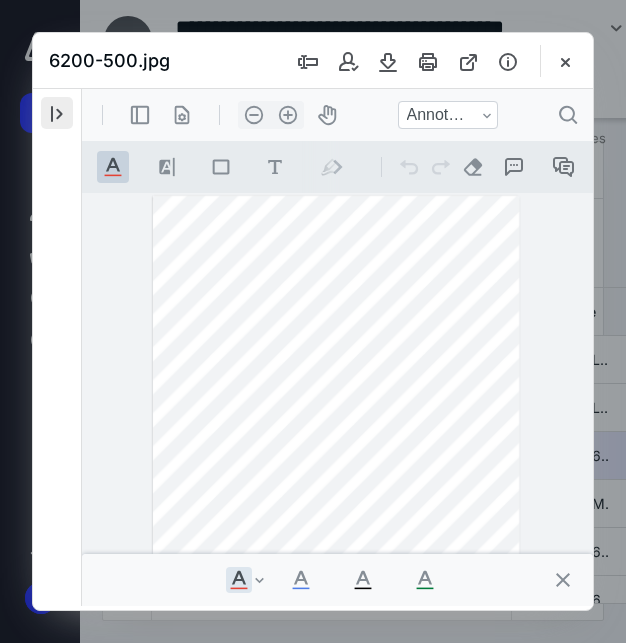 click at bounding box center [57, 113] 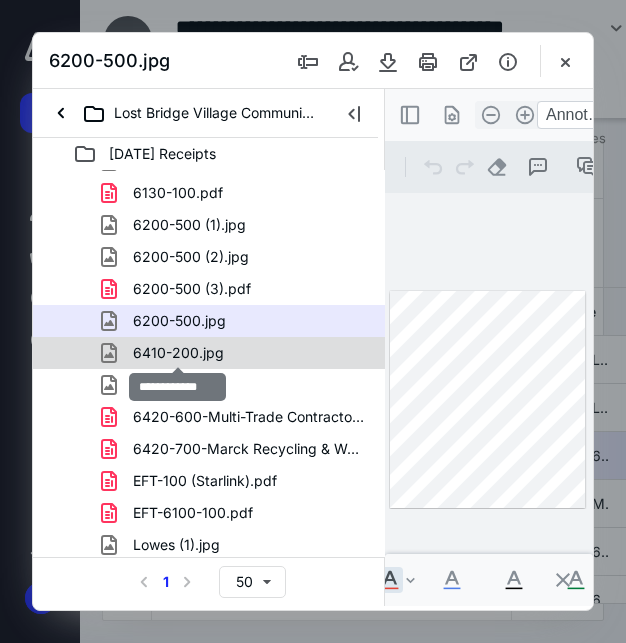 click on "6410-200.jpg" at bounding box center (178, 353) 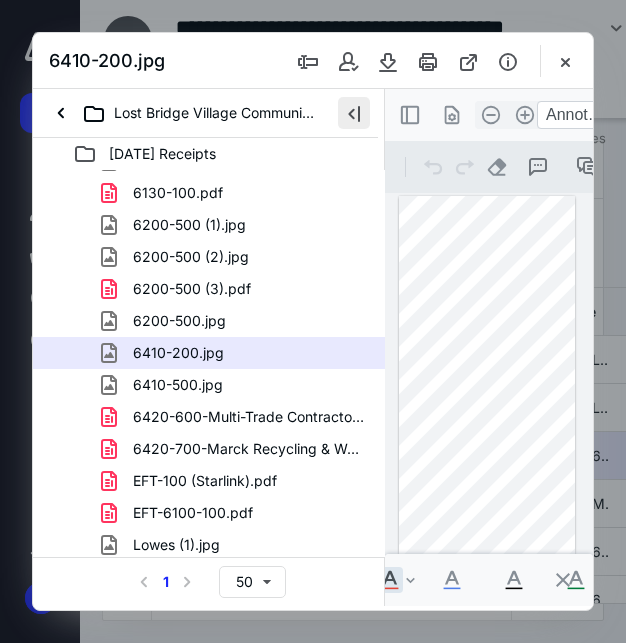 click at bounding box center (354, 113) 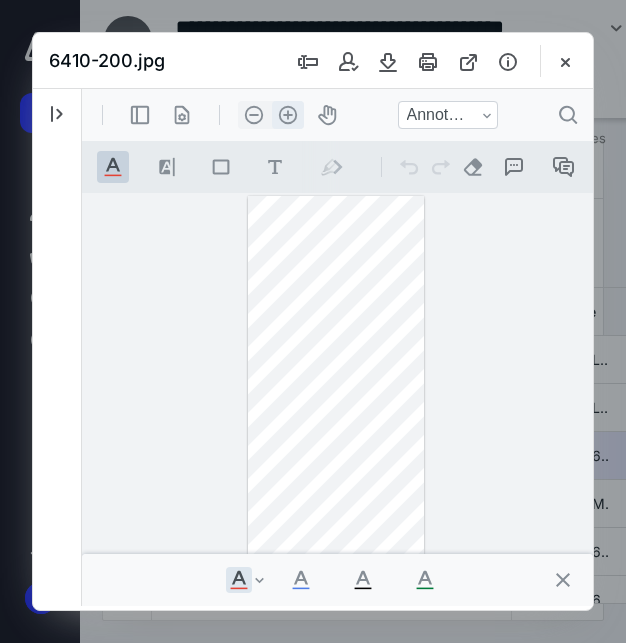 click on ".cls-1{fill:#abb0c4;} icon - header - zoom - in - line" at bounding box center (288, 115) 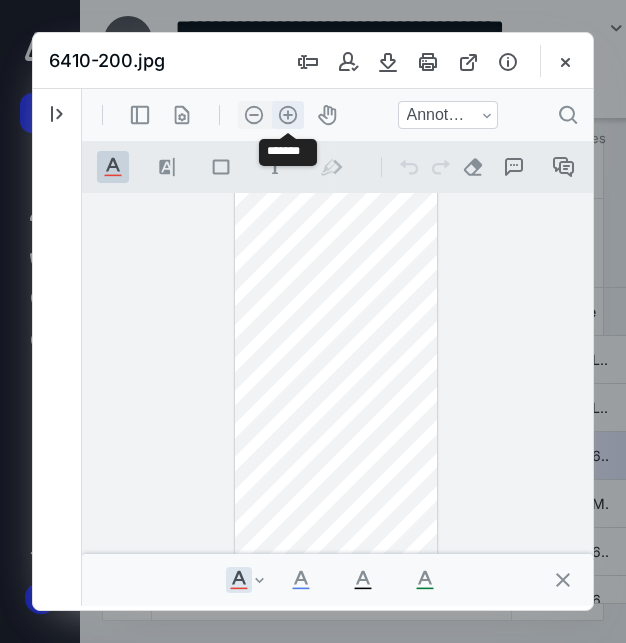 click on ".cls-1{fill:#abb0c4;} icon - header - zoom - in - line" at bounding box center (288, 115) 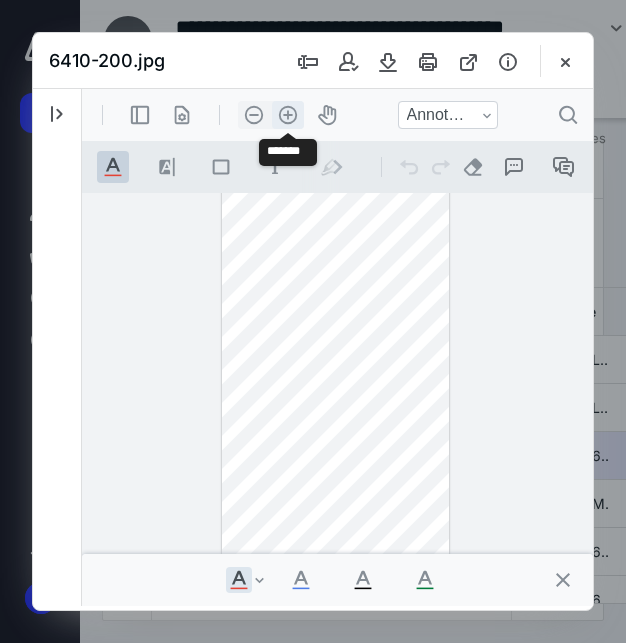 click on ".cls-1{fill:#abb0c4;} icon - header - zoom - in - line" at bounding box center [288, 115] 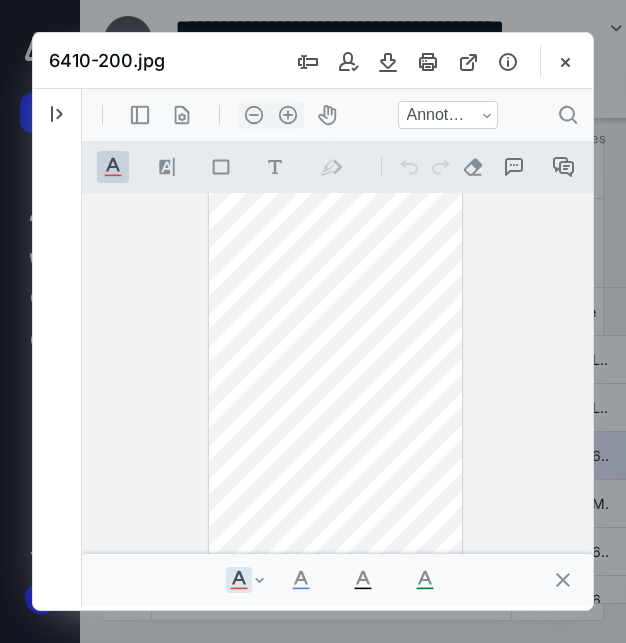 scroll, scrollTop: 180, scrollLeft: 0, axis: vertical 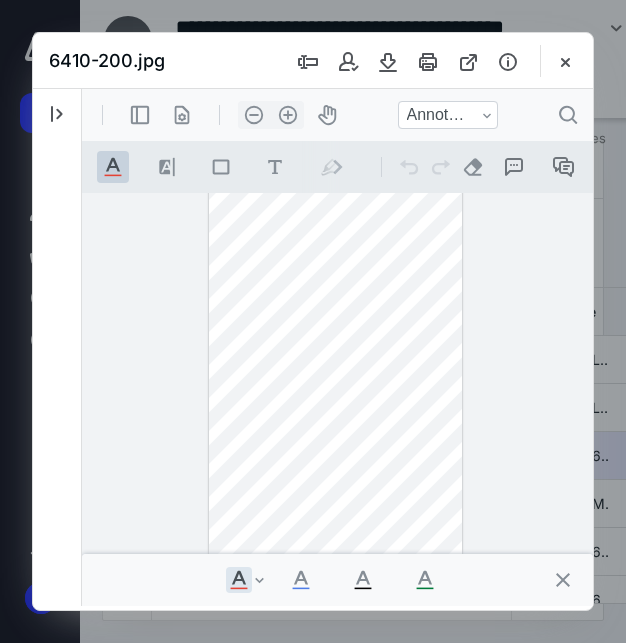 click on "**********" at bounding box center (337, 399) 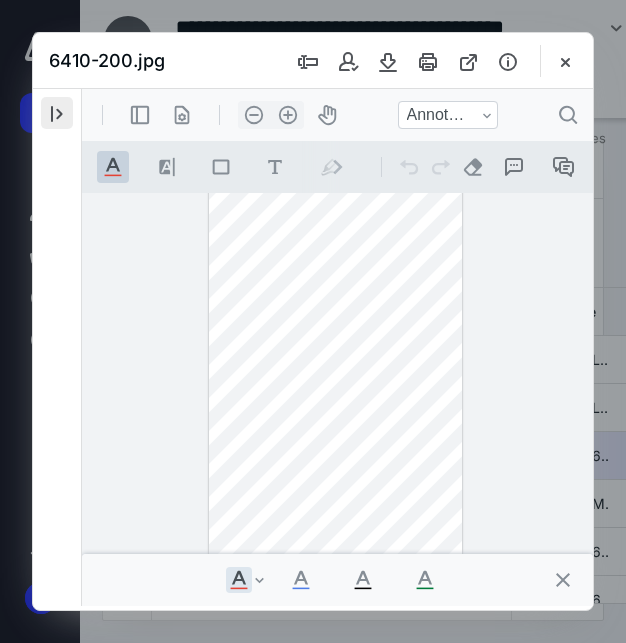 click at bounding box center (57, 113) 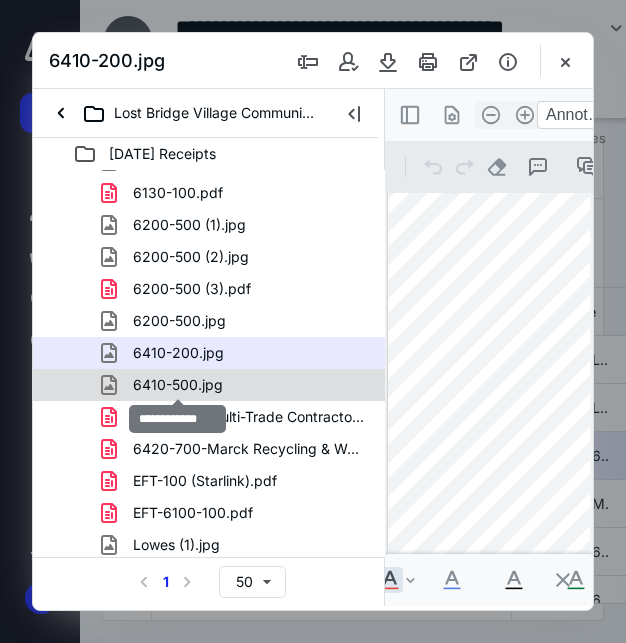 click on "6410-500.jpg" at bounding box center (178, 385) 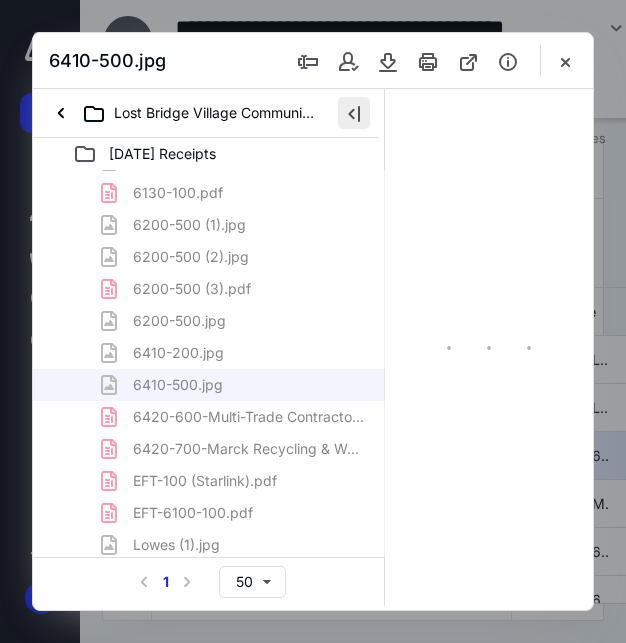 scroll, scrollTop: 0, scrollLeft: 0, axis: both 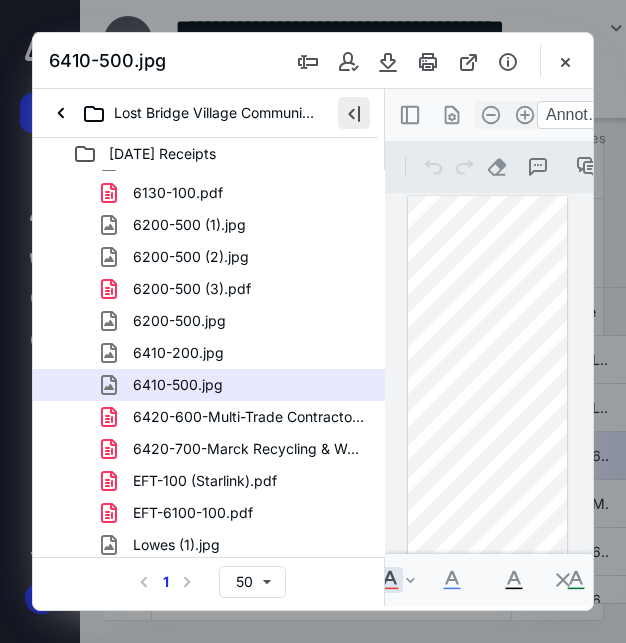 click at bounding box center (354, 113) 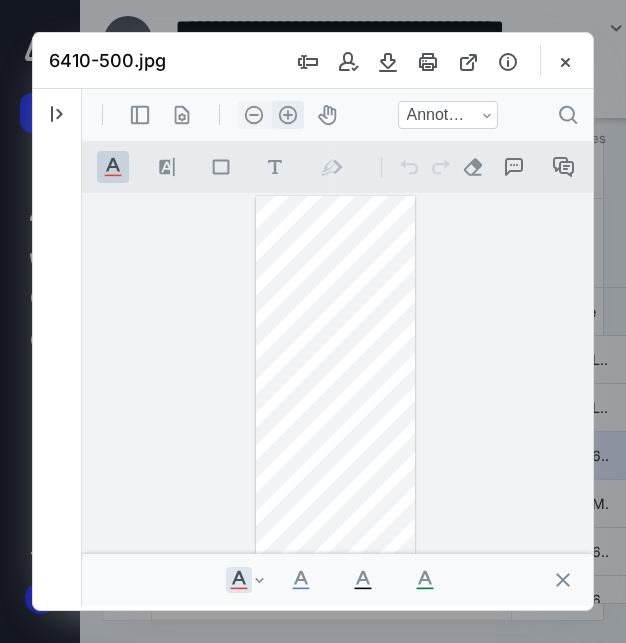 click on ".cls-1{fill:#abb0c4;} icon - header - zoom - in - line" at bounding box center [288, 115] 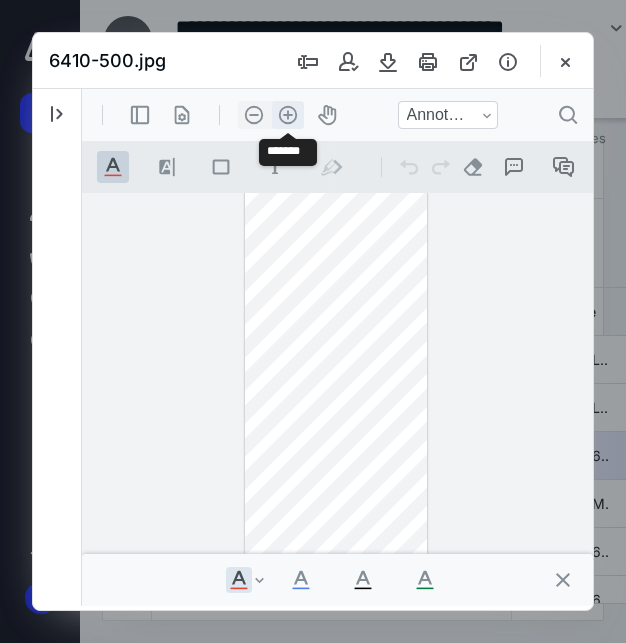 click on ".cls-1{fill:#abb0c4;} icon - header - zoom - in - line" at bounding box center (288, 115) 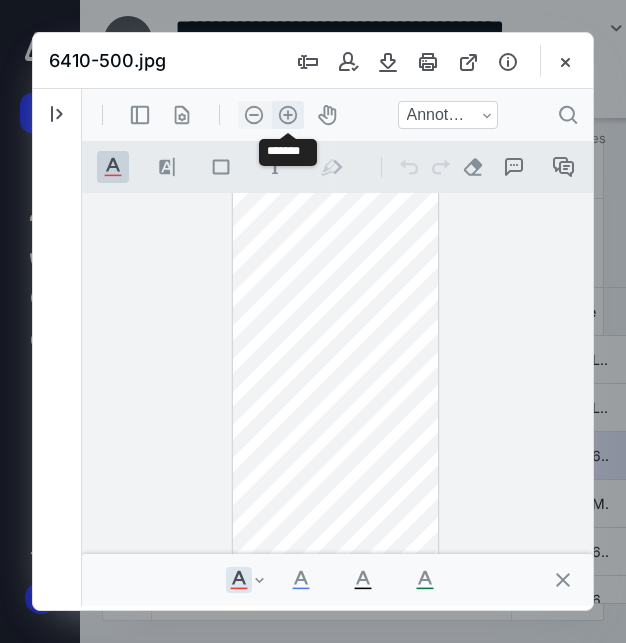 click on ".cls-1{fill:#abb0c4;} icon - header - zoom - in - line" at bounding box center (288, 115) 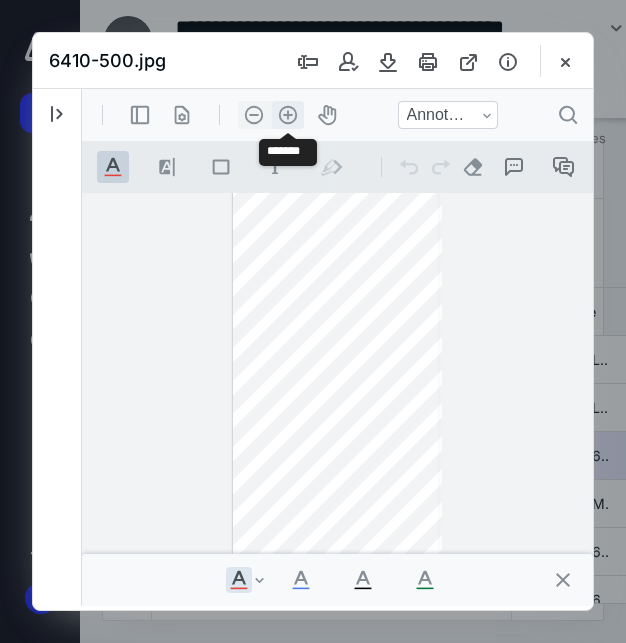 click on ".cls-1{fill:#abb0c4;} icon - header - zoom - in - line" at bounding box center [288, 115] 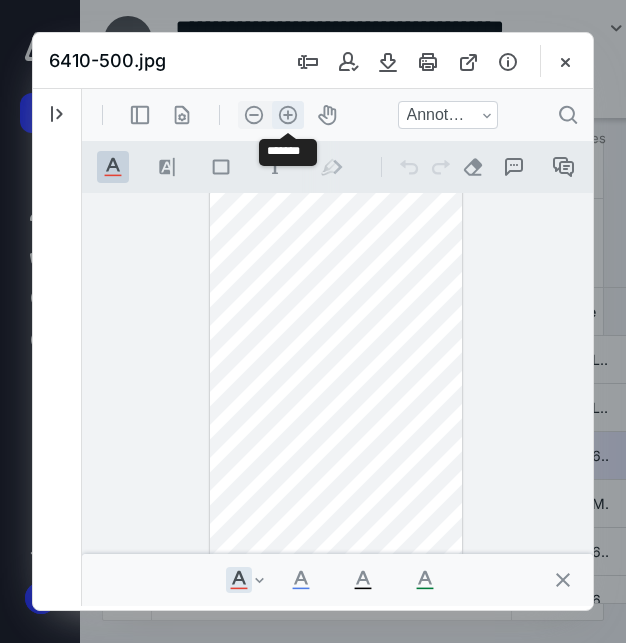 click on ".cls-1{fill:#abb0c4;} icon - header - zoom - in - line" at bounding box center (288, 115) 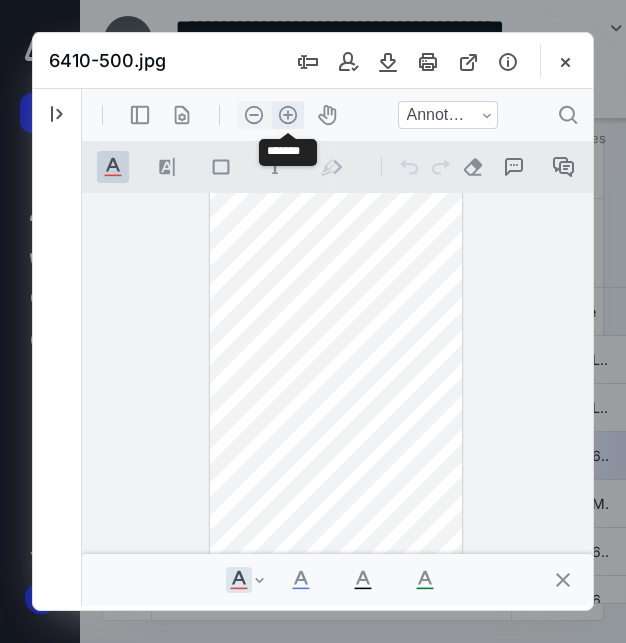 click on ".cls-1{fill:#abb0c4;} icon - header - zoom - in - line" at bounding box center (288, 115) 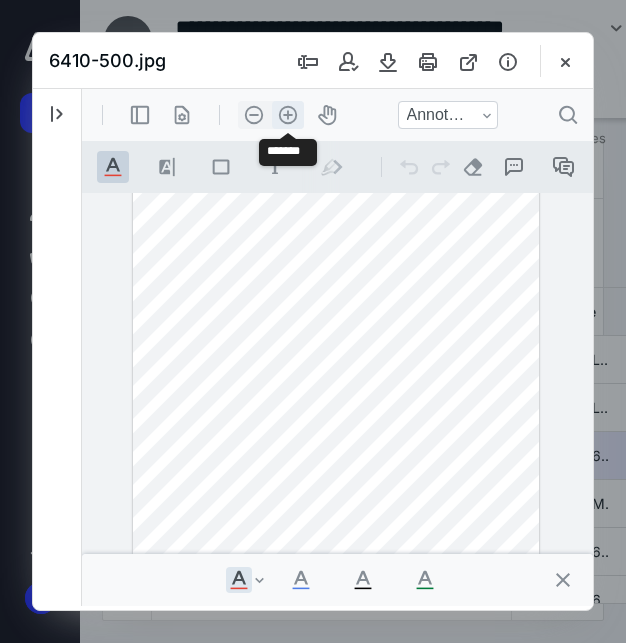 scroll, scrollTop: 235, scrollLeft: 0, axis: vertical 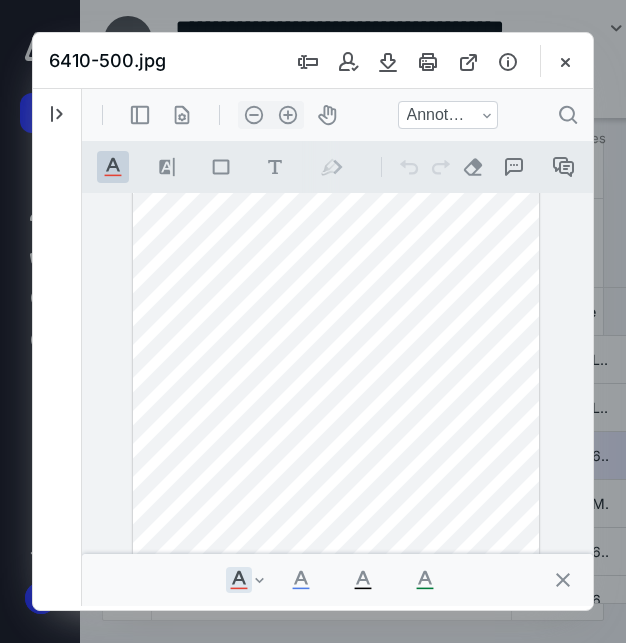 drag, startPoint x: 472, startPoint y: 269, endPoint x: 462, endPoint y: 388, distance: 119.419426 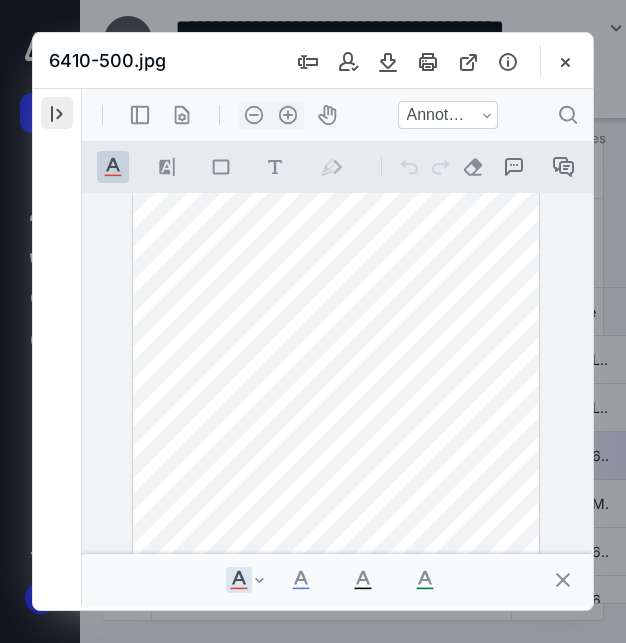 click at bounding box center [57, 113] 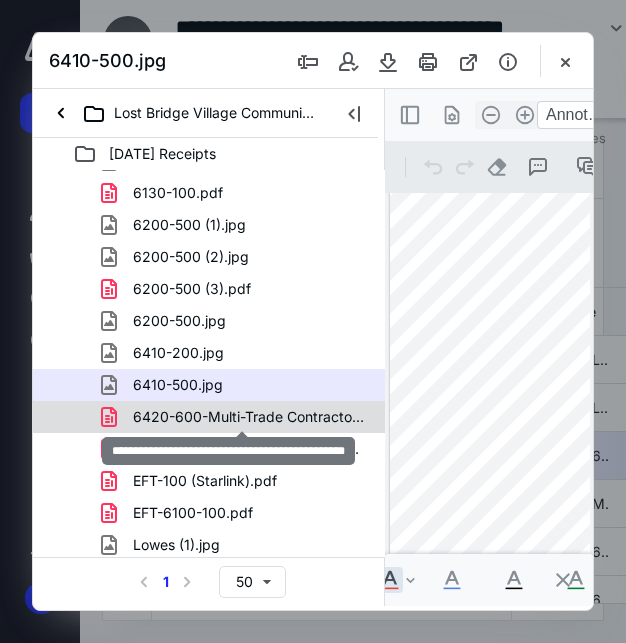 click on "6420-600-Multi-Trade Contractors- [DATE].pdf" at bounding box center [249, 417] 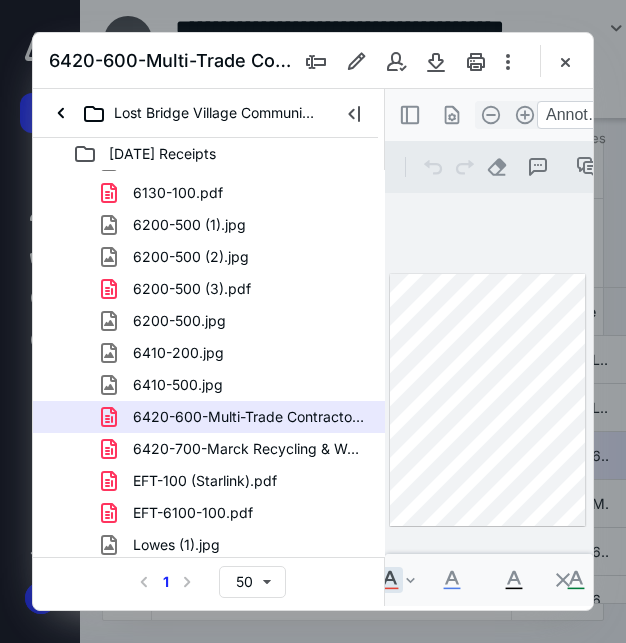 scroll, scrollTop: 0, scrollLeft: 0, axis: both 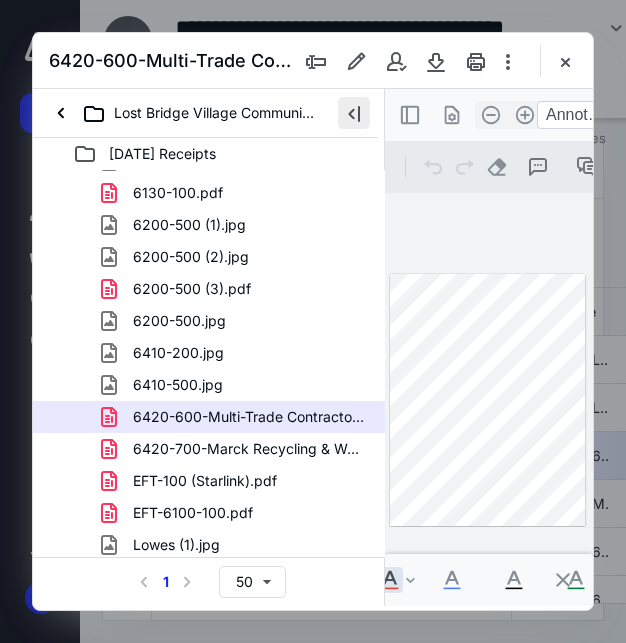 click at bounding box center [354, 113] 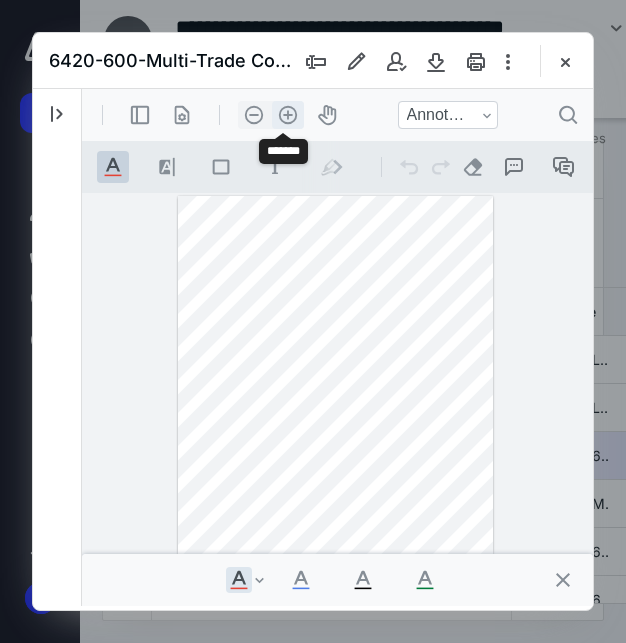 click on ".cls-1{fill:#abb0c4;} icon - header - zoom - in - line" at bounding box center (288, 115) 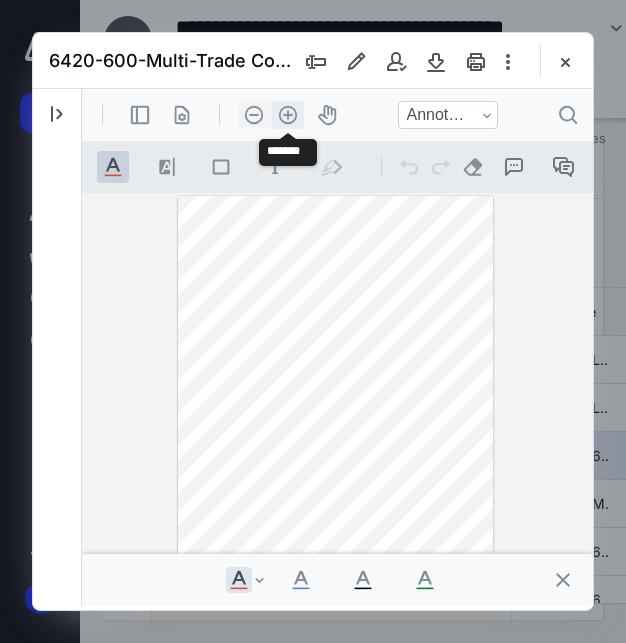 click on ".cls-1{fill:#abb0c4;} icon - header - zoom - in - line" at bounding box center [288, 115] 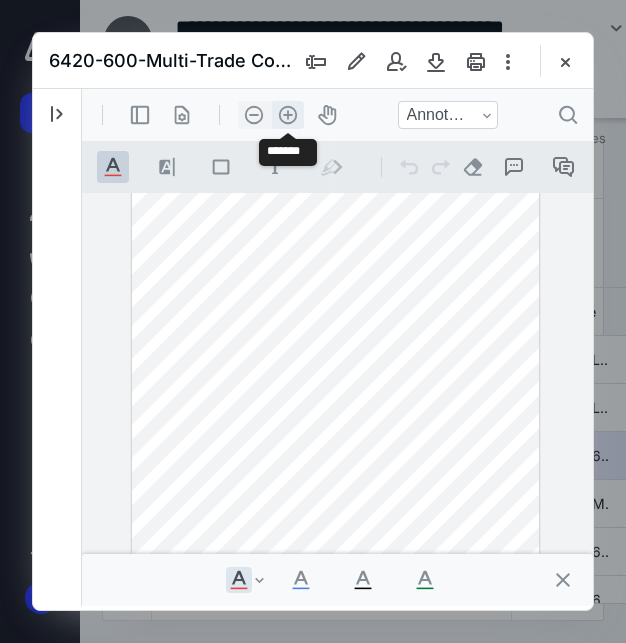 scroll, scrollTop: 43, scrollLeft: 0, axis: vertical 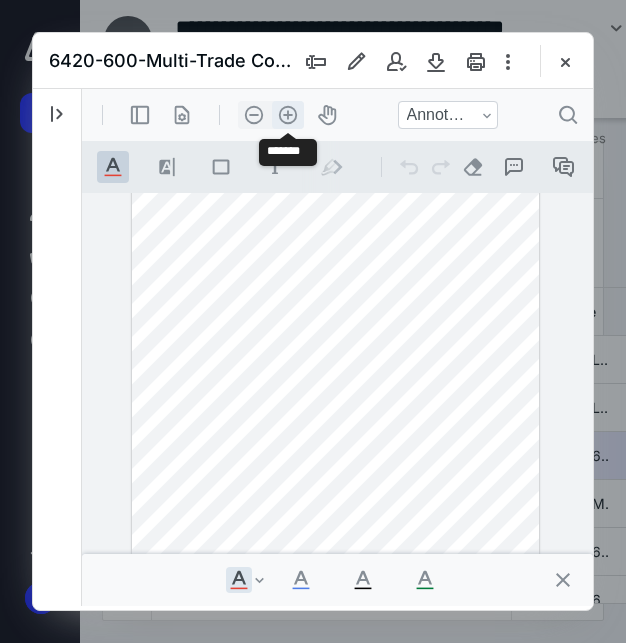 click on ".cls-1{fill:#abb0c4;} icon - header - zoom - in - line" at bounding box center [288, 115] 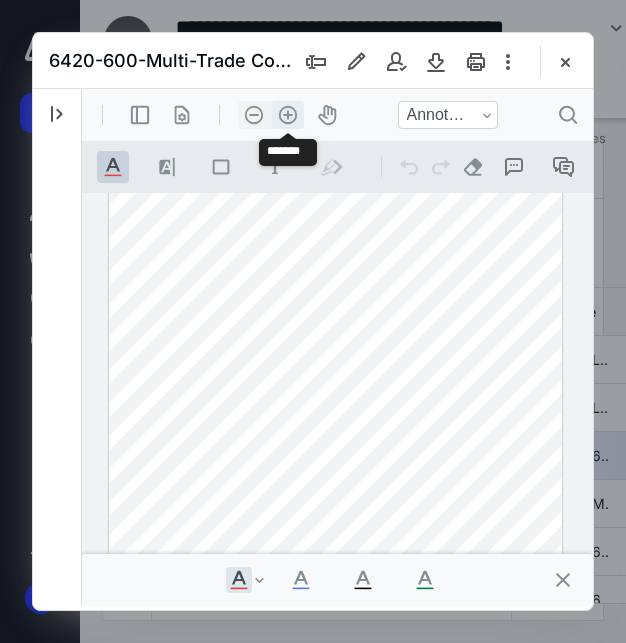 scroll, scrollTop: 87, scrollLeft: 3, axis: both 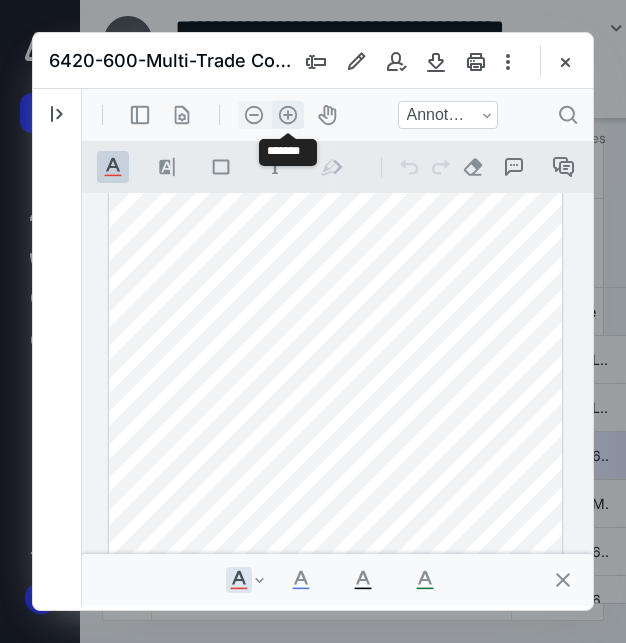 click on ".cls-1{fill:#abb0c4;} icon - header - zoom - in - line" at bounding box center [288, 115] 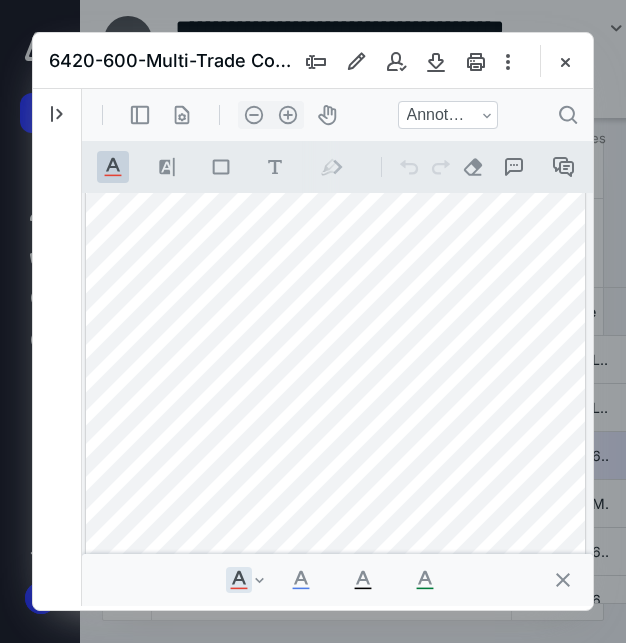 scroll, scrollTop: 246, scrollLeft: 3, axis: both 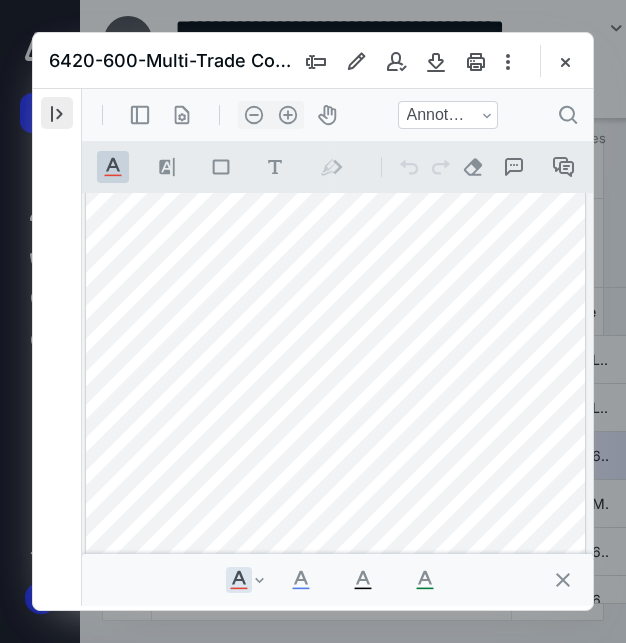 click at bounding box center [57, 113] 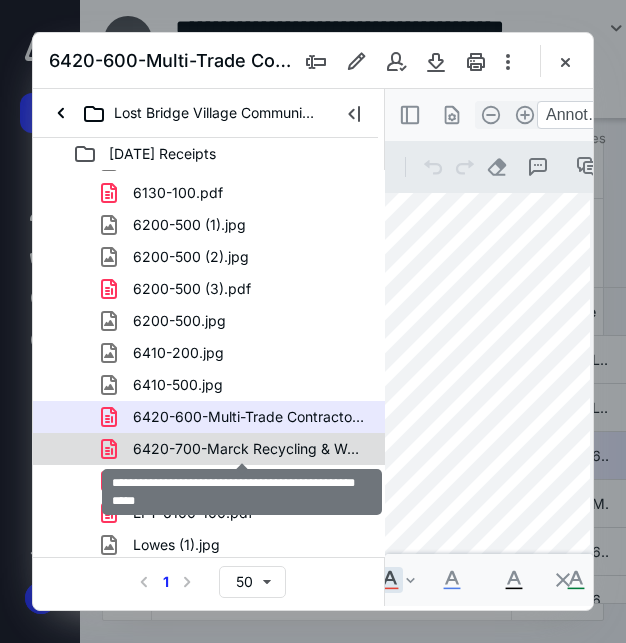 click on "6420-700-Marck Recycling & Waste ( Spring Clean-Up).pdf" at bounding box center (249, 449) 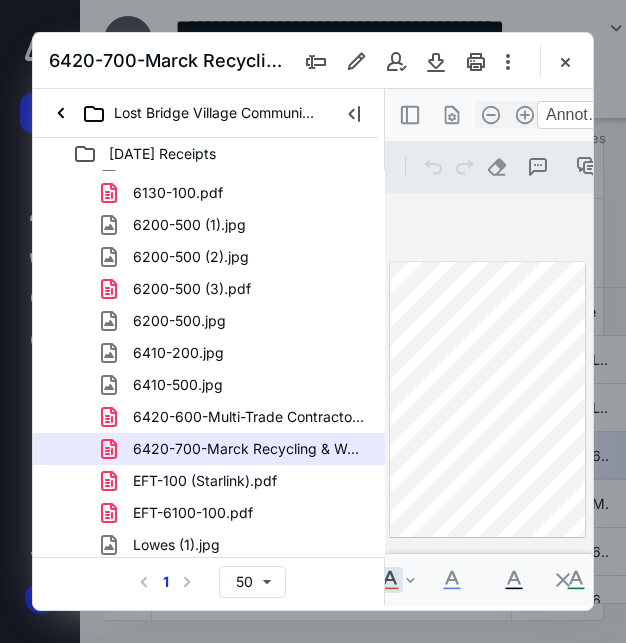 scroll, scrollTop: 0, scrollLeft: 0, axis: both 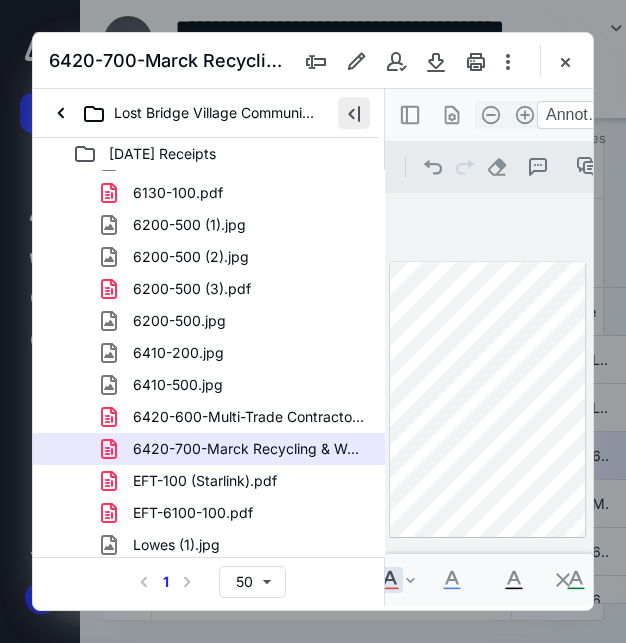 click at bounding box center (354, 113) 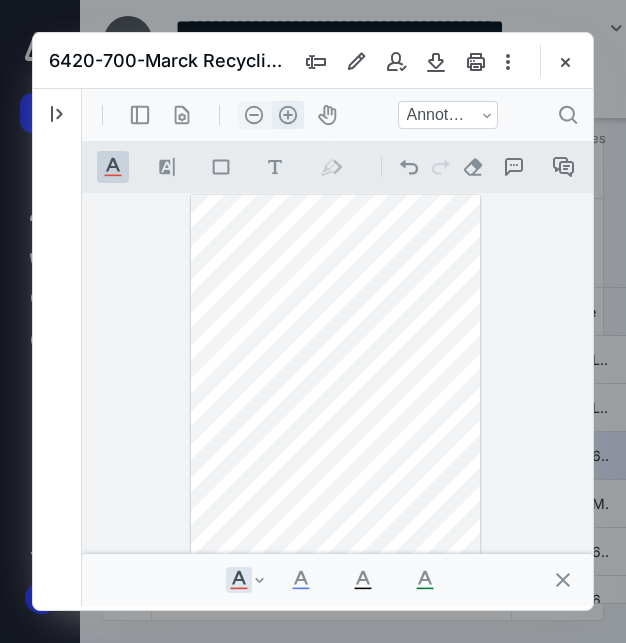 click on ".cls-1{fill:#abb0c4;} icon - header - zoom - in - line" at bounding box center [288, 115] 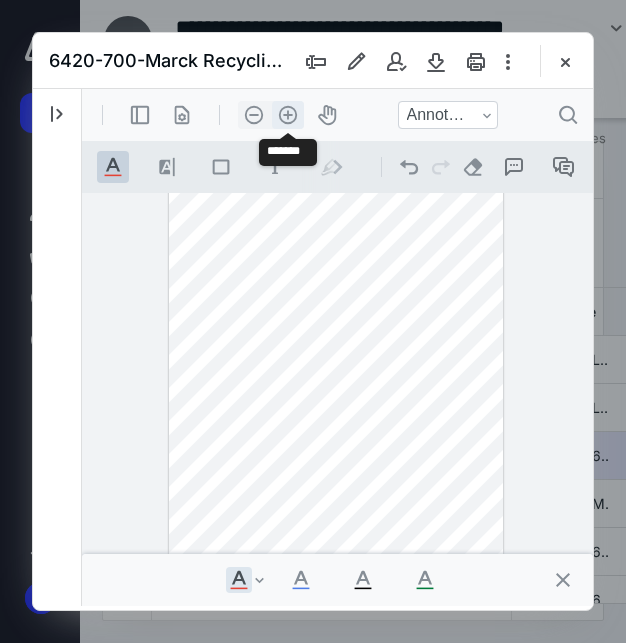 click on ".cls-1{fill:#abb0c4;} icon - header - zoom - in - line" at bounding box center (288, 115) 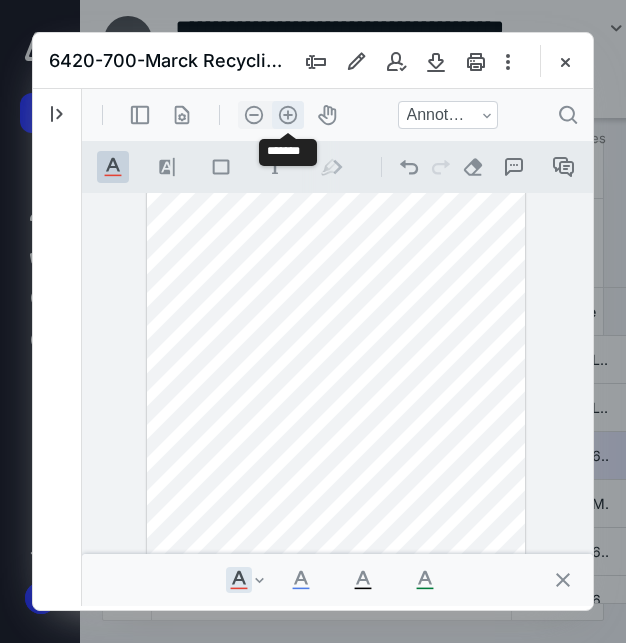 click on ".cls-1{fill:#abb0c4;} icon - header - zoom - in - line" at bounding box center [288, 115] 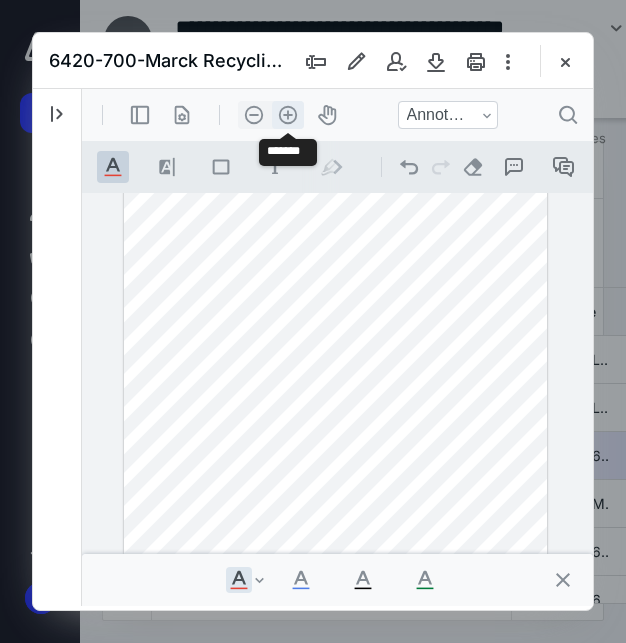 click on ".cls-1{fill:#abb0c4;} icon - header - zoom - in - line" at bounding box center (288, 115) 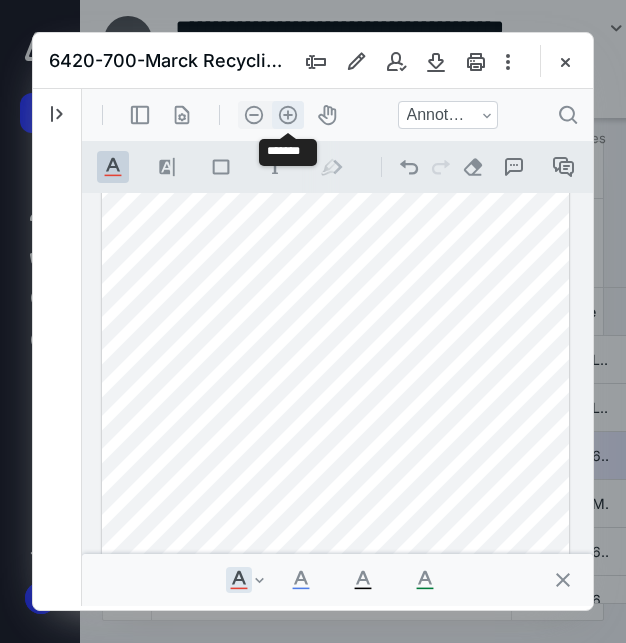 click on ".cls-1{fill:#abb0c4;} icon - header - zoom - in - line" at bounding box center [288, 115] 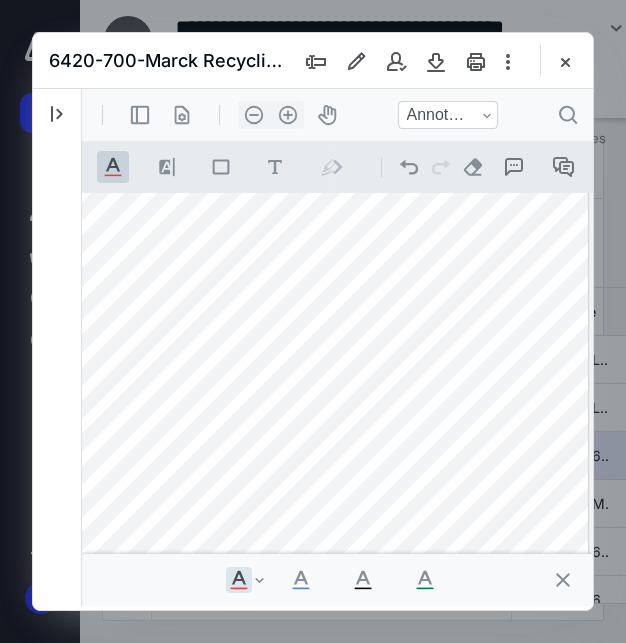 scroll, scrollTop: 0, scrollLeft: 9, axis: horizontal 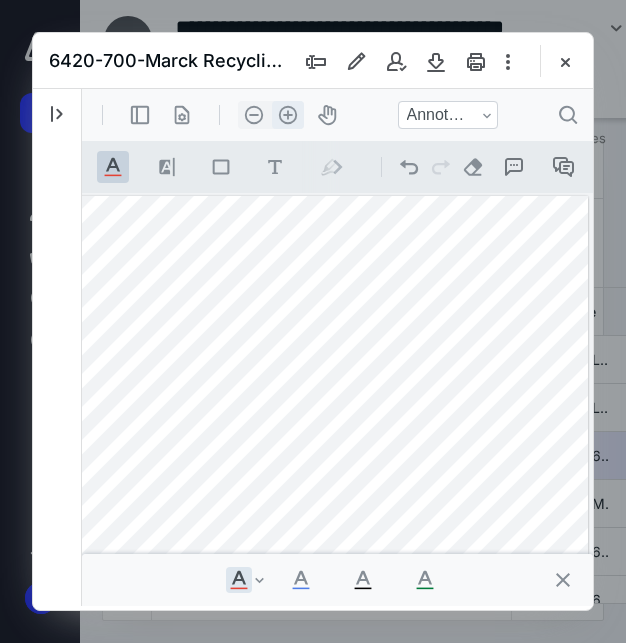 click on ".cls-1{fill:#abb0c4;} icon - header - zoom - in - line" at bounding box center (288, 115) 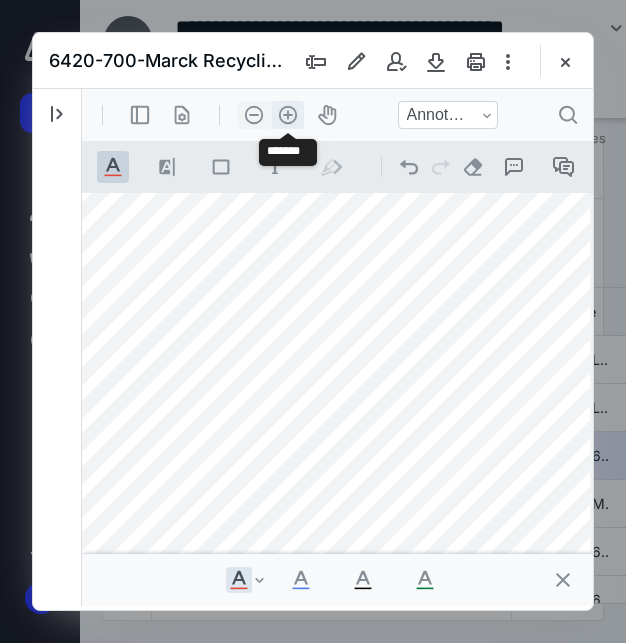 click on ".cls-1{fill:#abb0c4;} icon - header - zoom - in - line" at bounding box center [288, 115] 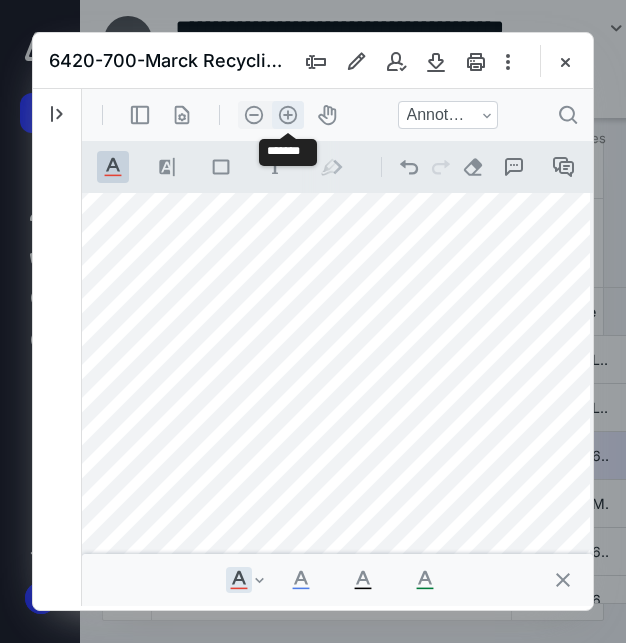 click on ".cls-1{fill:#abb0c4;} icon - header - zoom - in - line" at bounding box center [288, 115] 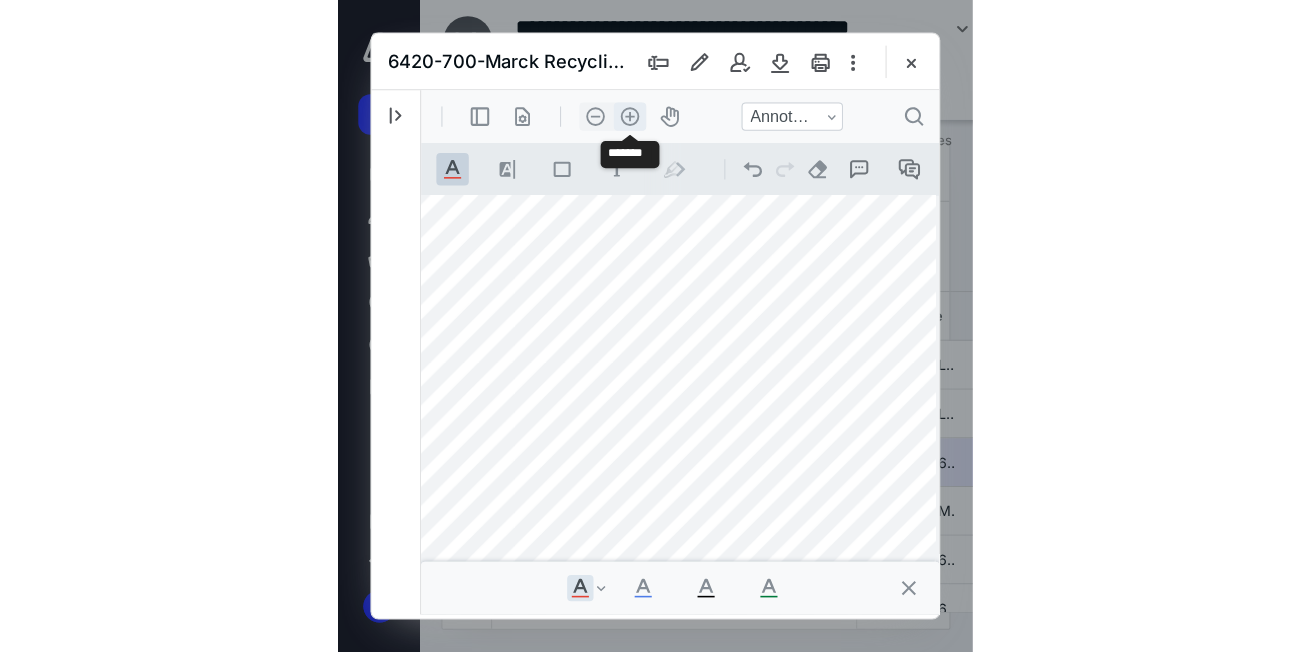 scroll, scrollTop: 225, scrollLeft: 394, axis: both 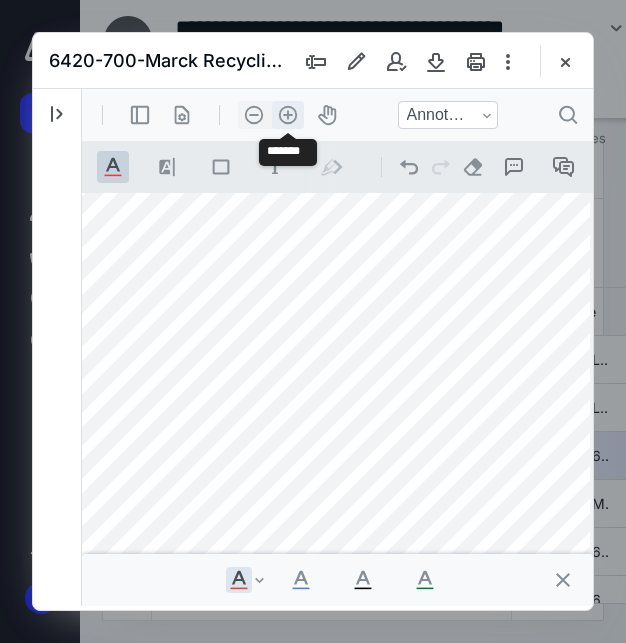 click on ".cls-1{fill:#abb0c4;} icon - header - zoom - in - line" at bounding box center [288, 115] 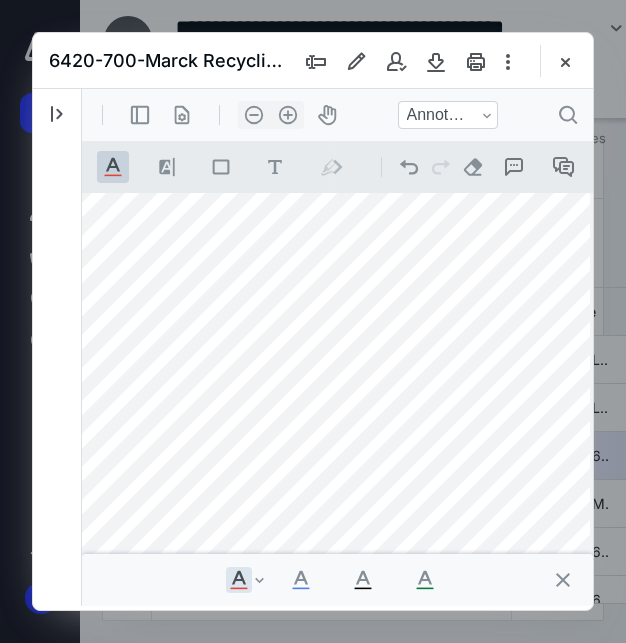 drag, startPoint x: 199, startPoint y: 421, endPoint x: 500, endPoint y: 325, distance: 315.9383 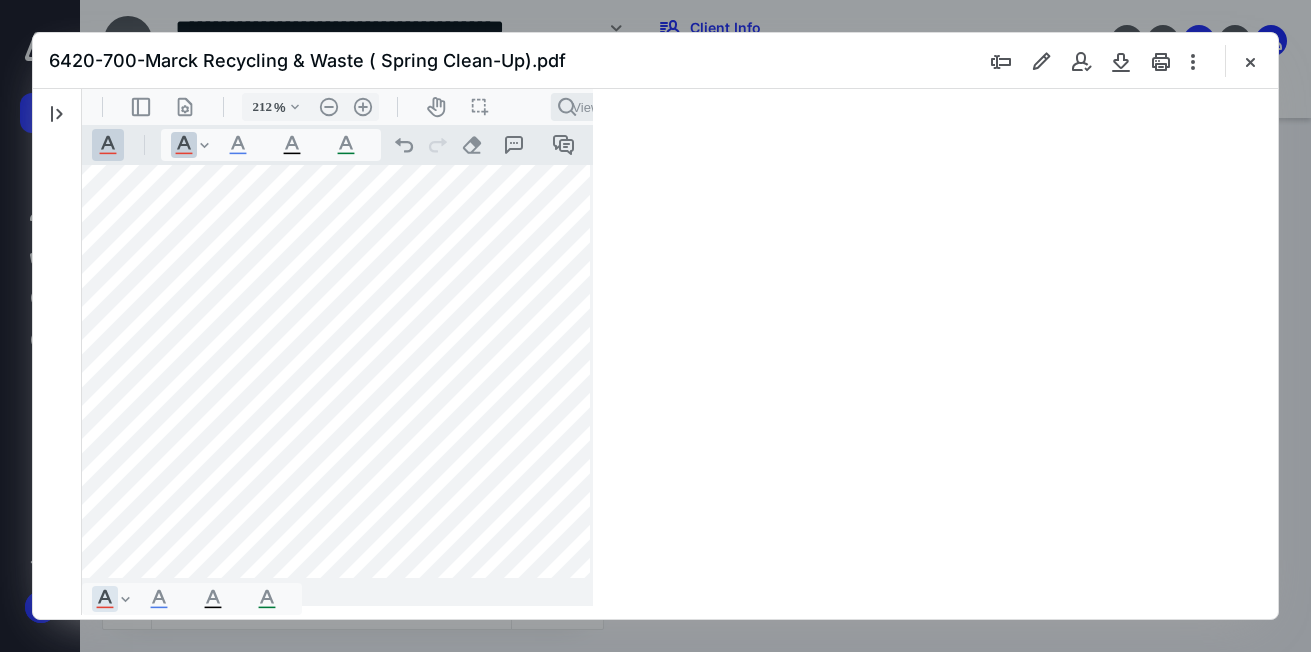 scroll, scrollTop: 225, scrollLeft: 87, axis: both 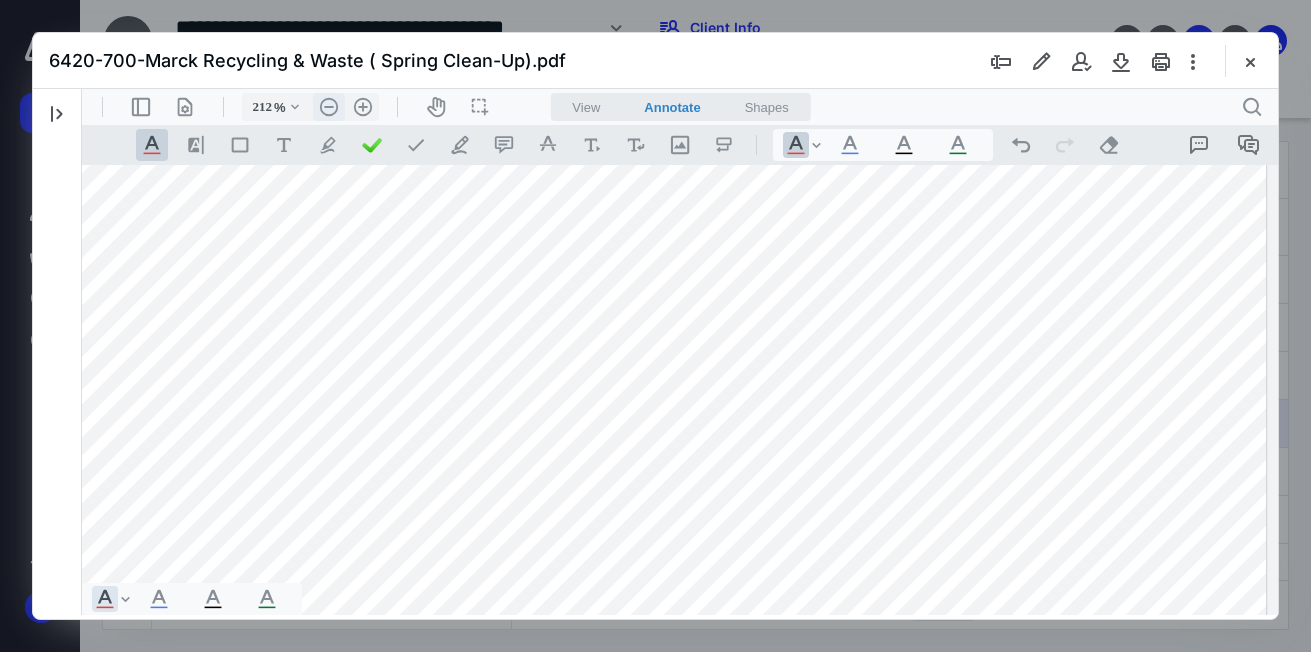 click on ".cls-1{fill:#abb0c4;} icon - header - zoom - out - line" at bounding box center (329, 107) 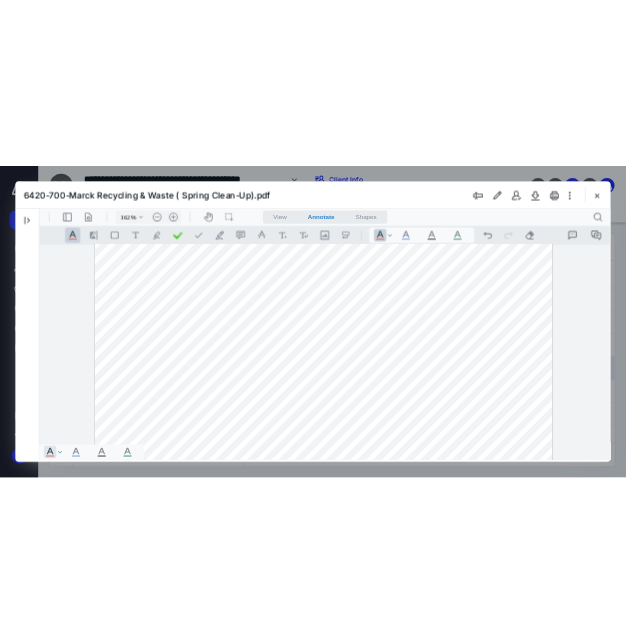 scroll, scrollTop: 27, scrollLeft: 0, axis: vertical 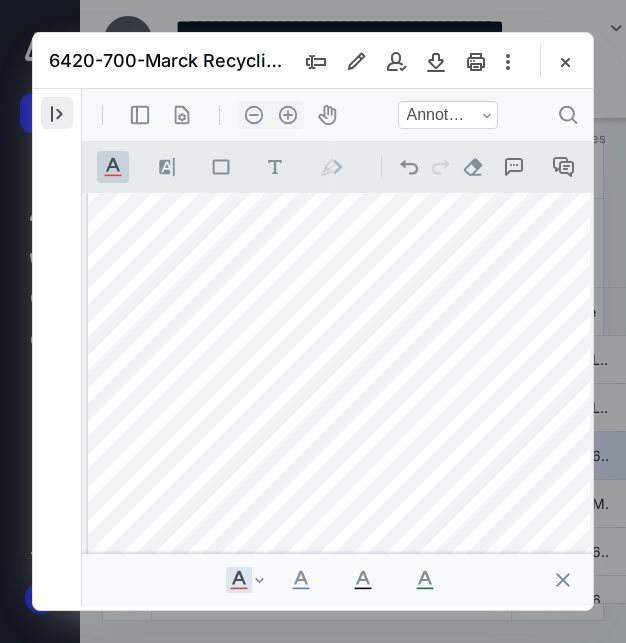 click at bounding box center (57, 113) 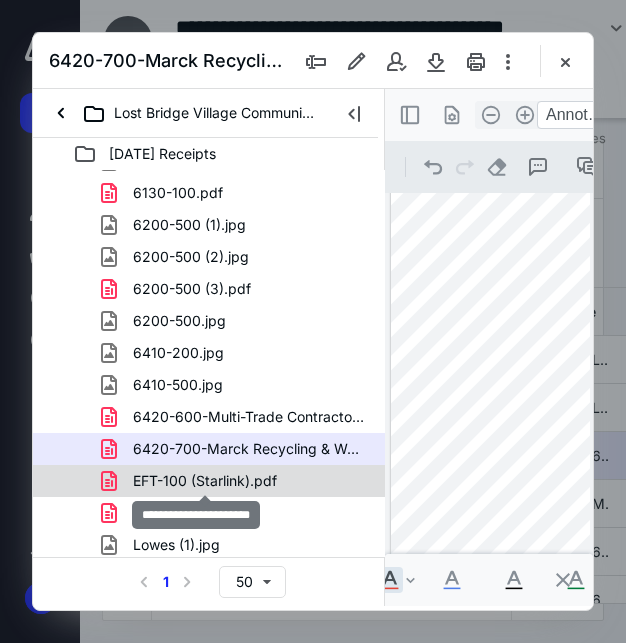 click on "EFT-100 (Starlink).pdf" at bounding box center (205, 481) 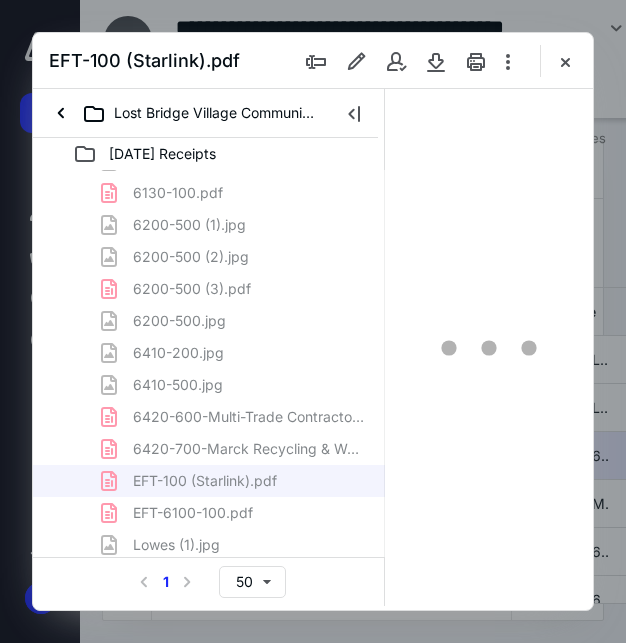 scroll, scrollTop: 0, scrollLeft: 0, axis: both 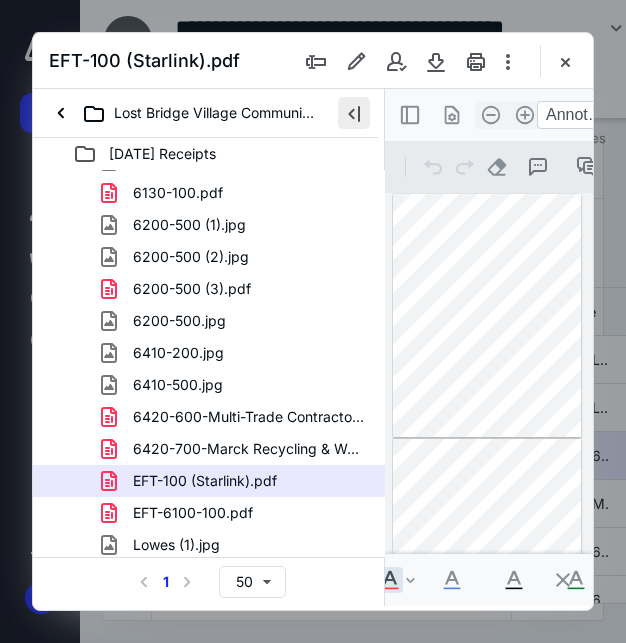 click at bounding box center (354, 113) 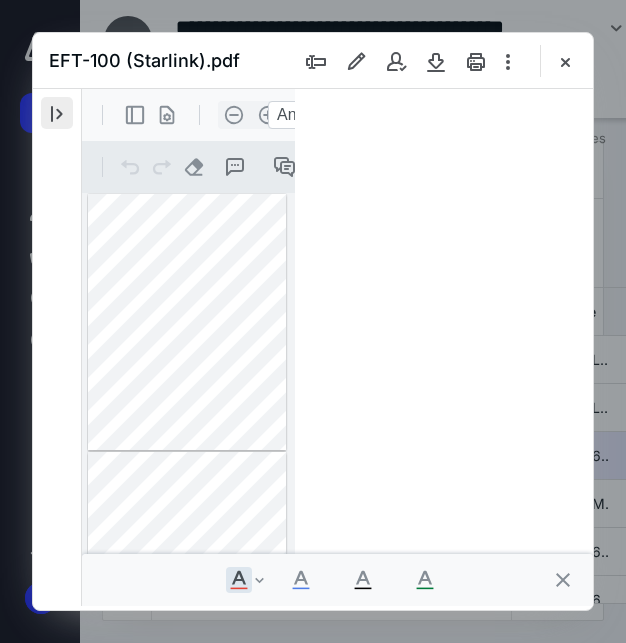scroll, scrollTop: 1, scrollLeft: 0, axis: vertical 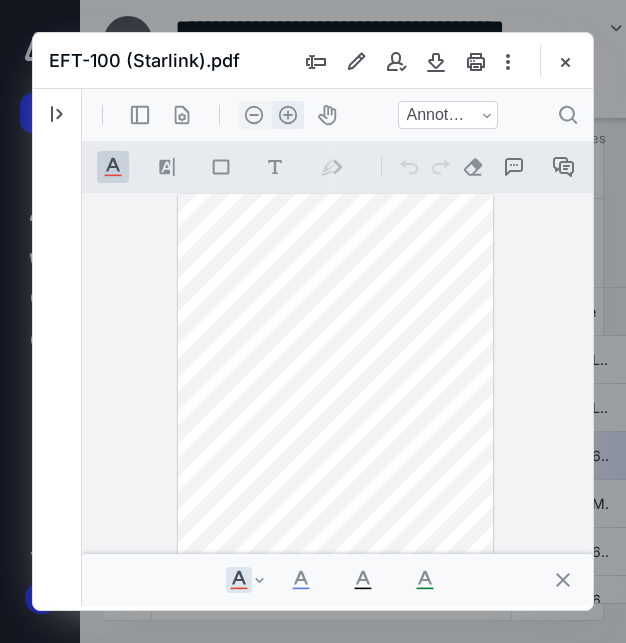 click on ".cls-1{fill:#abb0c4;} icon - header - zoom - in - line" at bounding box center (288, 115) 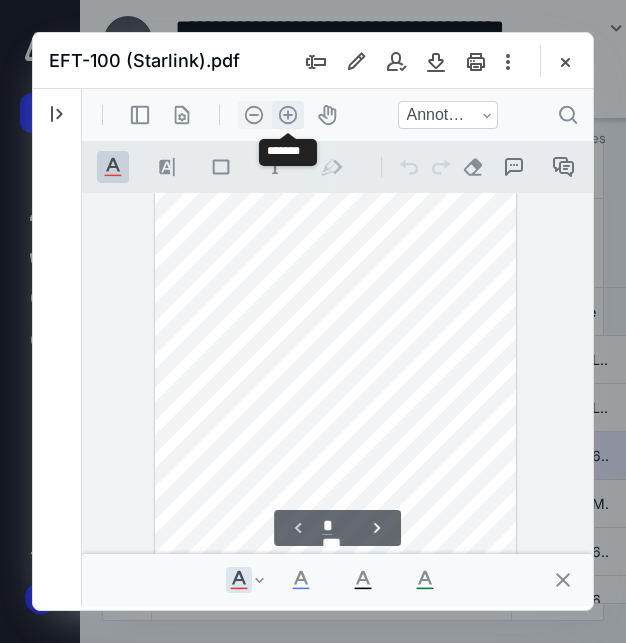 click on ".cls-1{fill:#abb0c4;} icon - header - zoom - in - line" at bounding box center (288, 115) 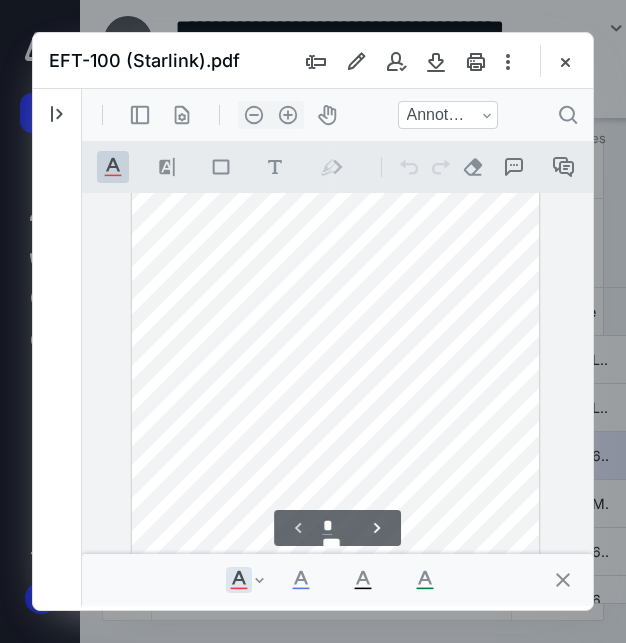 scroll, scrollTop: 0, scrollLeft: 0, axis: both 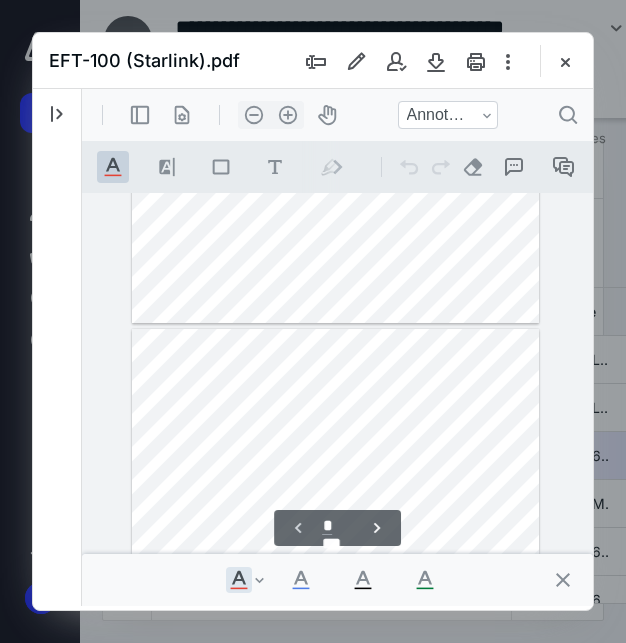 type on "*" 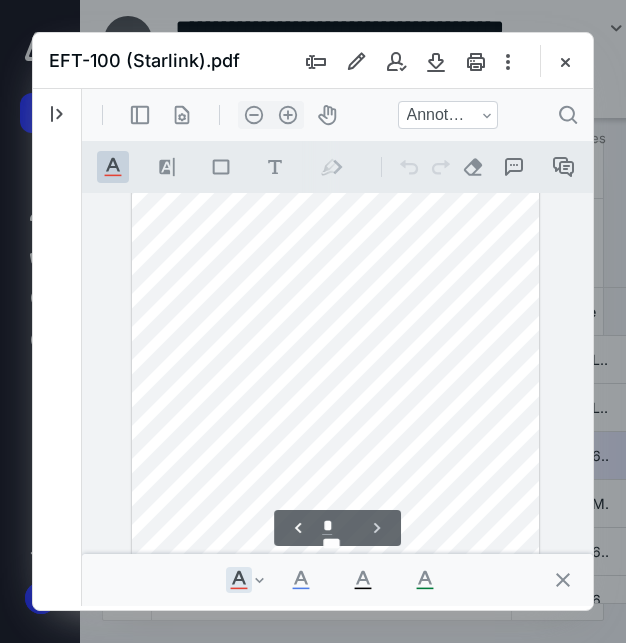 scroll, scrollTop: 453, scrollLeft: 0, axis: vertical 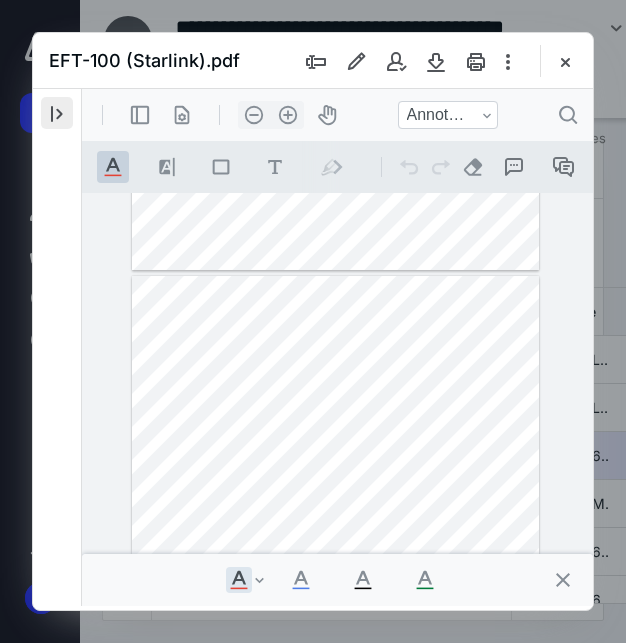 click at bounding box center [57, 113] 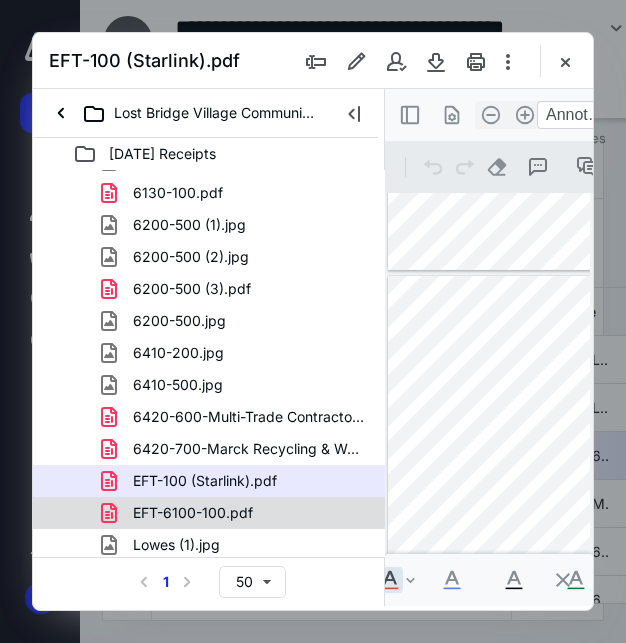 scroll, scrollTop: 381, scrollLeft: 0, axis: vertical 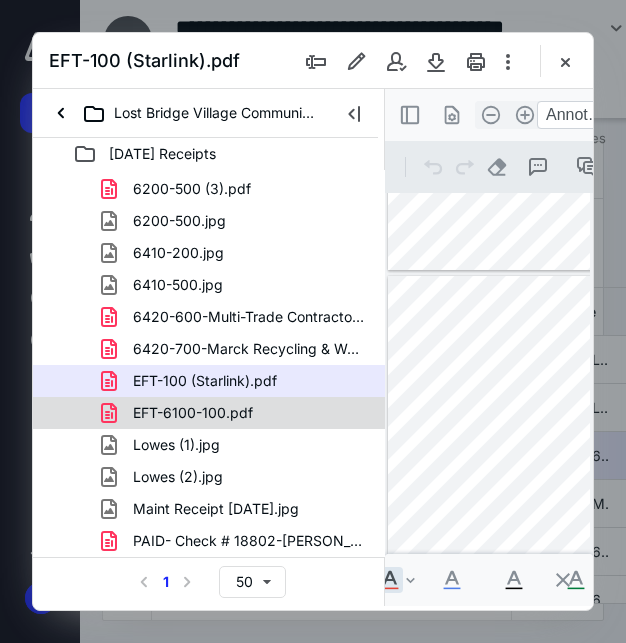 click on "EFT-6100-100.pdf" at bounding box center [193, 413] 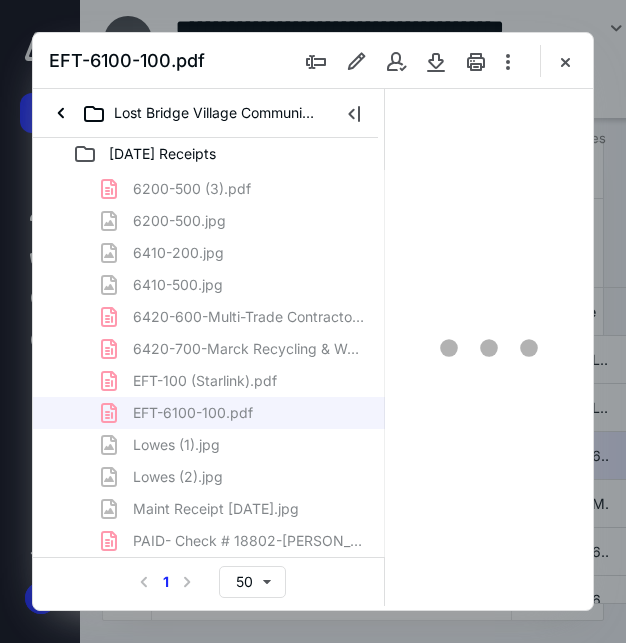 scroll, scrollTop: 0, scrollLeft: 0, axis: both 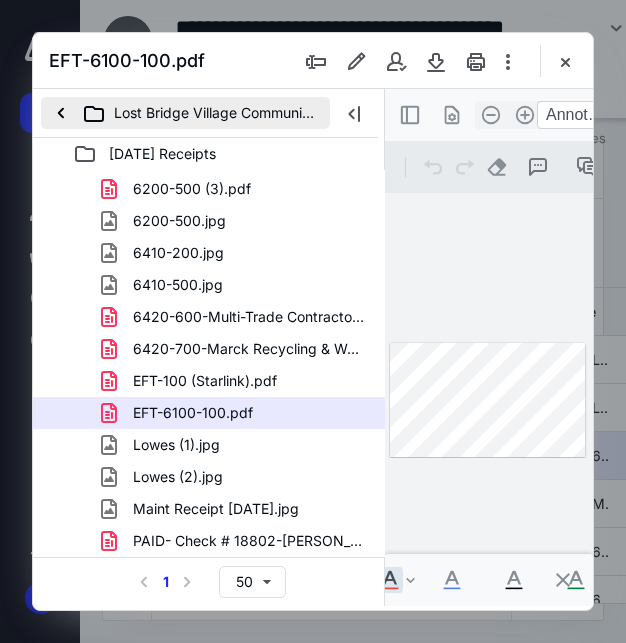 click on "Lost Bridge Village Community Association" at bounding box center [185, 113] 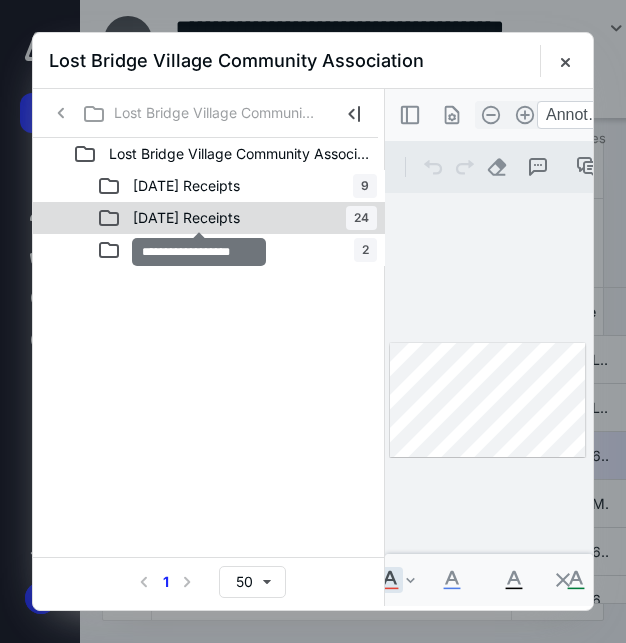 click on "[DATE] Receipts" at bounding box center (186, 218) 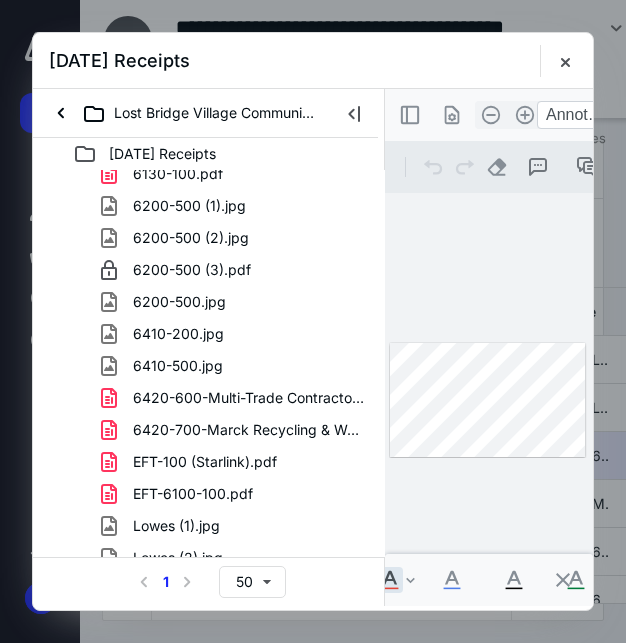 scroll, scrollTop: 381, scrollLeft: 0, axis: vertical 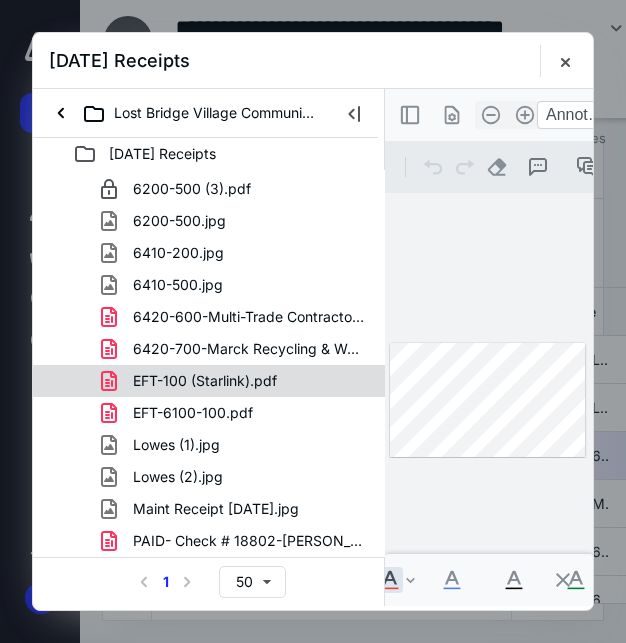 click on "EFT-6100-100.pdf" at bounding box center (193, 413) 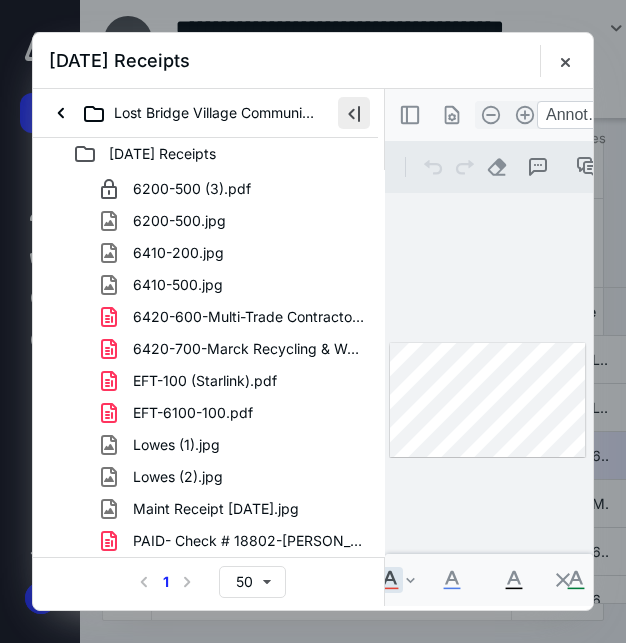click at bounding box center [354, 113] 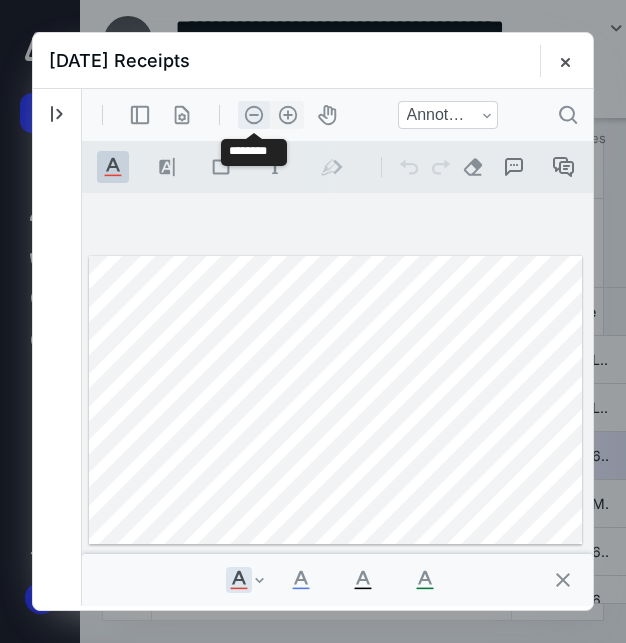 click on ".cls-1{fill:#abb0c4;} icon - header - zoom - out - line" at bounding box center [254, 115] 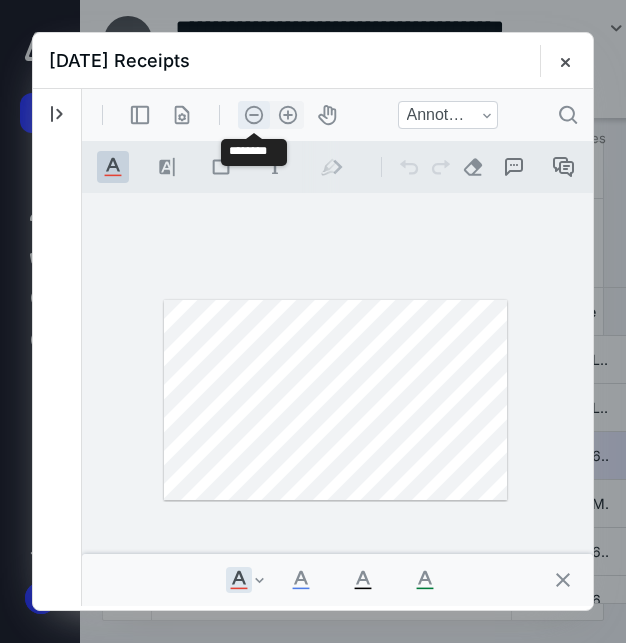 click on ".cls-1{fill:#abb0c4;} icon - header - zoom - out - line" at bounding box center [254, 115] 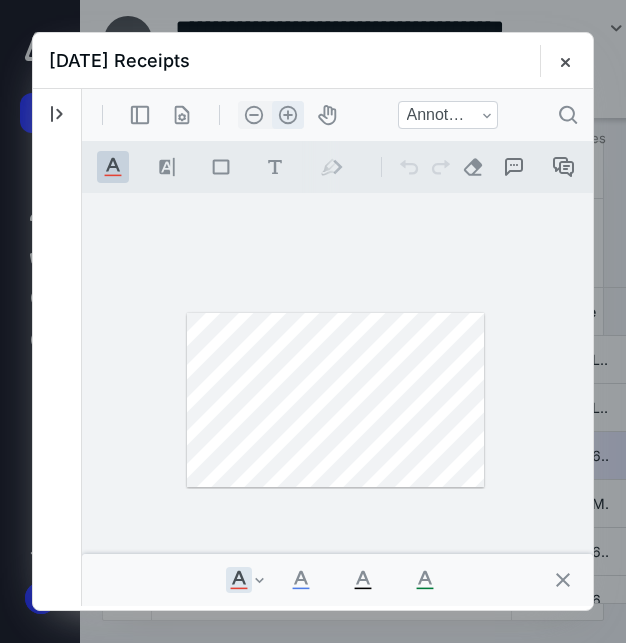 click on ".cls-1{fill:#abb0c4;} icon - header - zoom - in - line" at bounding box center [288, 115] 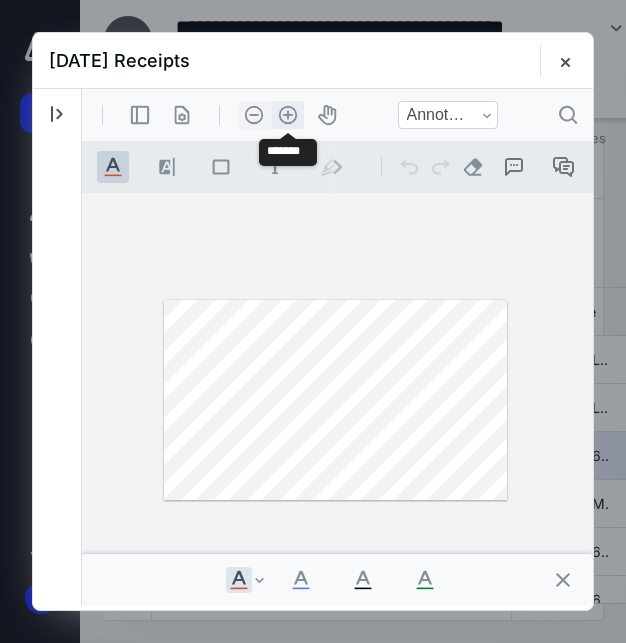 click on ".cls-1{fill:#abb0c4;} icon - header - zoom - in - line" at bounding box center [288, 115] 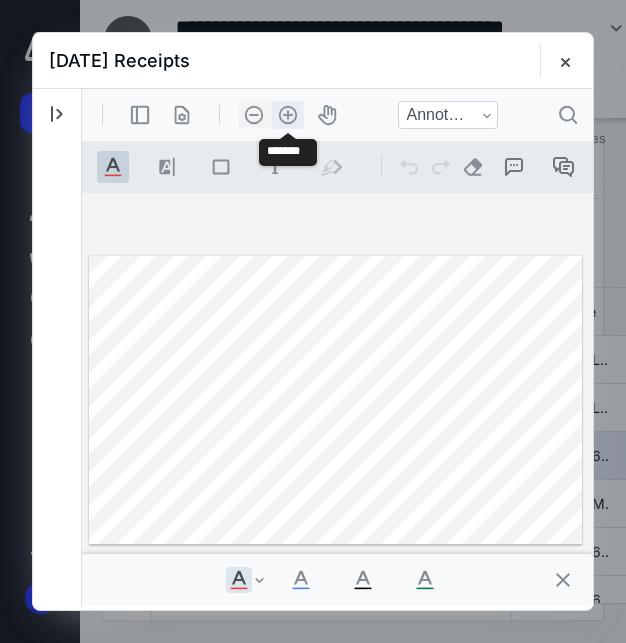 click on ".cls-1{fill:#abb0c4;} icon - header - zoom - in - line" at bounding box center [288, 115] 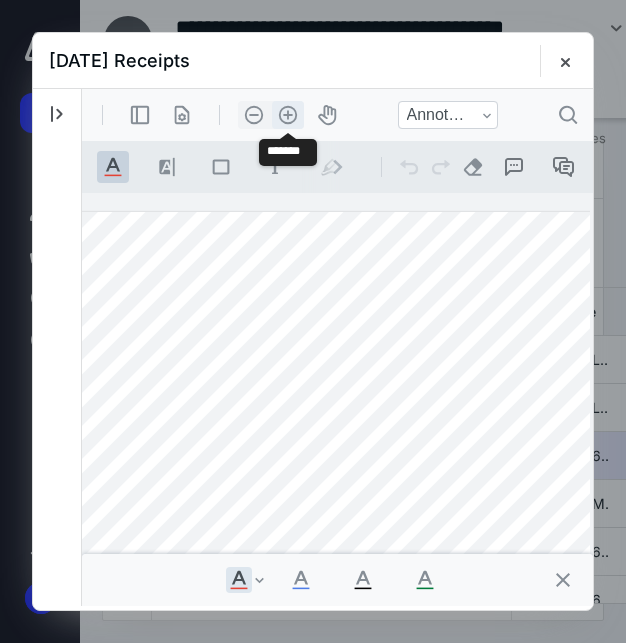 click on ".cls-1{fill:#abb0c4;} icon - header - zoom - in - line" at bounding box center (288, 115) 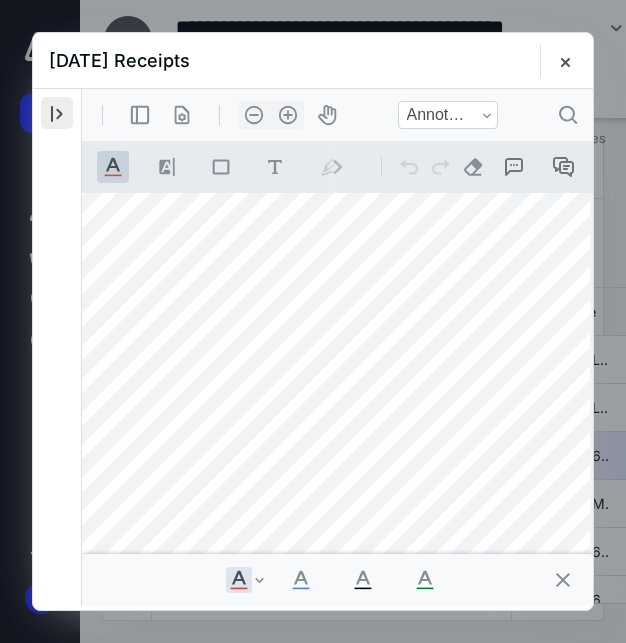 click at bounding box center [57, 113] 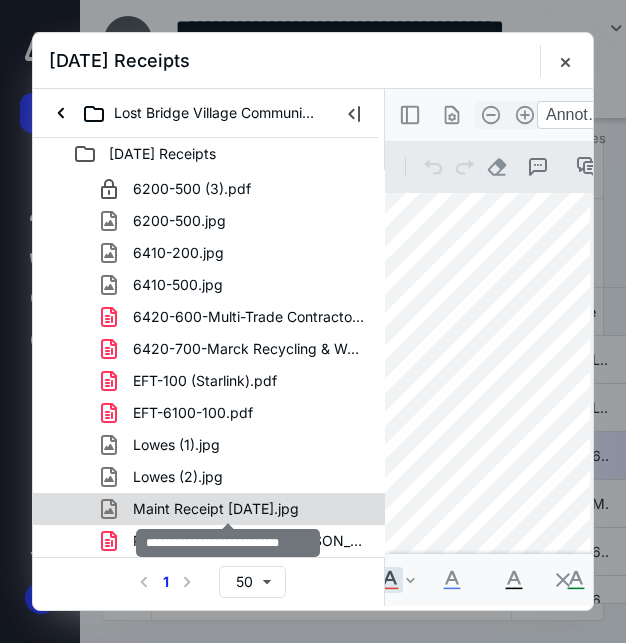 click on "Maint Receipt [DATE].jpg" at bounding box center [216, 509] 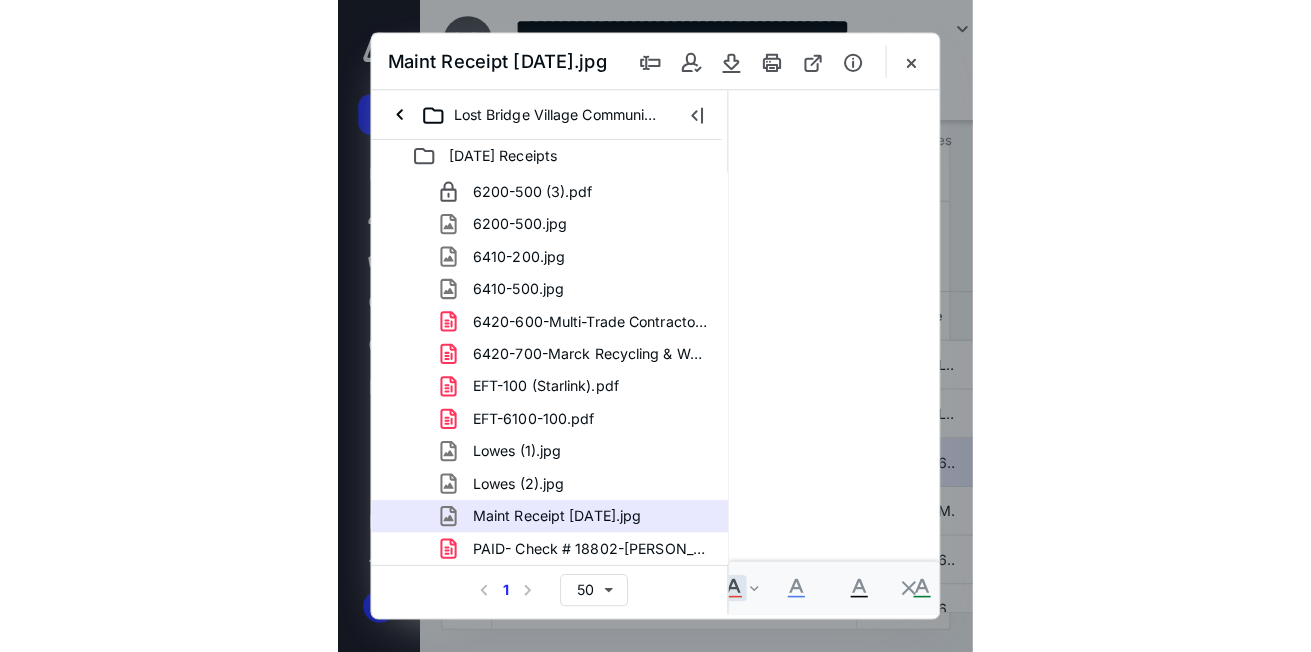 scroll, scrollTop: 0, scrollLeft: 0, axis: both 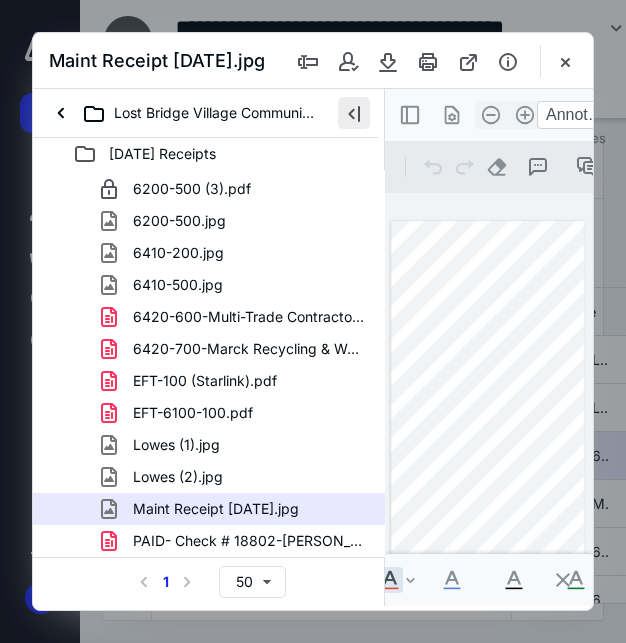 click at bounding box center (354, 113) 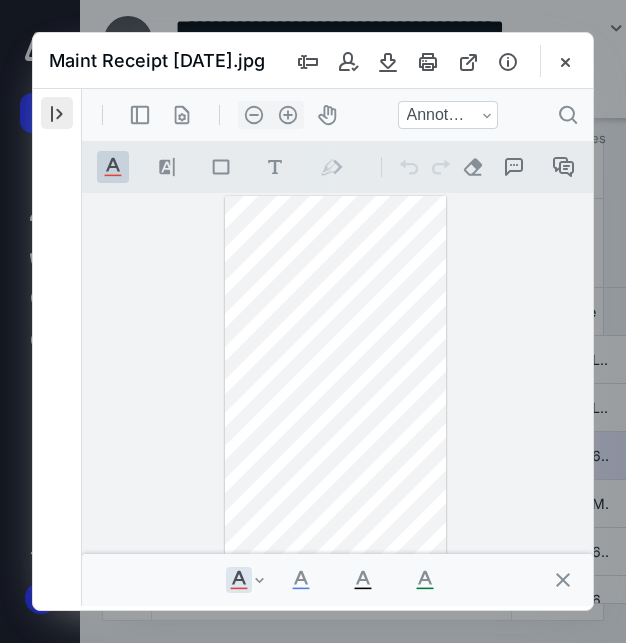 click at bounding box center (57, 113) 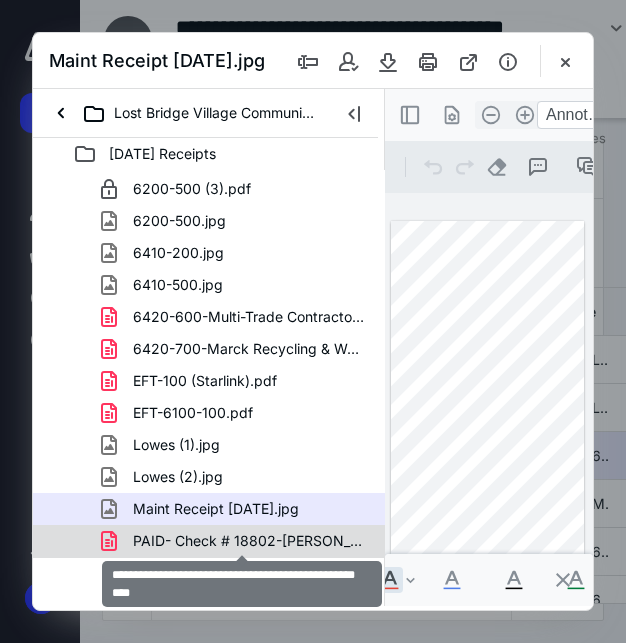 click on "PAID- Check # 18802-[PERSON_NAME] for Truck Repair.pdf" at bounding box center [249, 541] 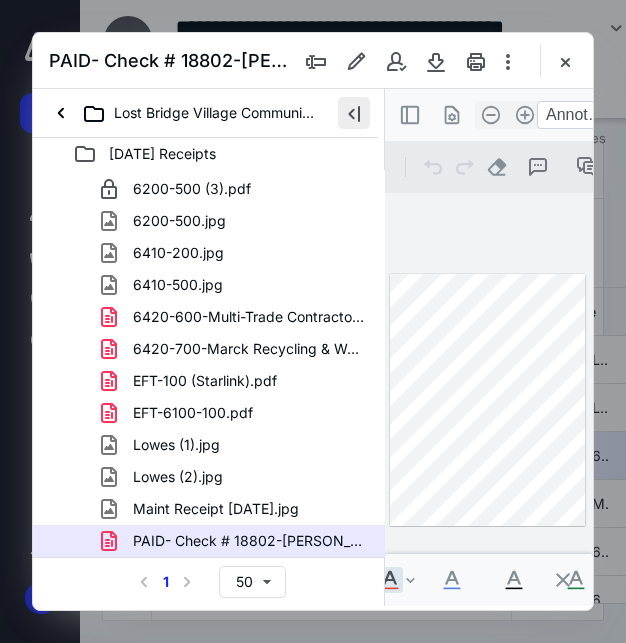 click at bounding box center [354, 113] 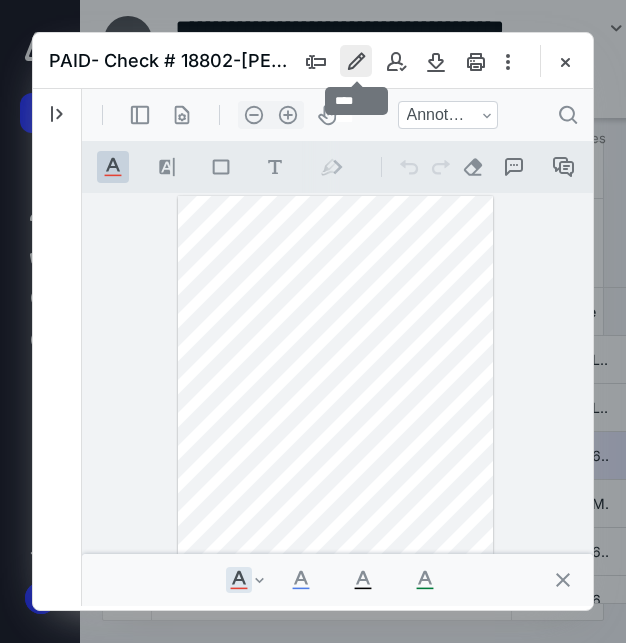 click at bounding box center (356, 61) 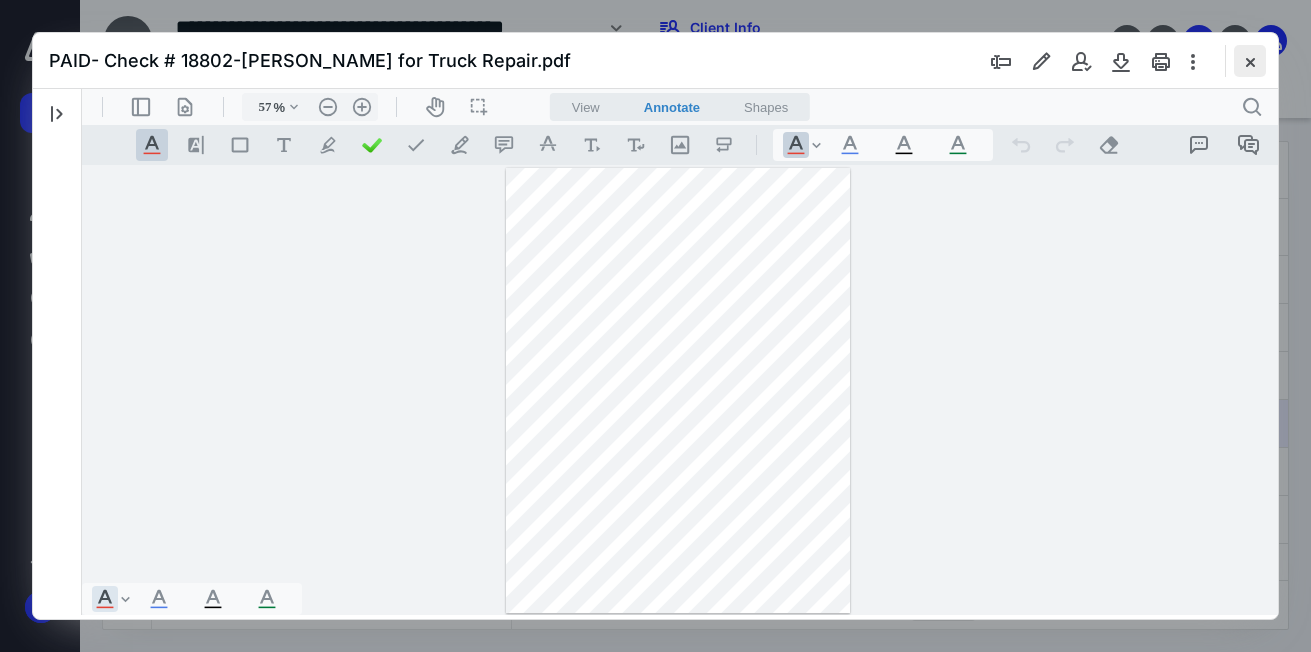 click at bounding box center [1250, 61] 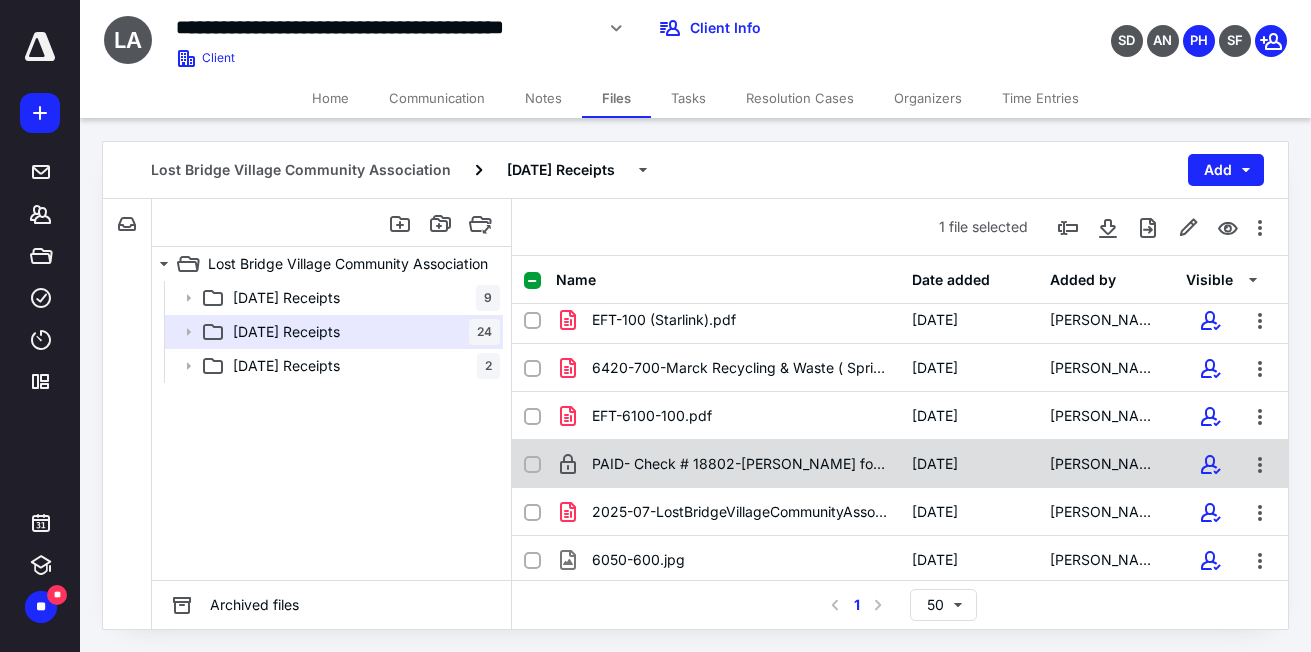 scroll, scrollTop: 876, scrollLeft: 0, axis: vertical 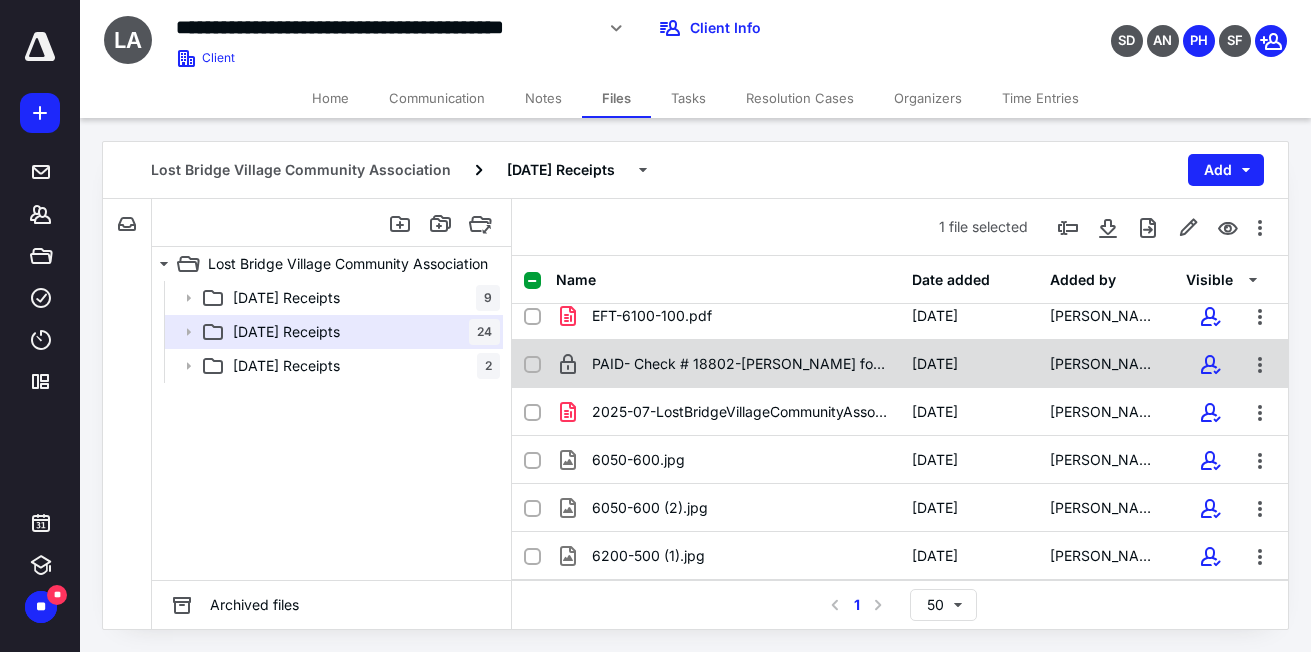 click 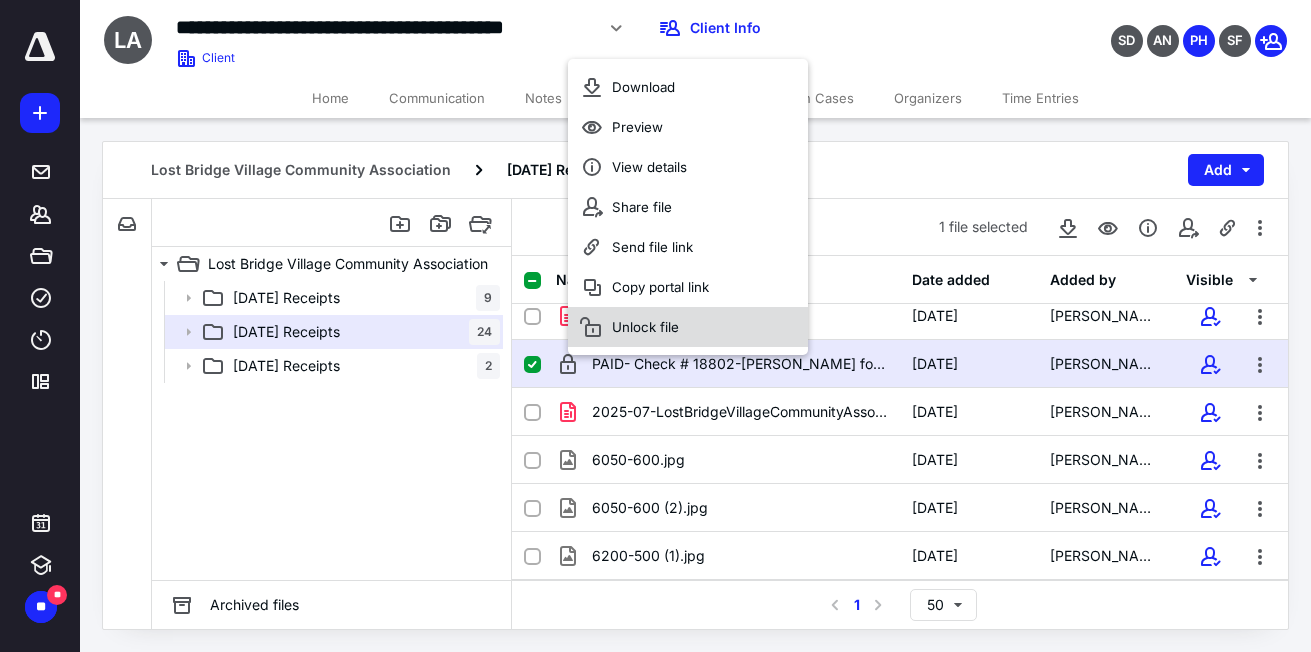 click on "Unlock file" at bounding box center (688, 327) 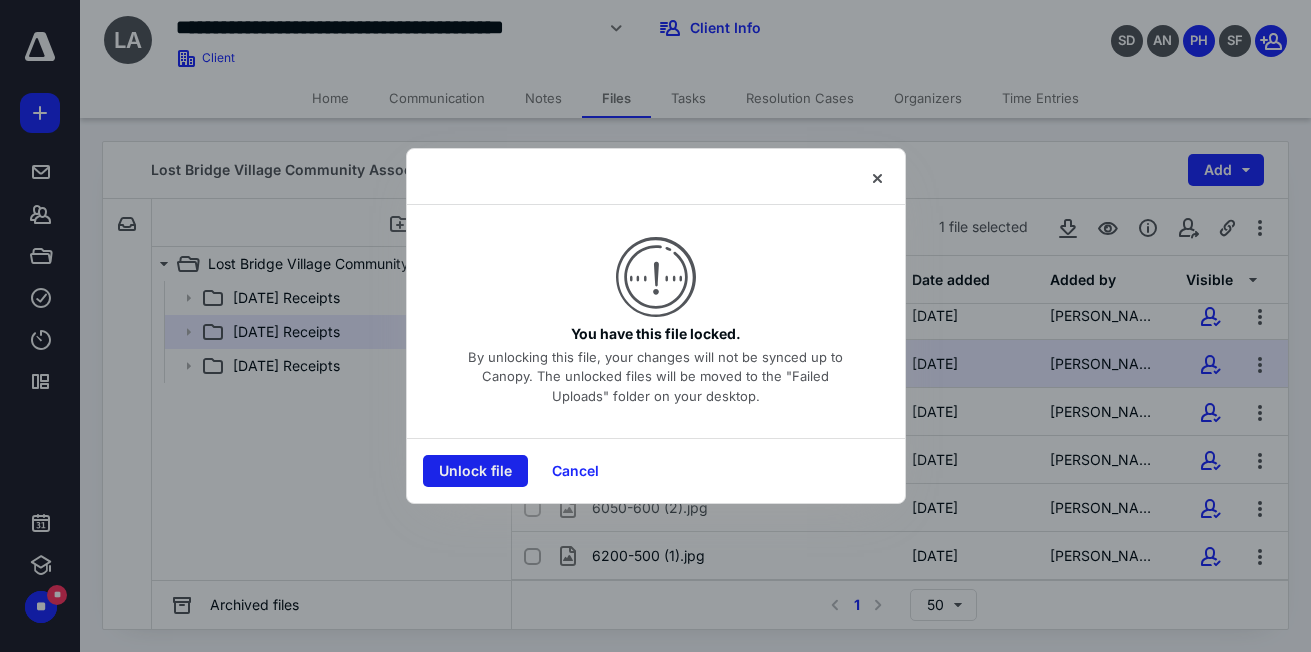 click on "Unlock file" at bounding box center [475, 471] 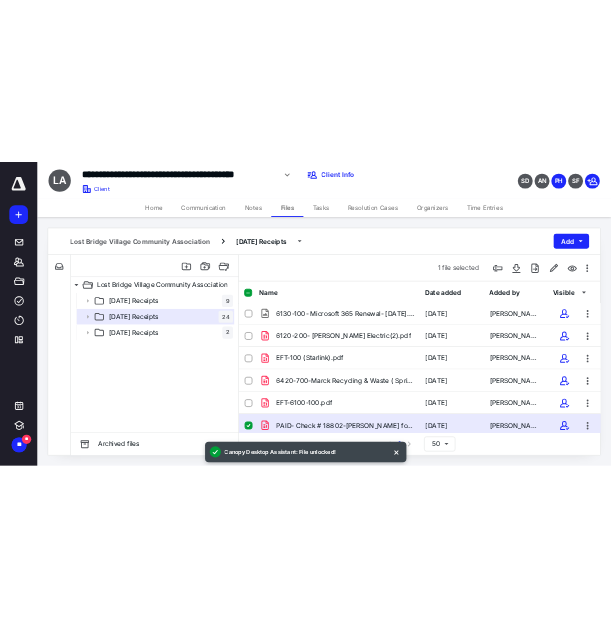 scroll, scrollTop: 876, scrollLeft: 0, axis: vertical 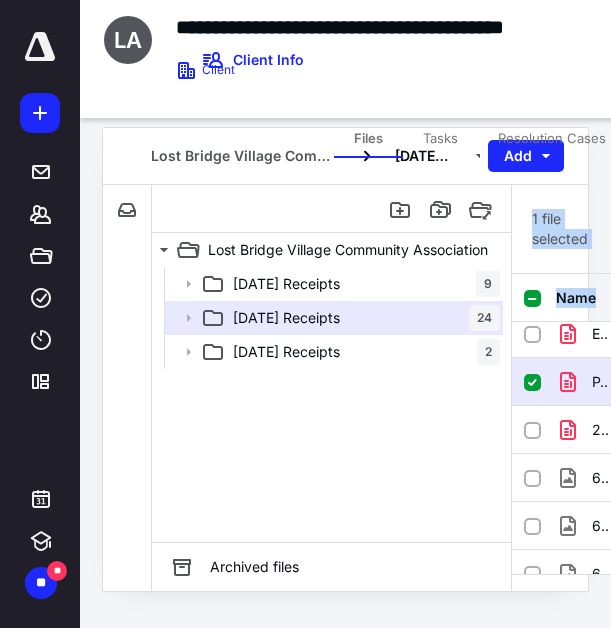 drag, startPoint x: 298, startPoint y: 627, endPoint x: 565, endPoint y: 609, distance: 267.60605 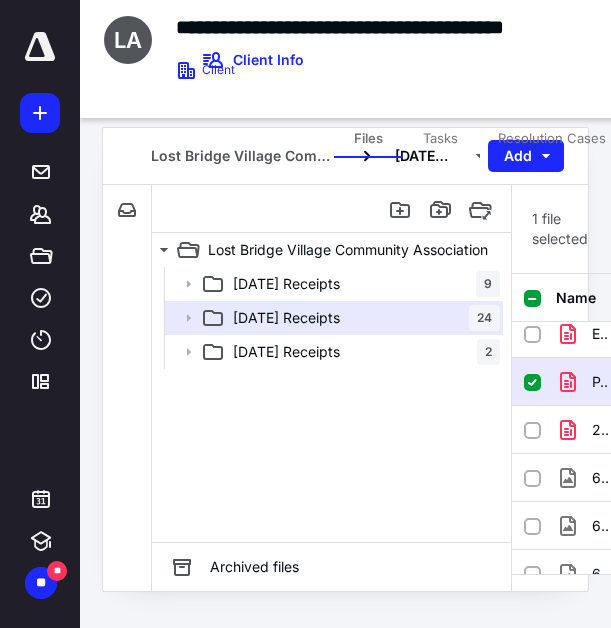 drag, startPoint x: 565, startPoint y: 609, endPoint x: 420, endPoint y: 470, distance: 200.86314 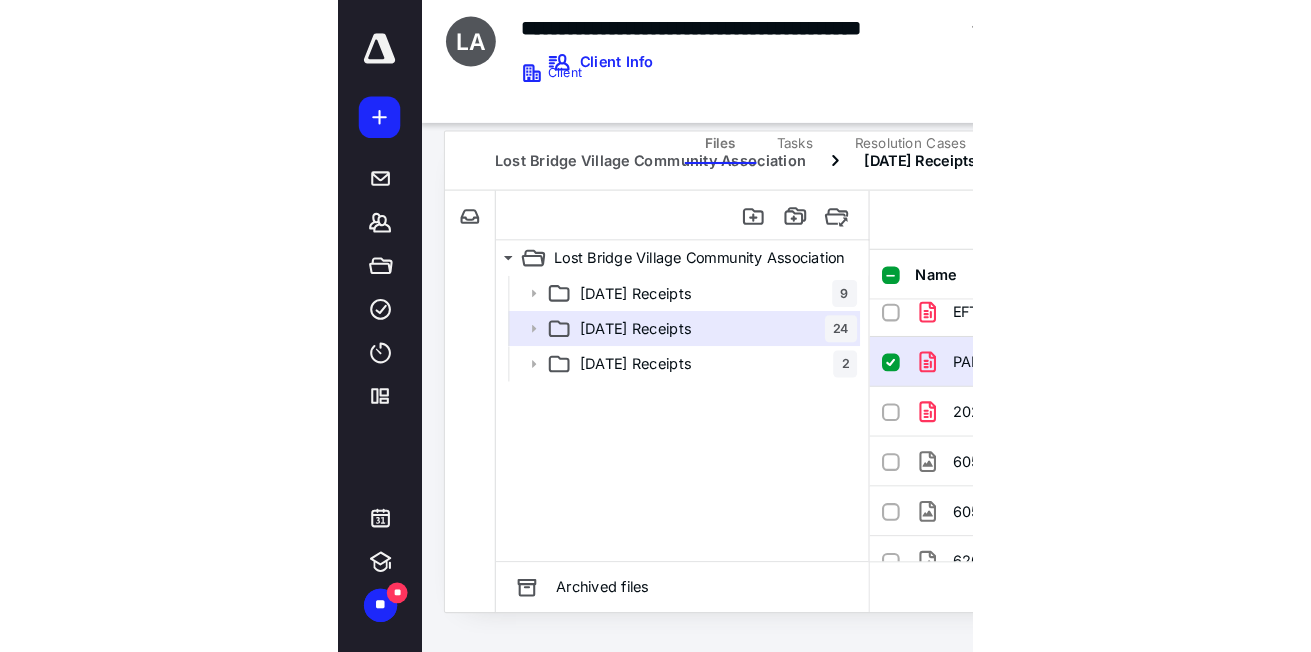 scroll, scrollTop: 0, scrollLeft: 0, axis: both 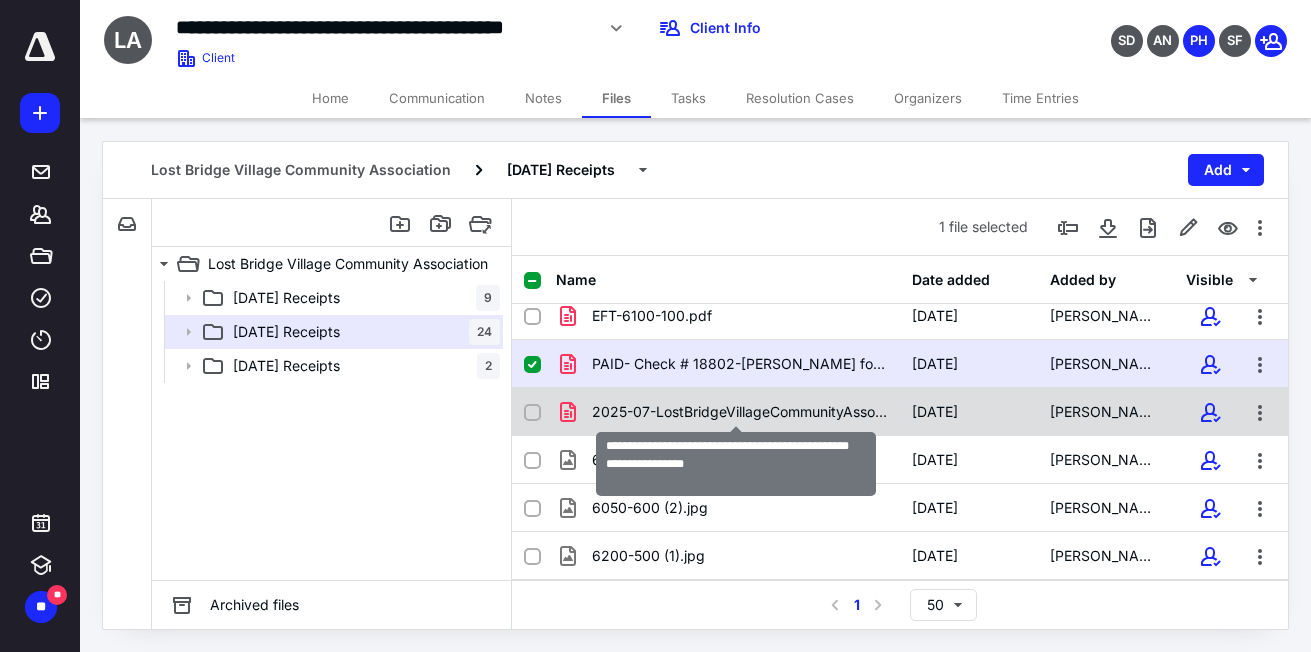 click on "2025-07-LostBridgeVillageCommunityAssociation-Receipt 6050-600.pdf" at bounding box center [740, 412] 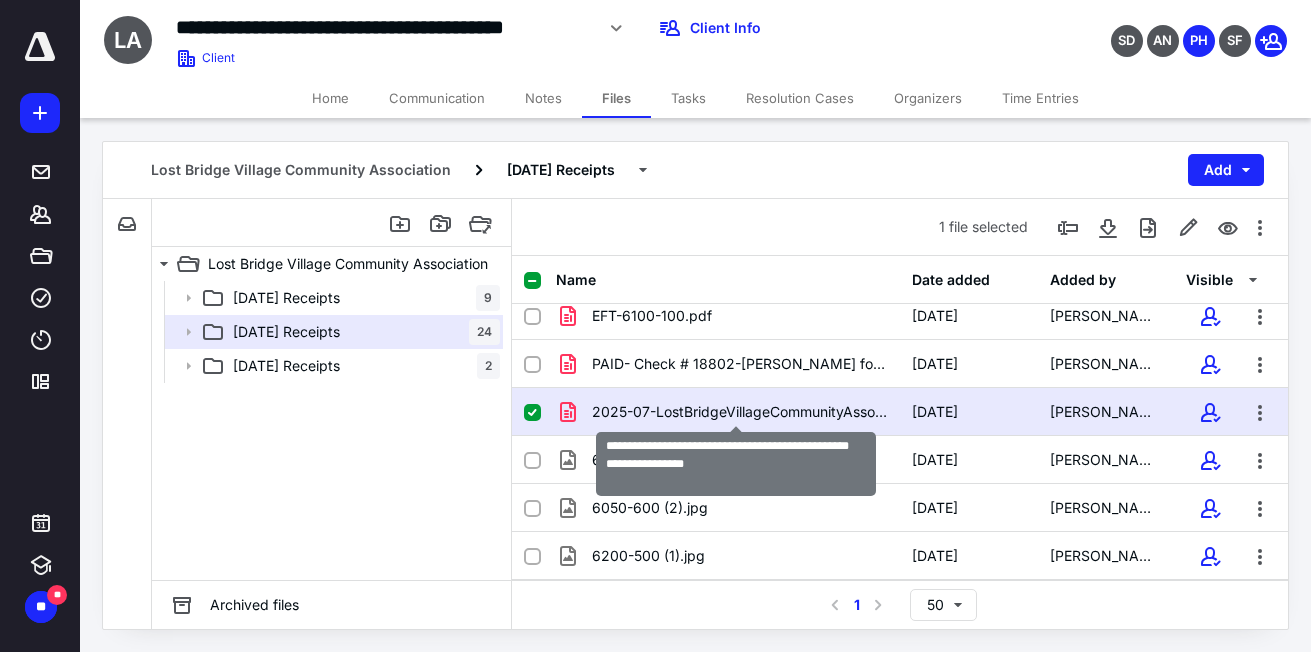 click on "2025-07-LostBridgeVillageCommunityAssociation-Receipt 6050-600.pdf" at bounding box center (740, 412) 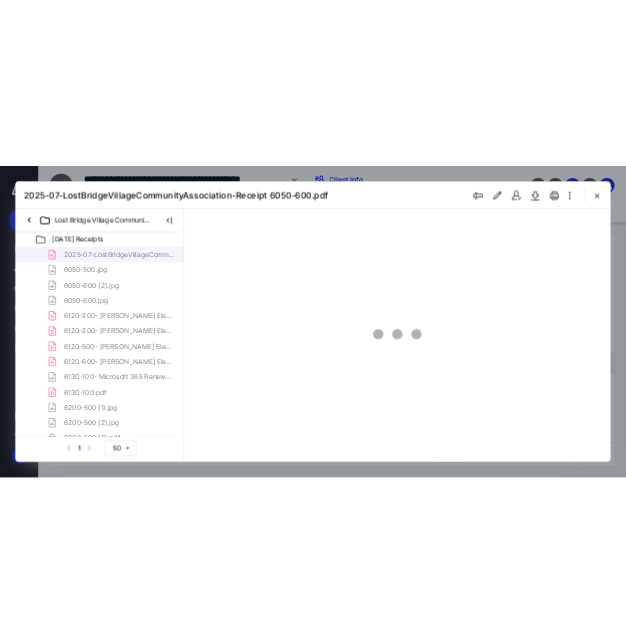 scroll, scrollTop: 0, scrollLeft: 0, axis: both 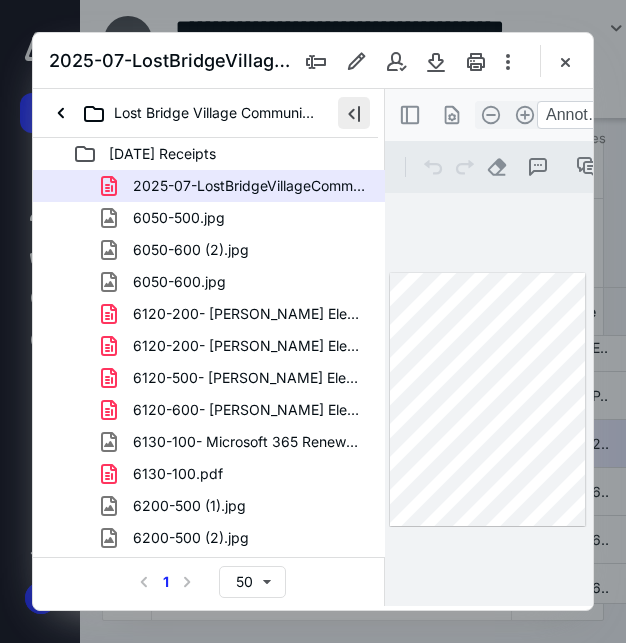 click at bounding box center [354, 113] 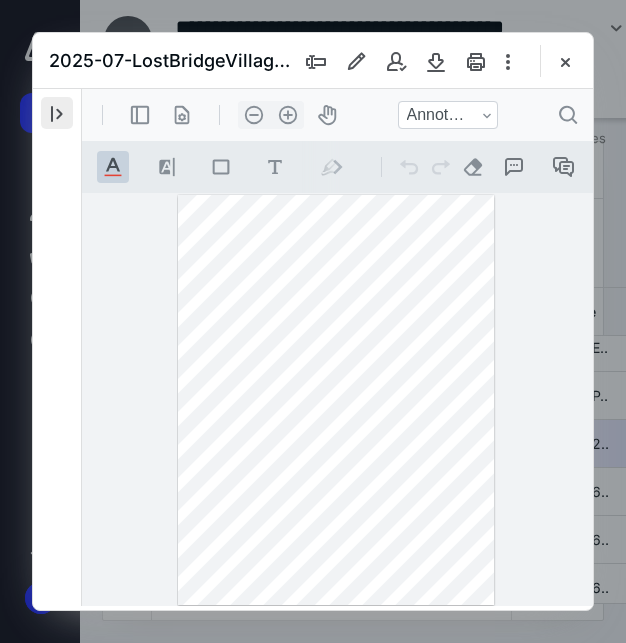 click at bounding box center [57, 113] 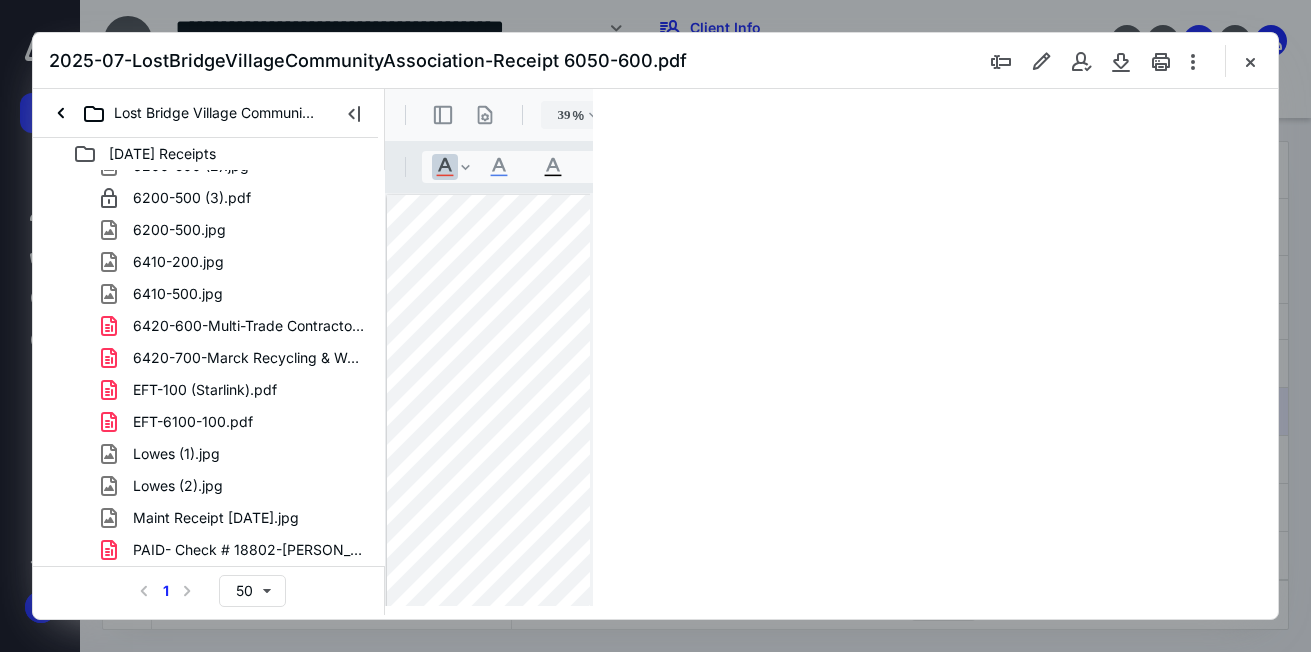 scroll, scrollTop: 372, scrollLeft: 0, axis: vertical 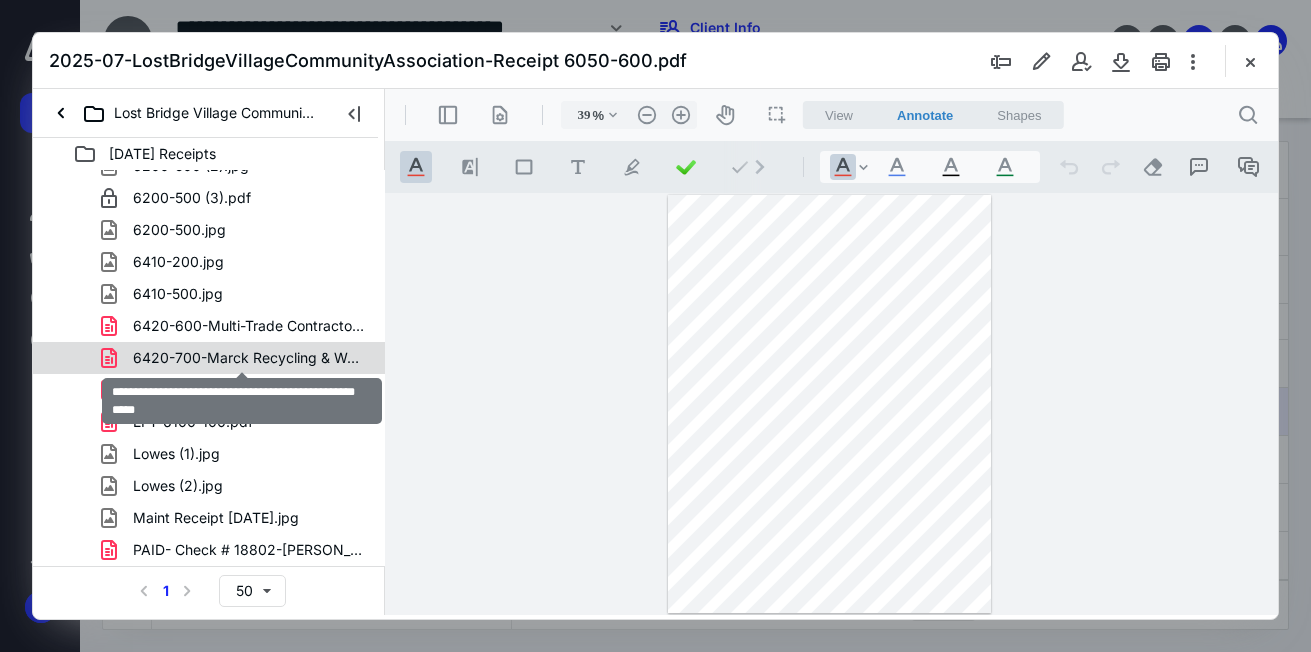 click on "6420-700-Marck Recycling & Waste ( Spring Clean-Up).pdf" at bounding box center [249, 358] 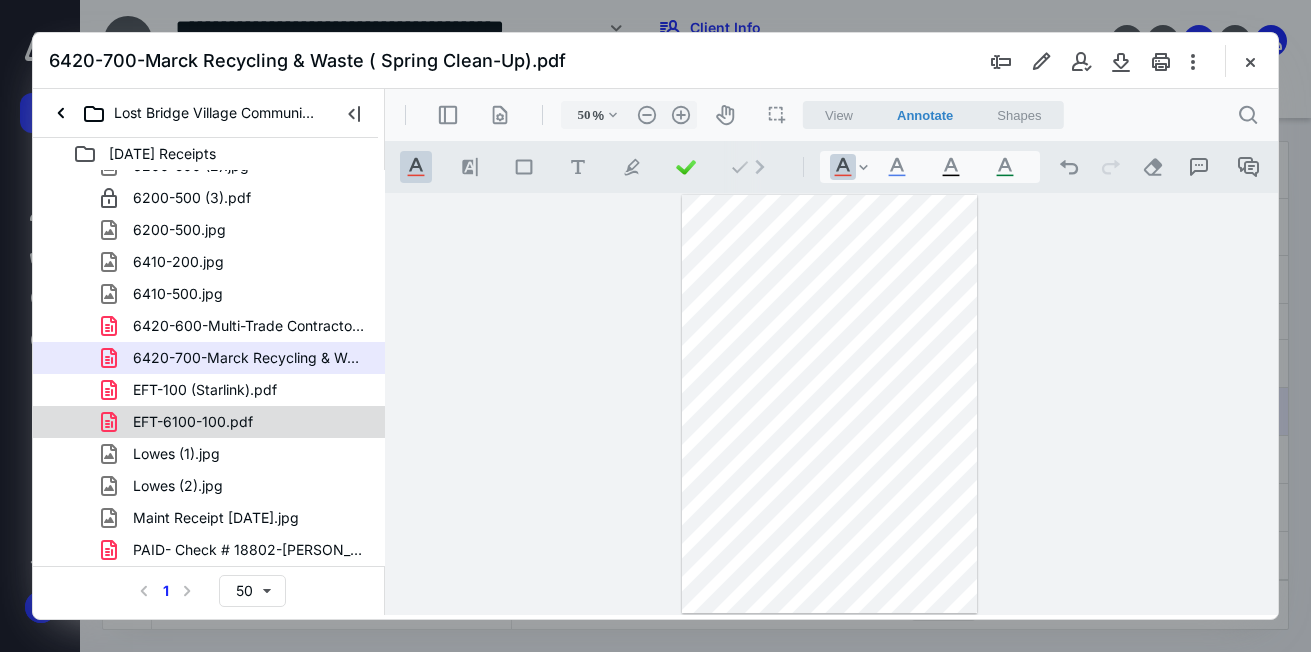 scroll, scrollTop: 0, scrollLeft: 0, axis: both 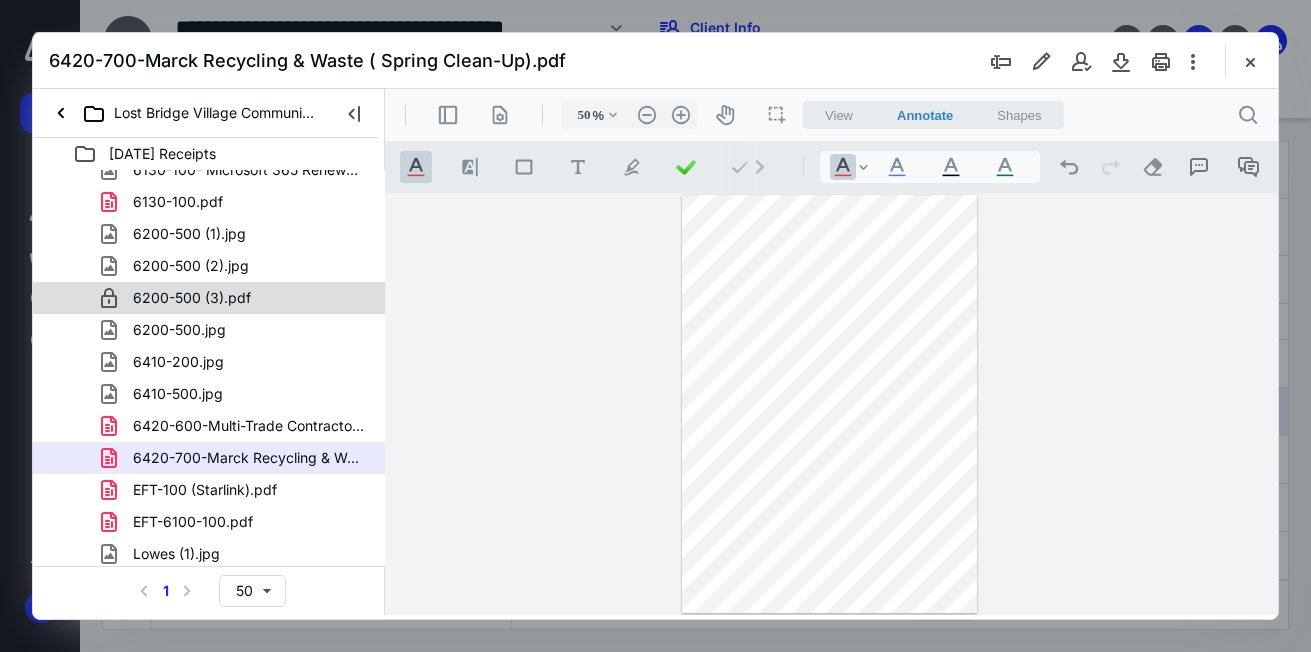click on "6200-500 (3).pdf" at bounding box center [237, 298] 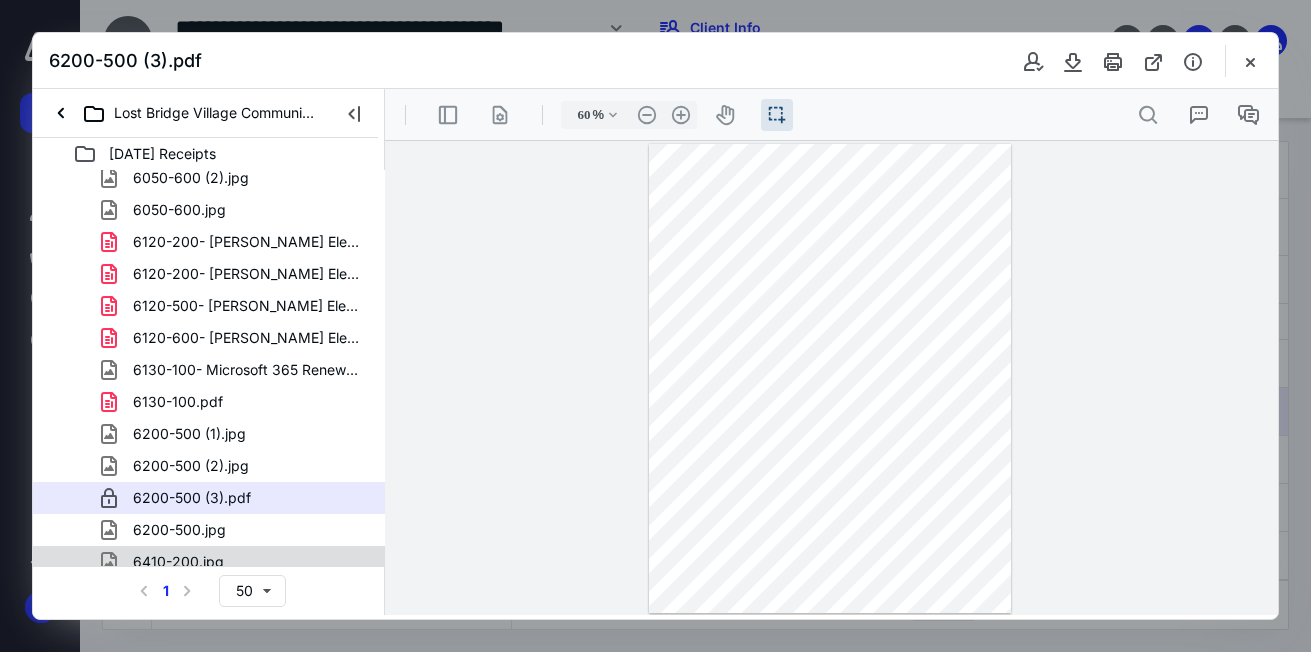 scroll, scrollTop: 0, scrollLeft: 0, axis: both 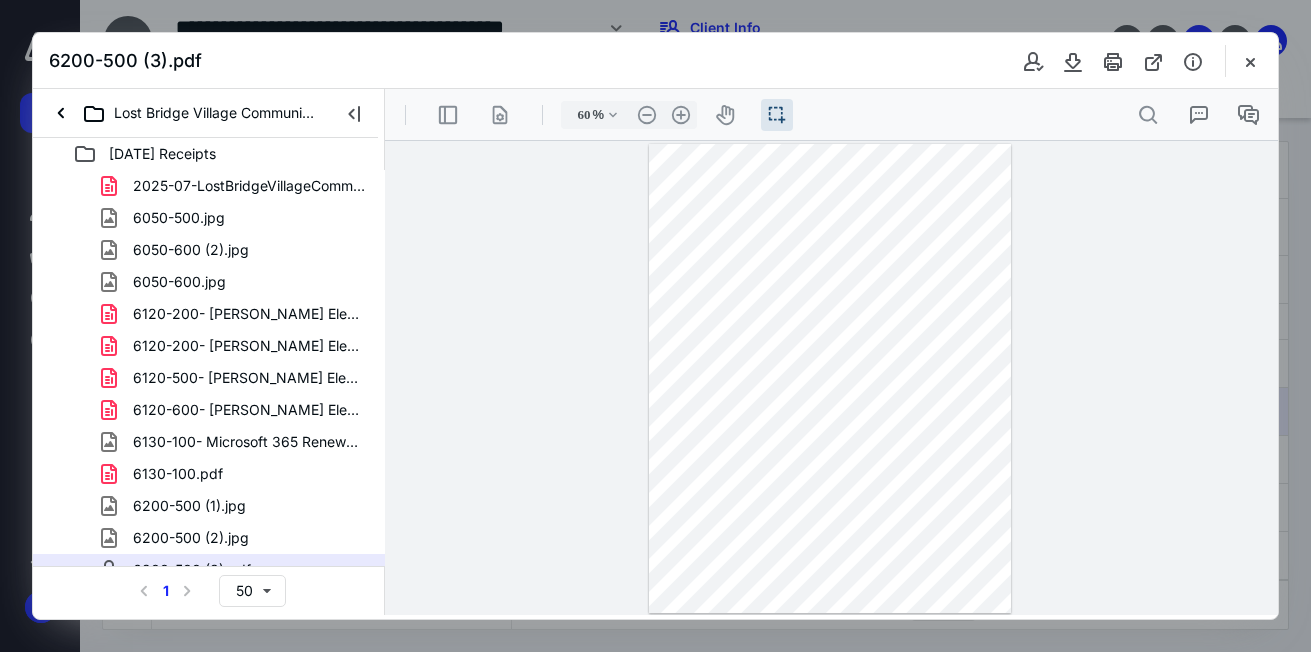click on "6130-100.pdf" at bounding box center [237, 474] 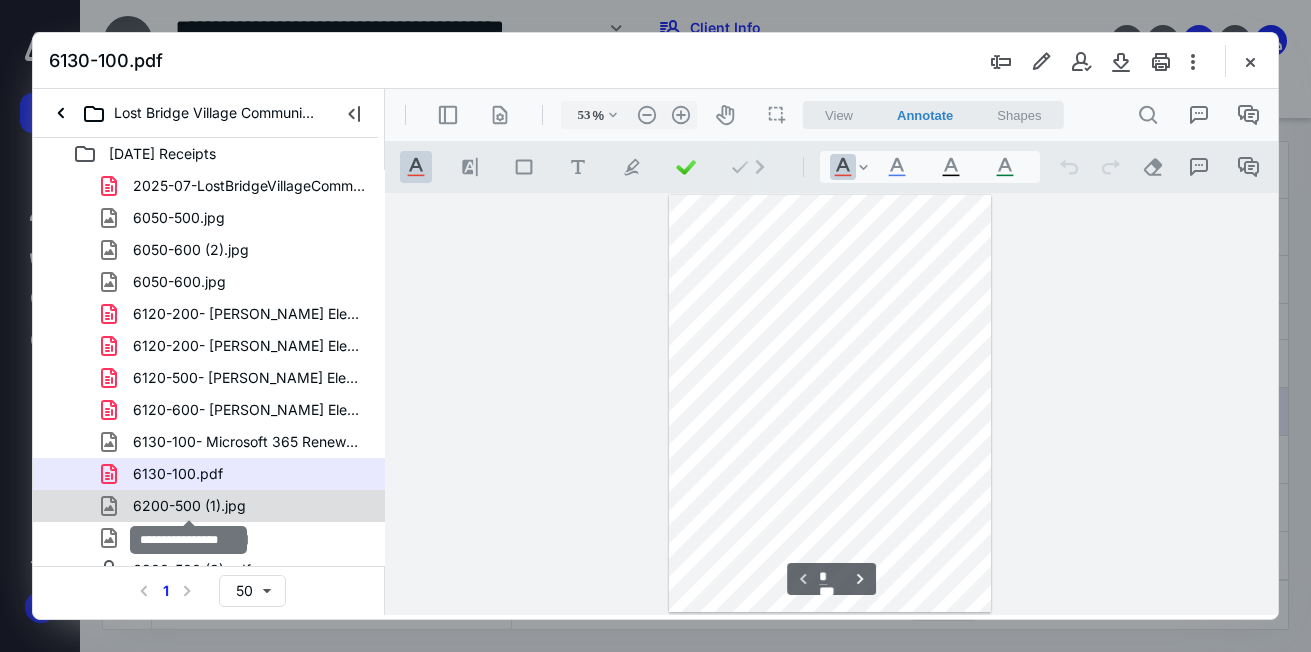 click on "6200-500 (1).jpg" at bounding box center (189, 506) 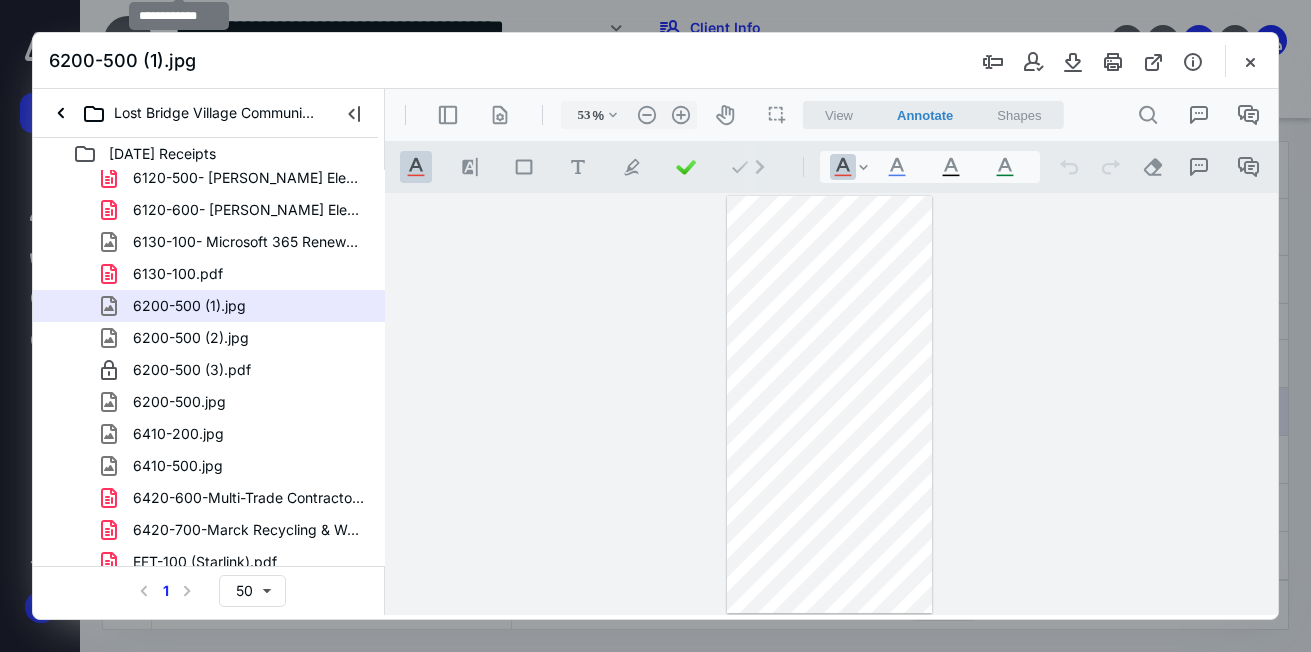 scroll, scrollTop: 300, scrollLeft: 0, axis: vertical 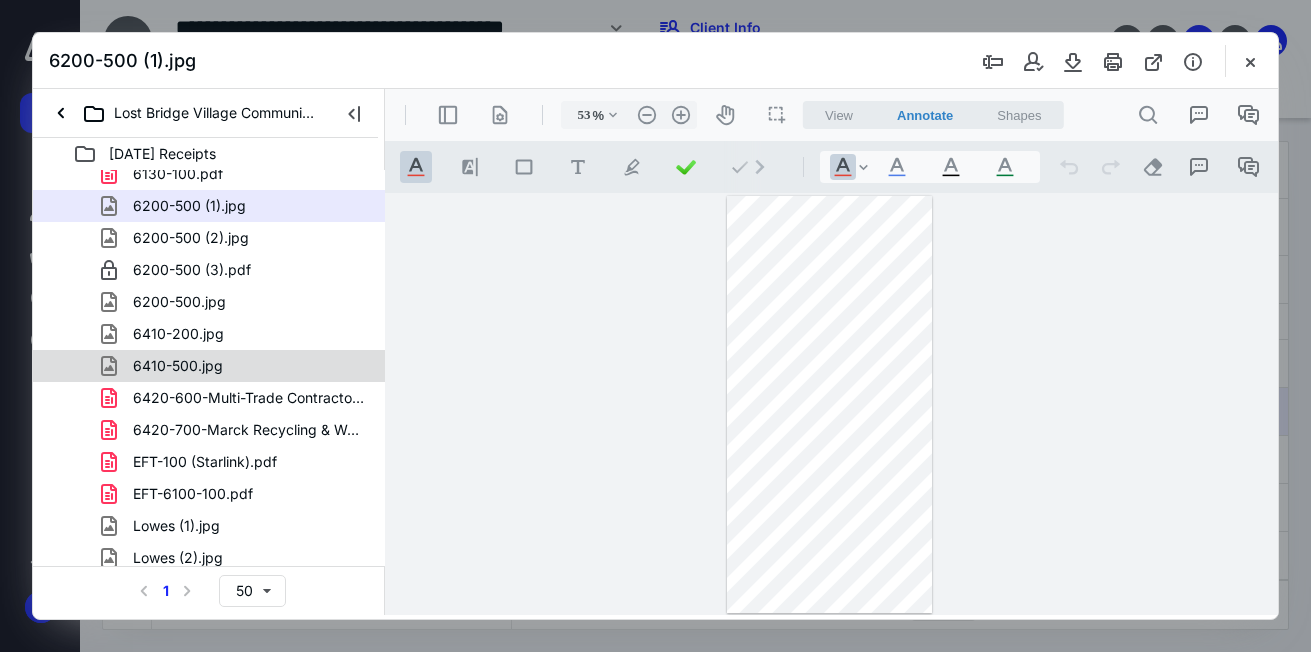 click on "6410-500.jpg" at bounding box center [237, 366] 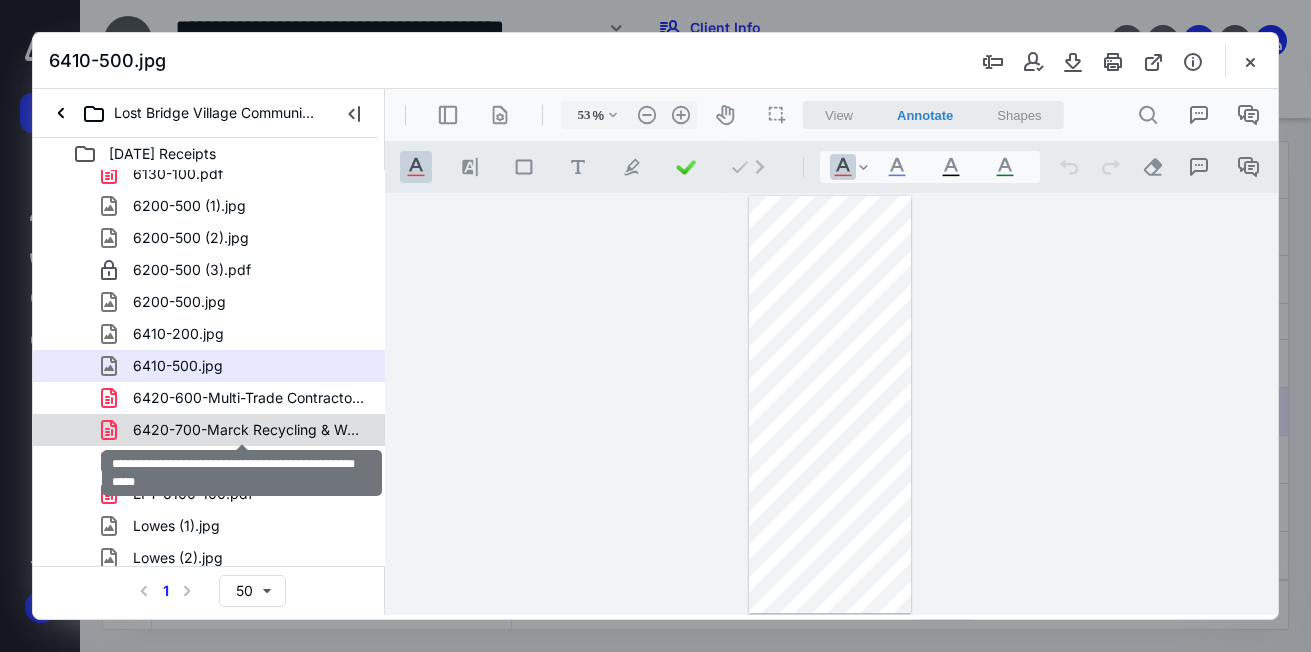 click on "6420-700-Marck Recycling & Waste ( Spring Clean-Up).pdf" at bounding box center (249, 430) 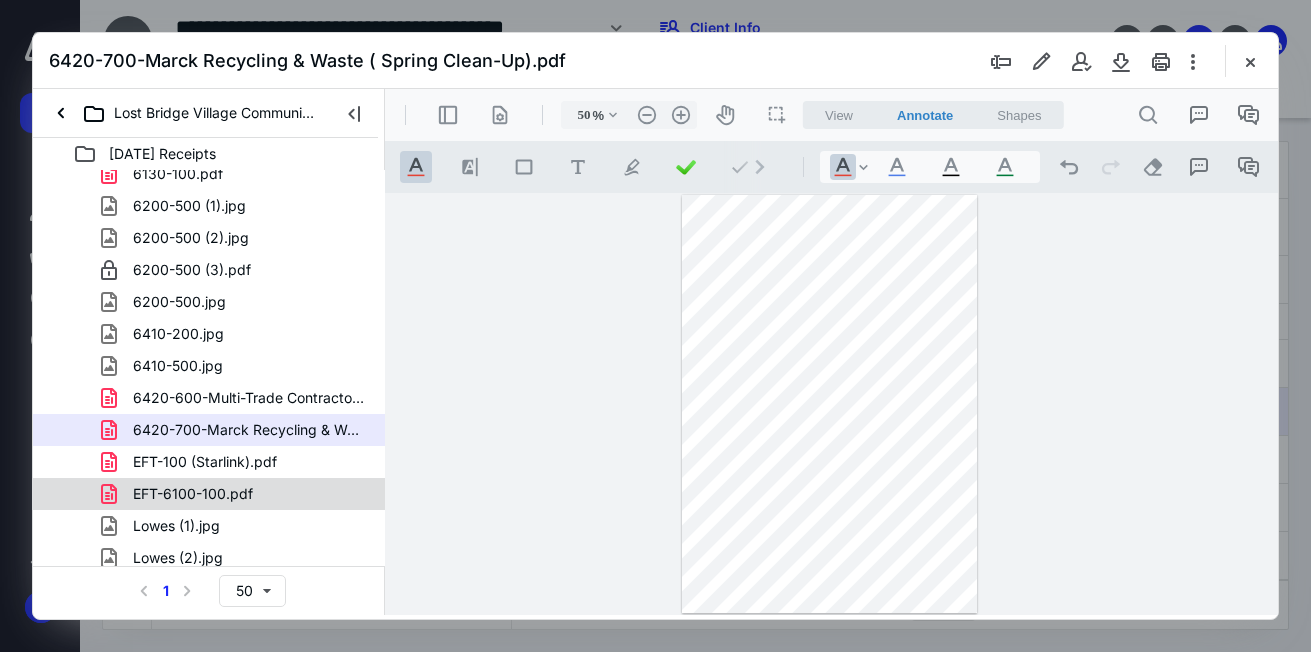 click on "EFT-6100-100.pdf" at bounding box center [209, 494] 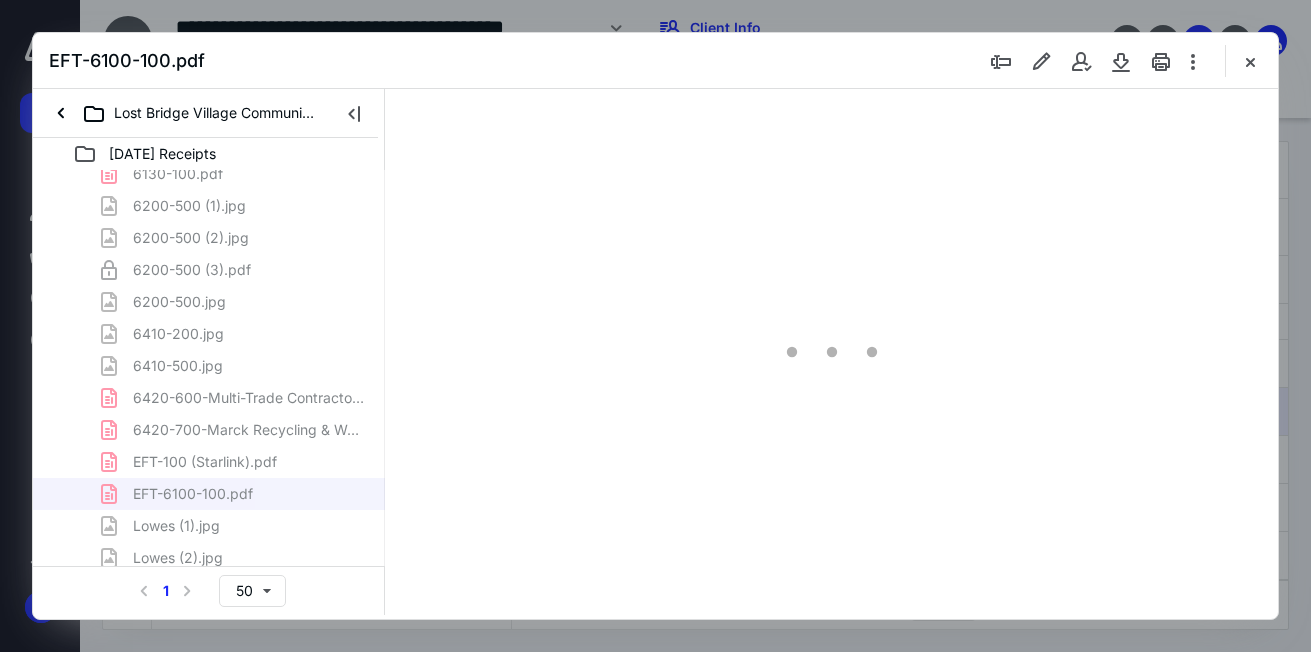 type on "118" 